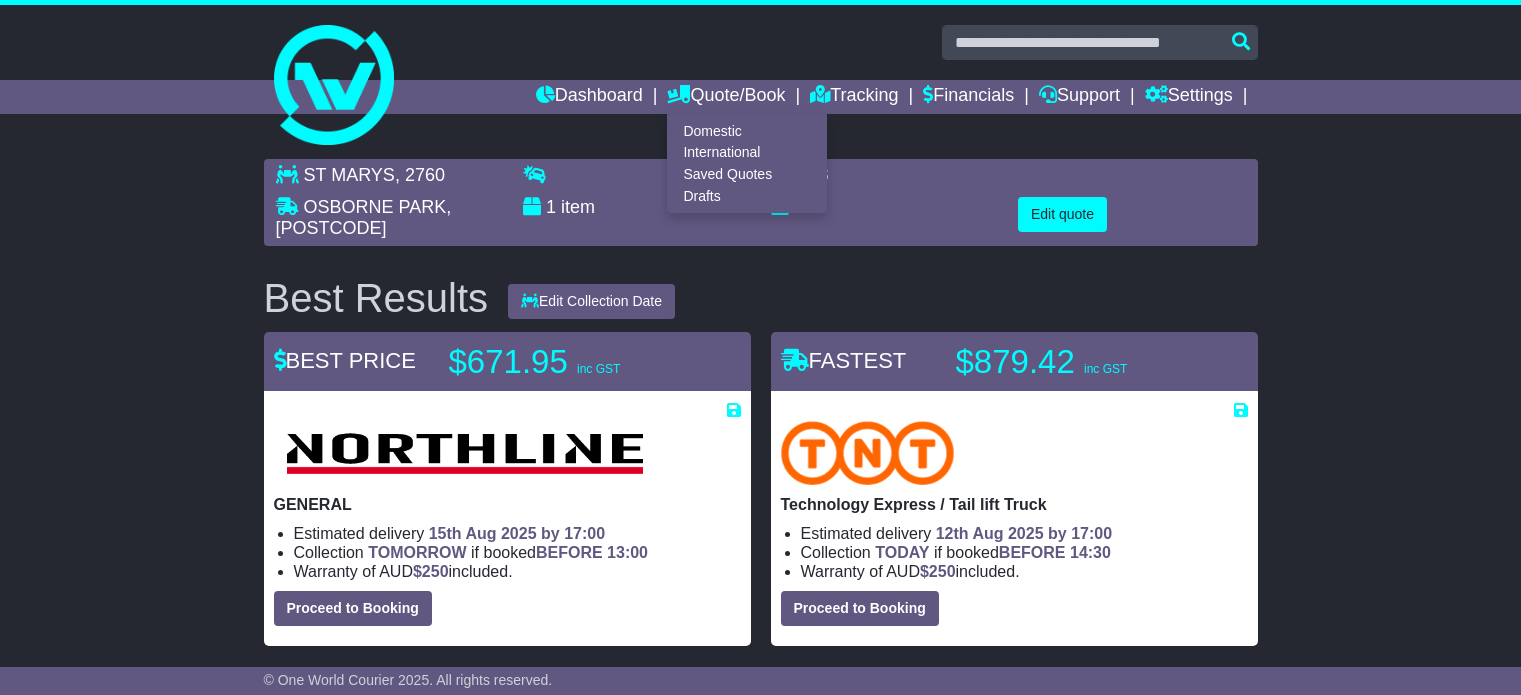 scroll, scrollTop: 0, scrollLeft: 0, axis: both 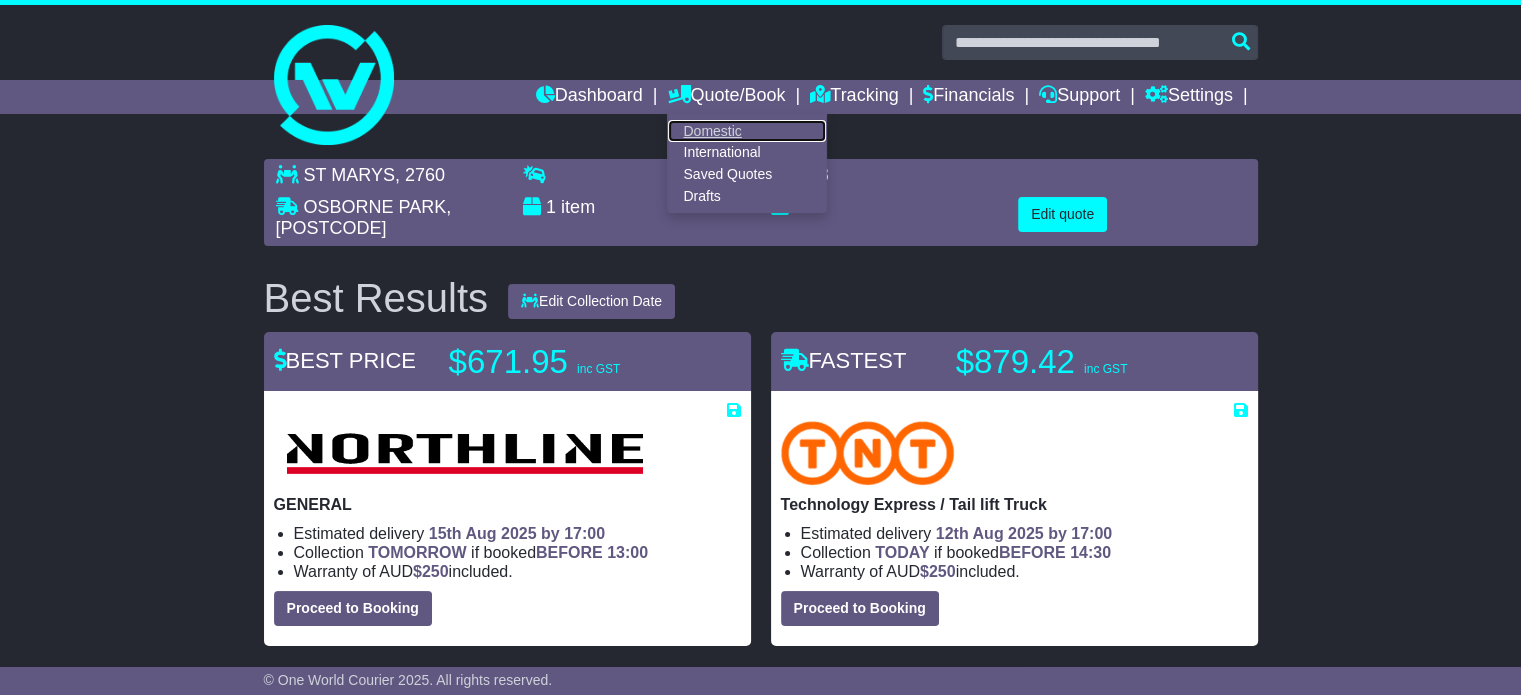 click on "Domestic" at bounding box center [747, 131] 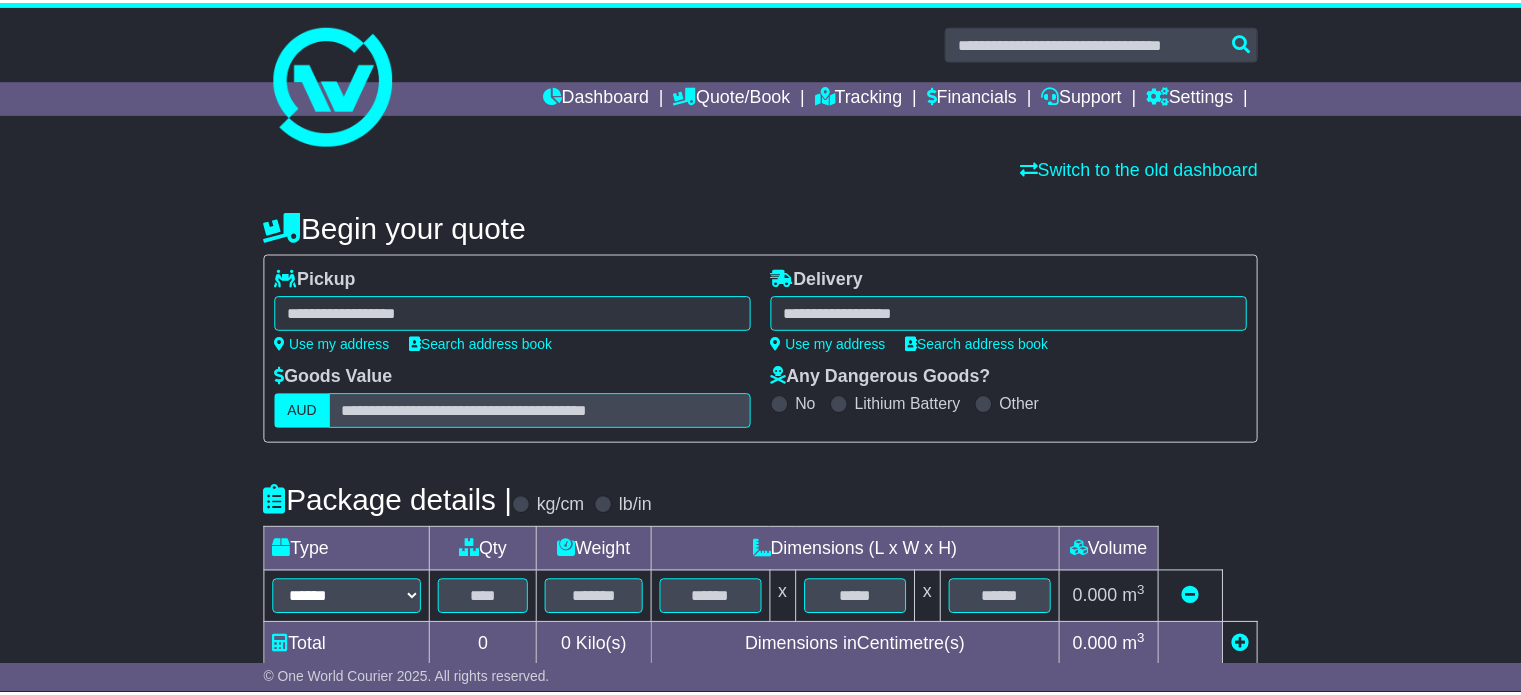 scroll, scrollTop: 0, scrollLeft: 0, axis: both 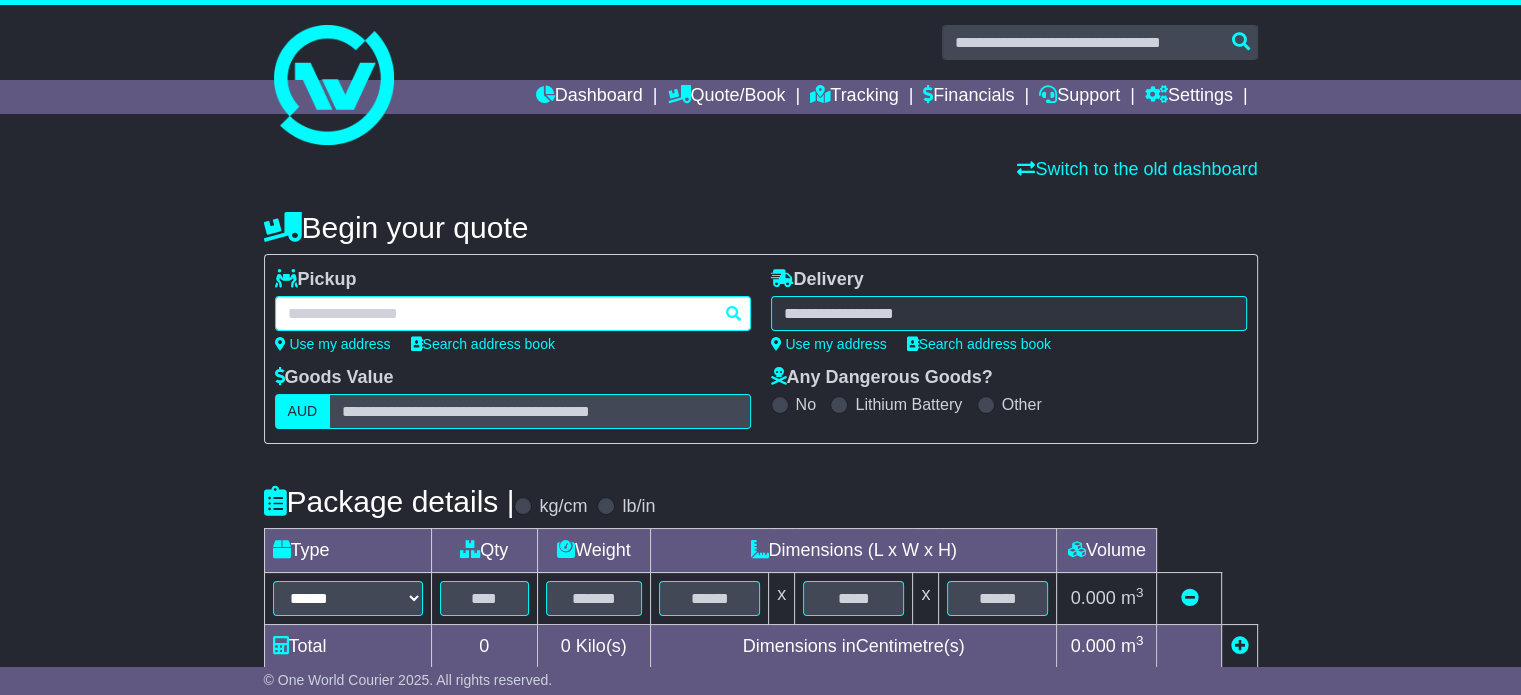 click at bounding box center [513, 313] 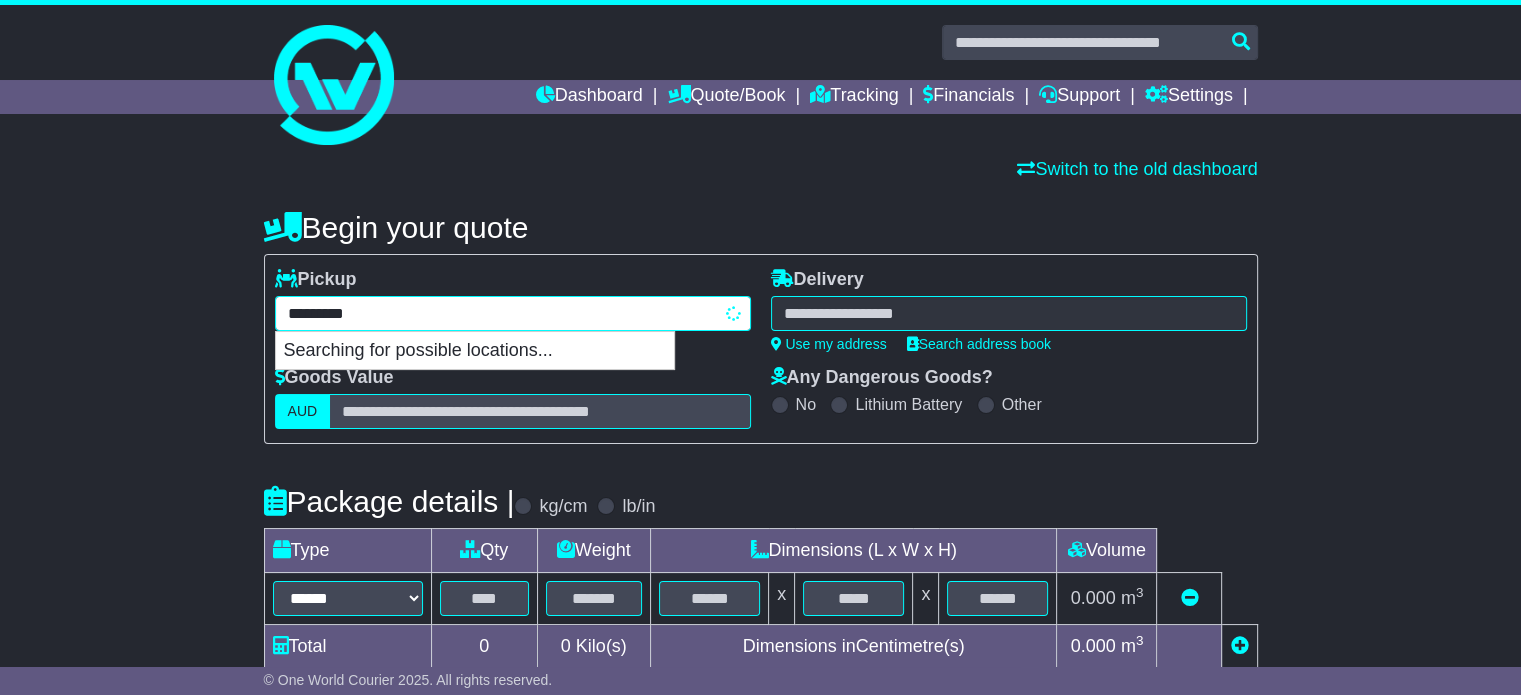 select 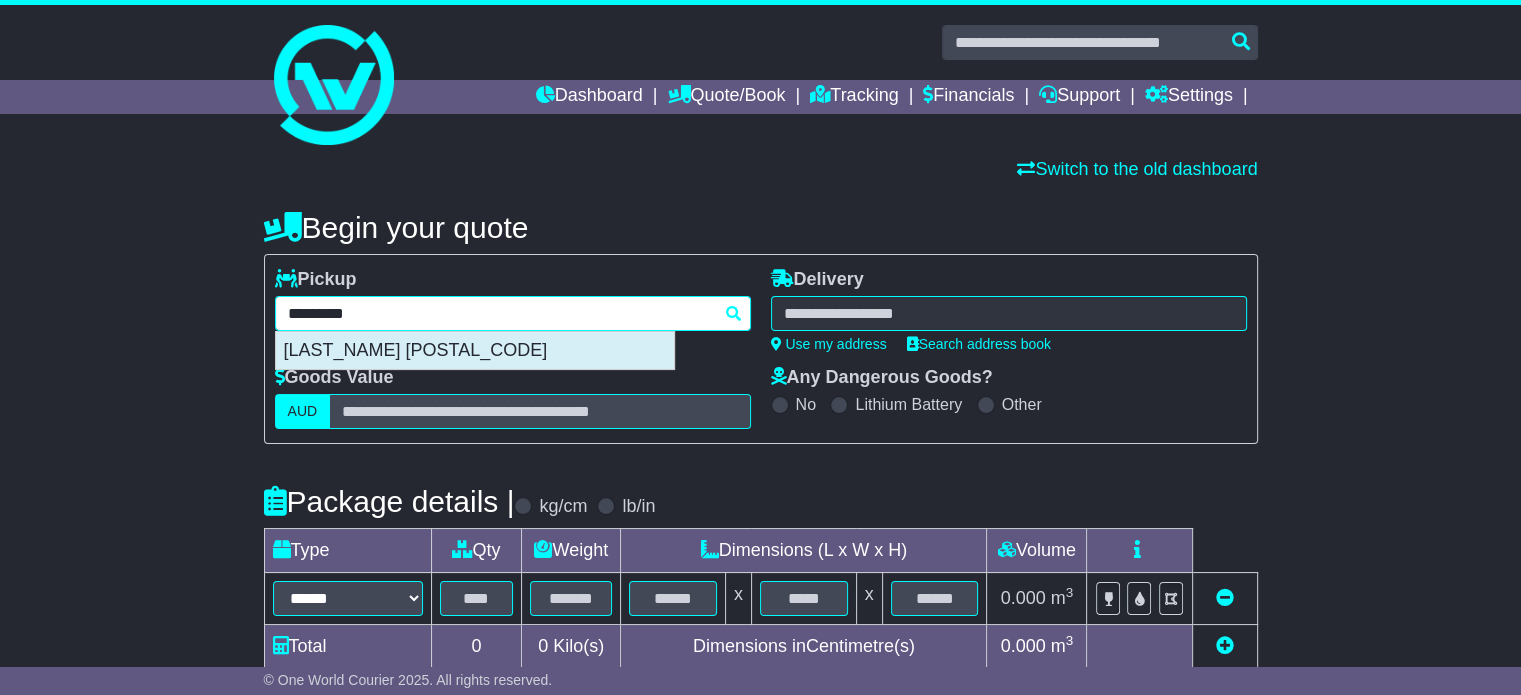 click on "PARKINSON 4115" at bounding box center [475, 351] 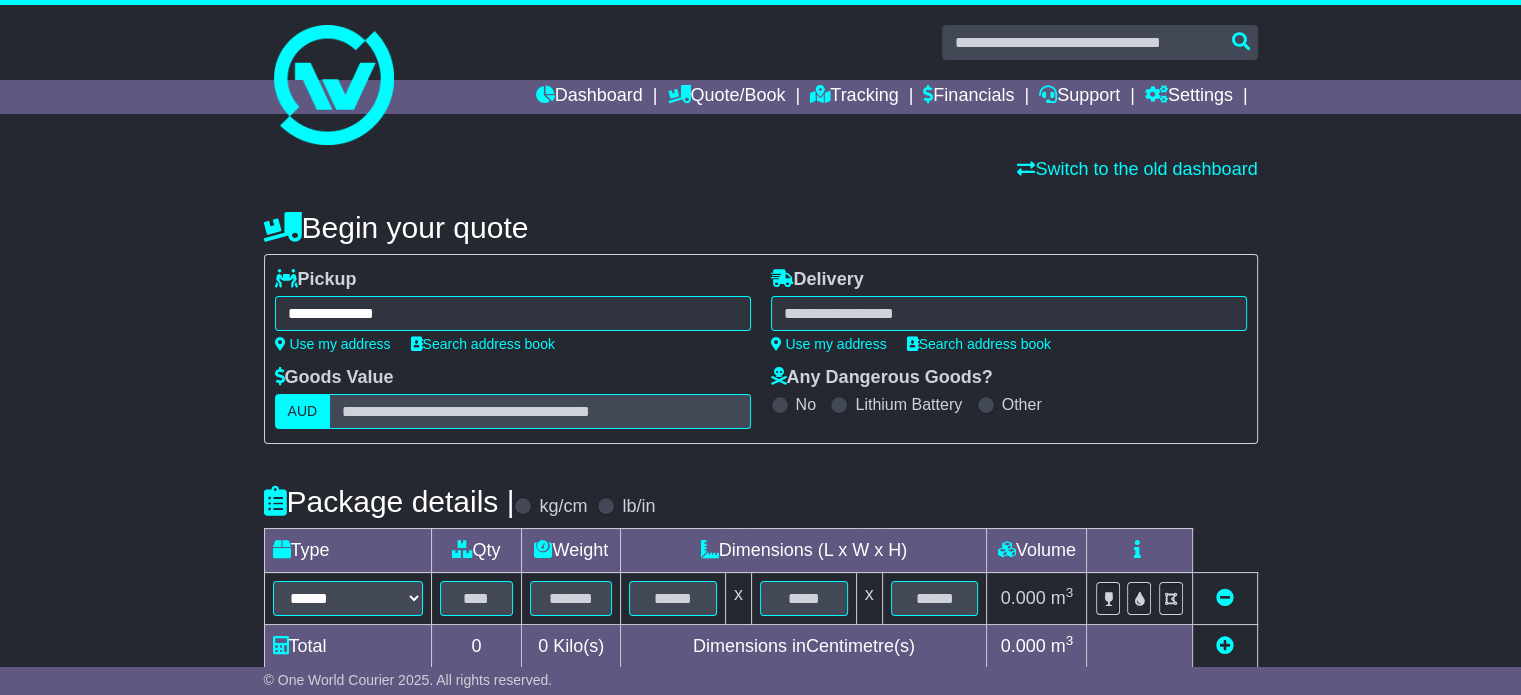 type on "**********" 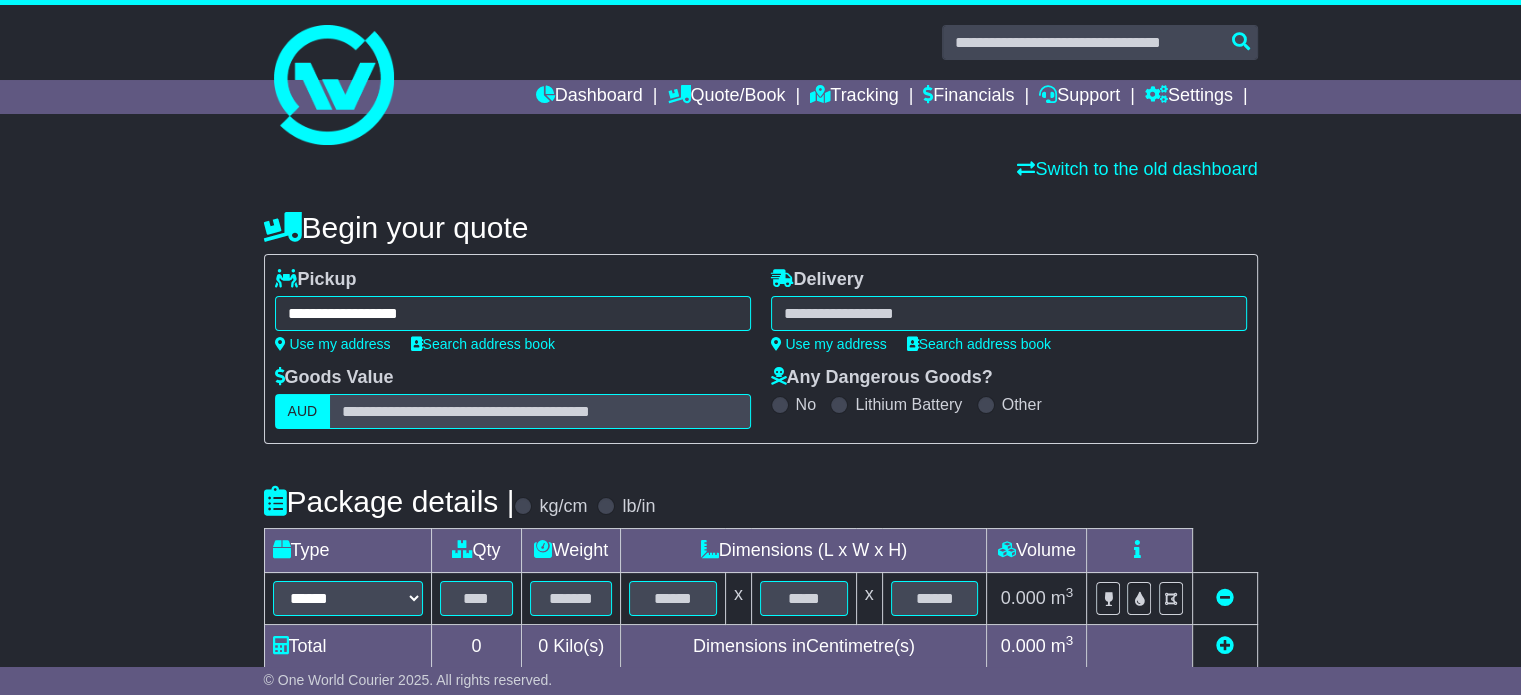 click at bounding box center (1009, 313) 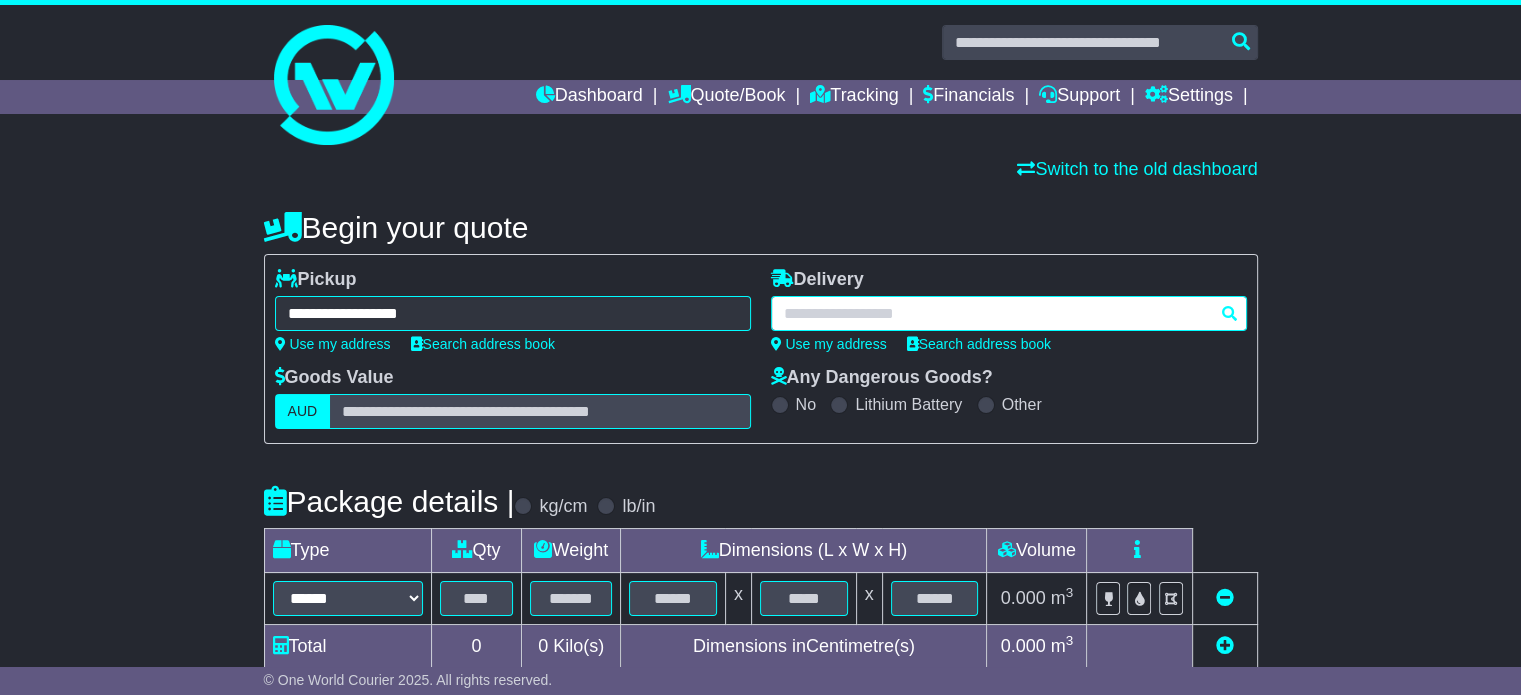 paste on "*******" 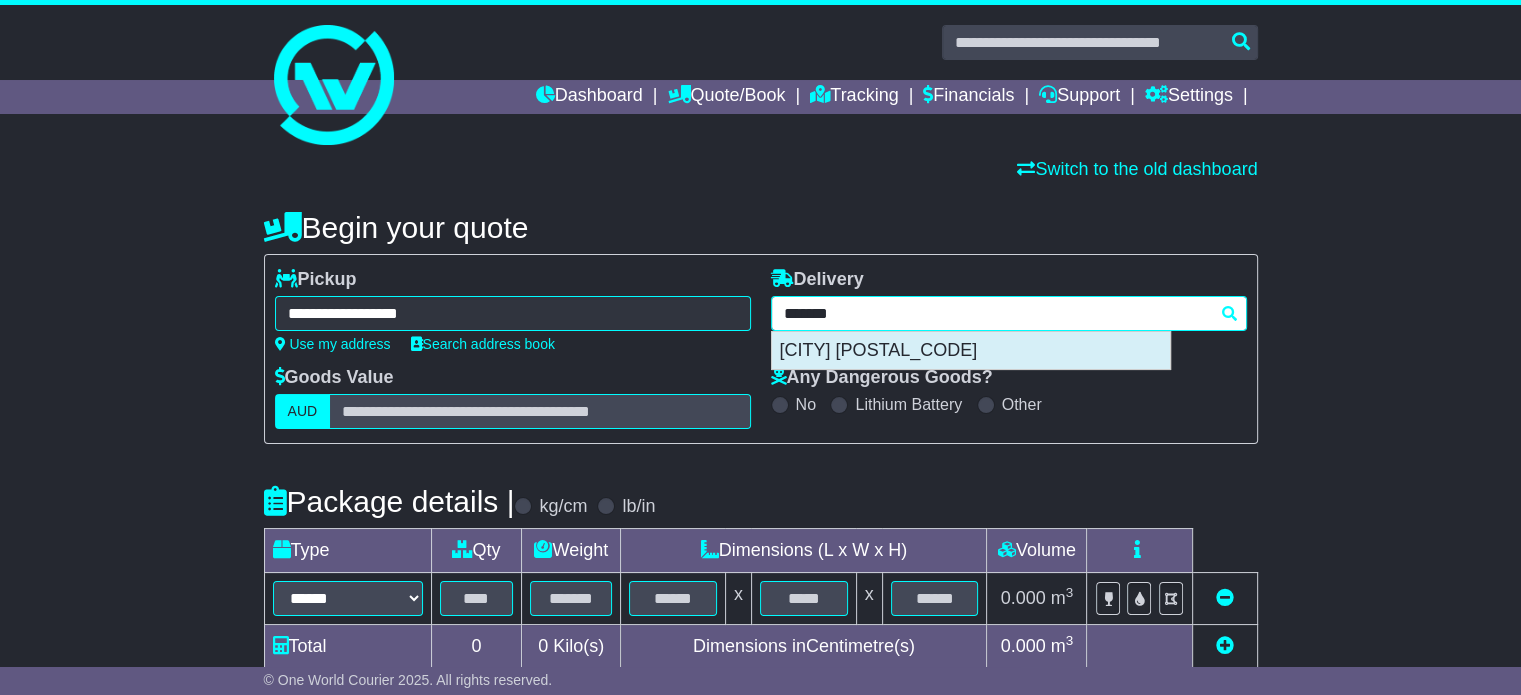 click on "URANGAN 4655" at bounding box center [971, 351] 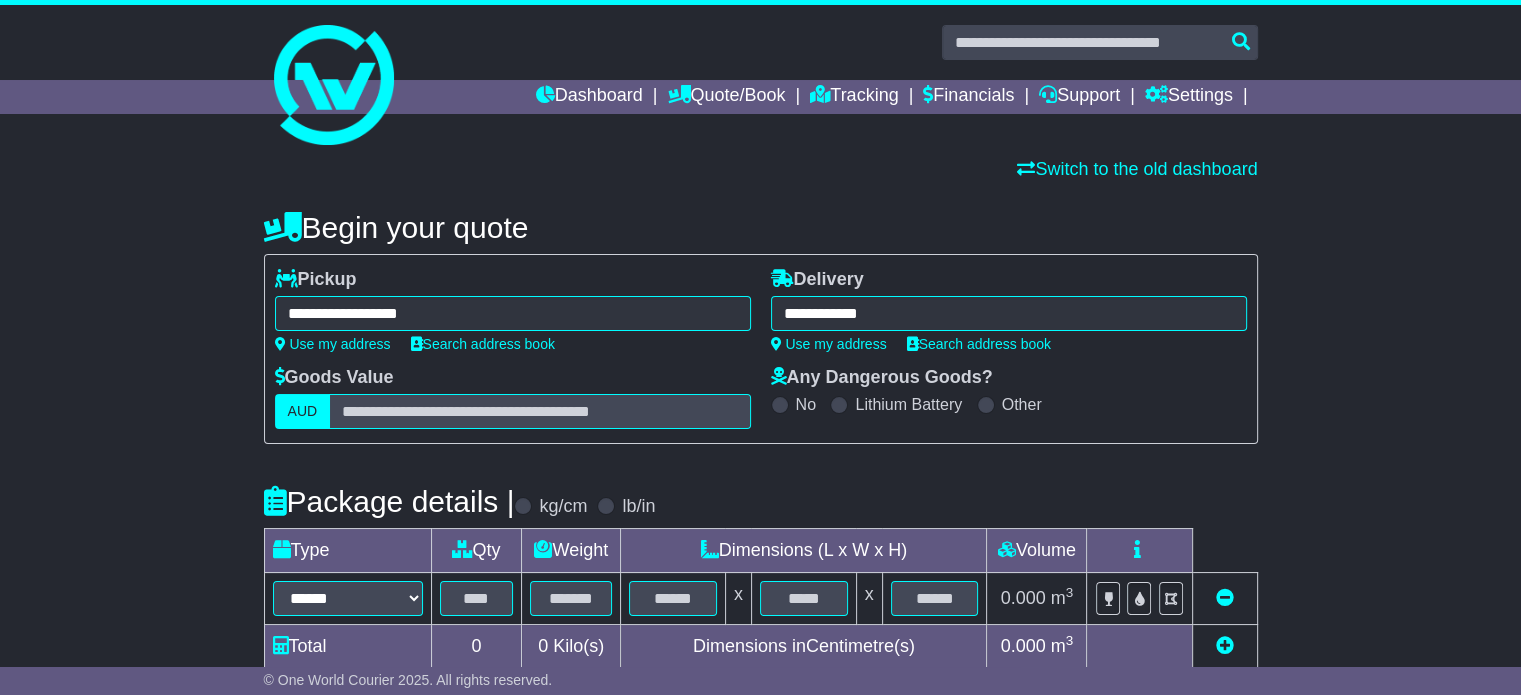 type on "**********" 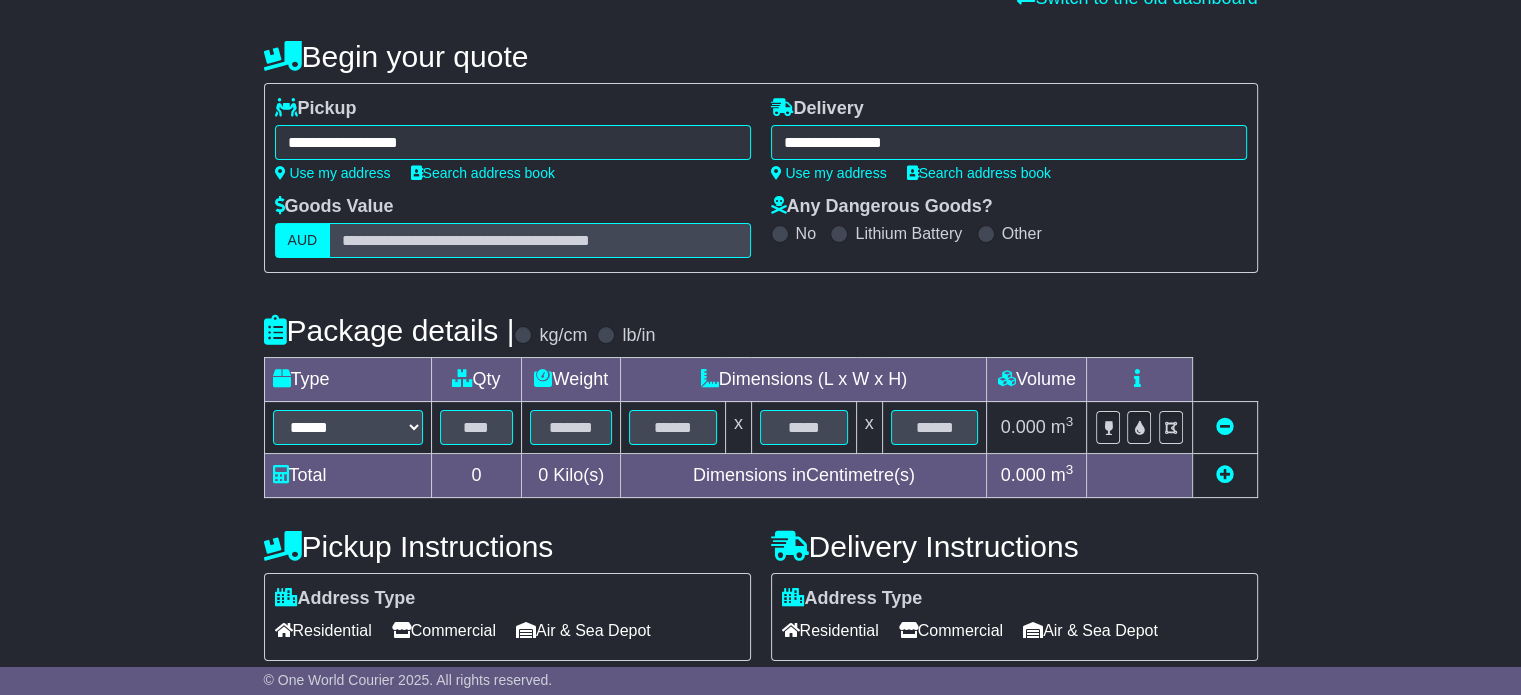 scroll, scrollTop: 200, scrollLeft: 0, axis: vertical 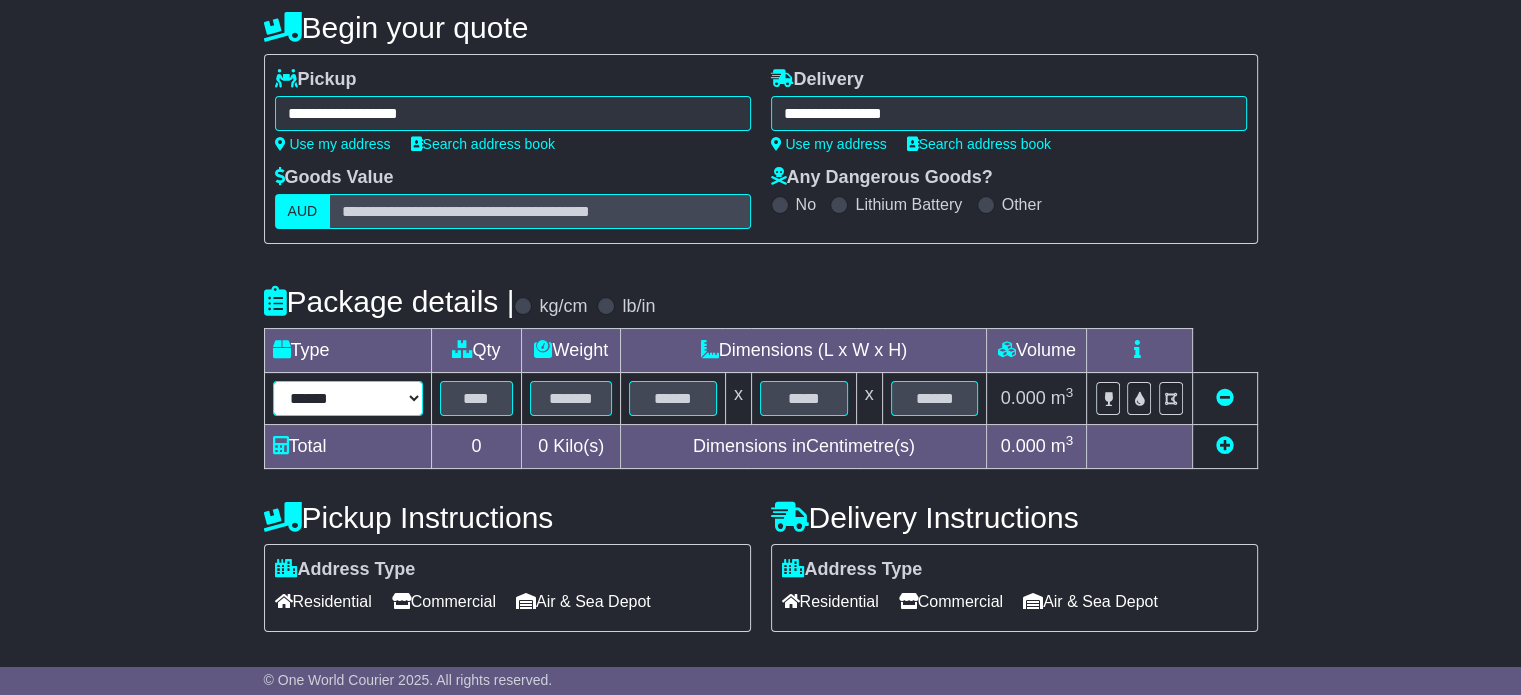 click on "****** ****** *** ******** ***** **** **** ****** *** *******" at bounding box center [348, 398] 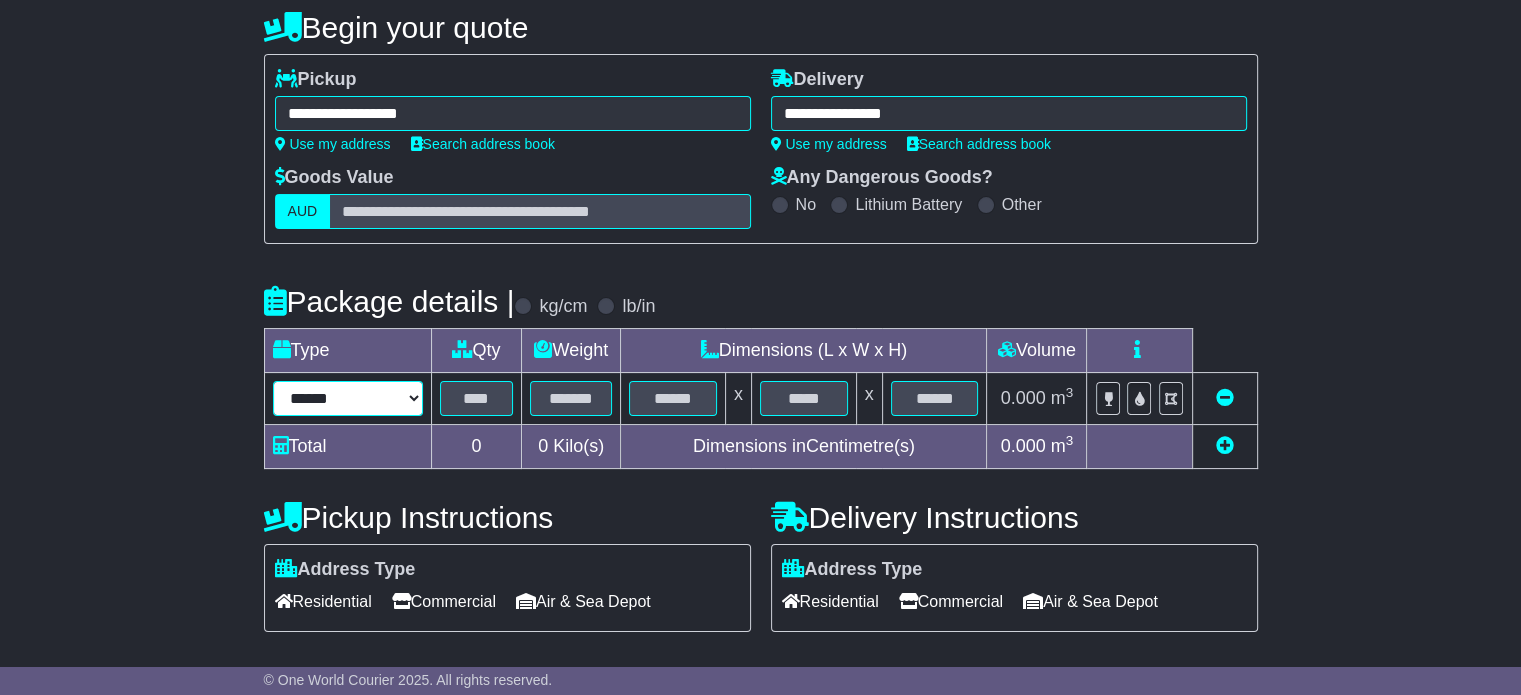 select on "*****" 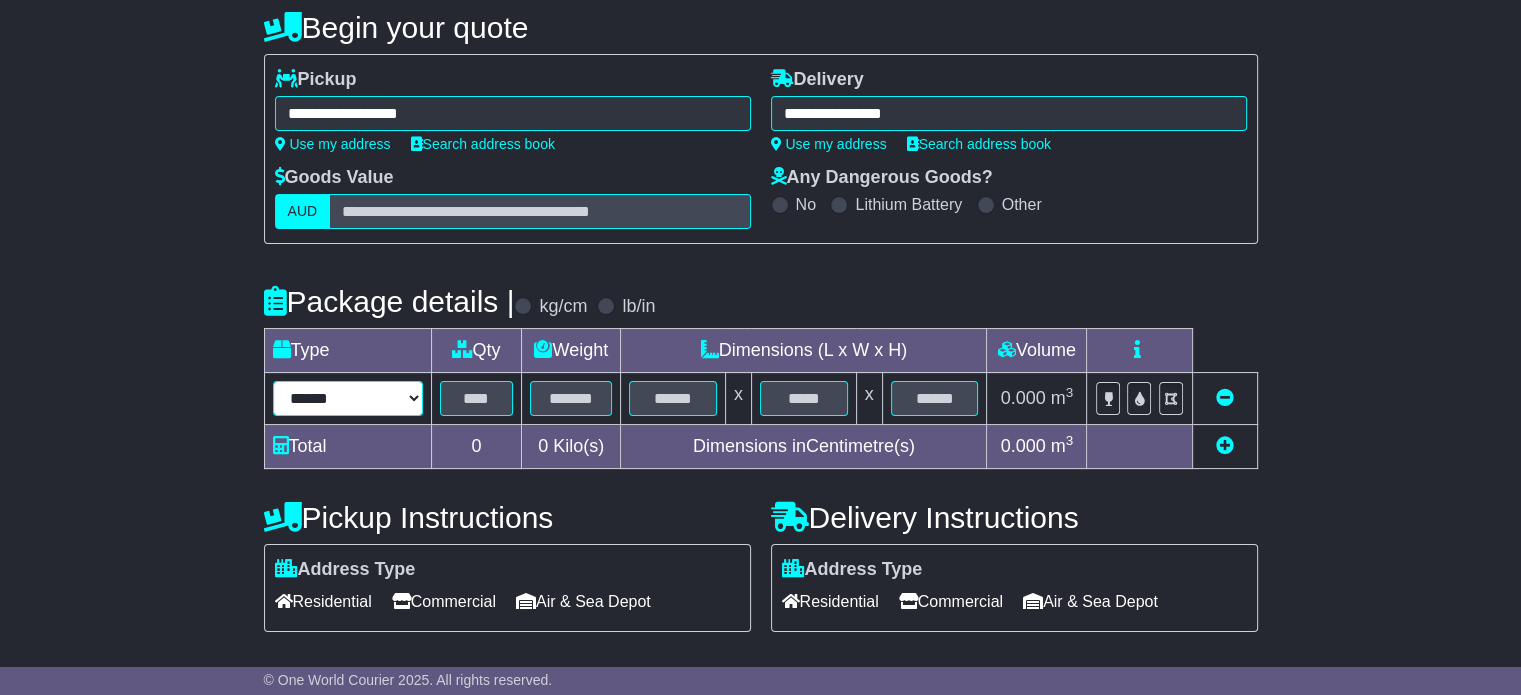 click on "****** ****** *** ******** ***** **** **** ****** *** *******" at bounding box center [348, 398] 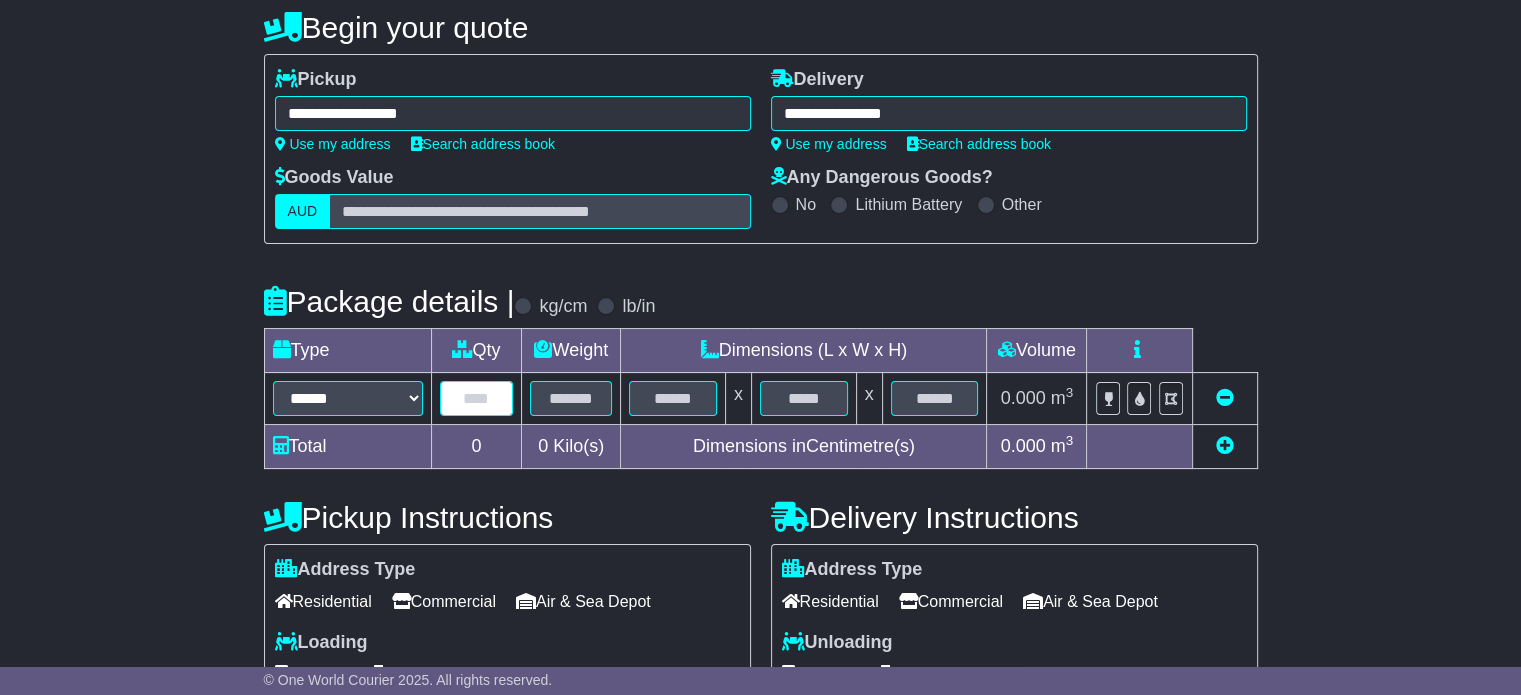 click at bounding box center [477, 398] 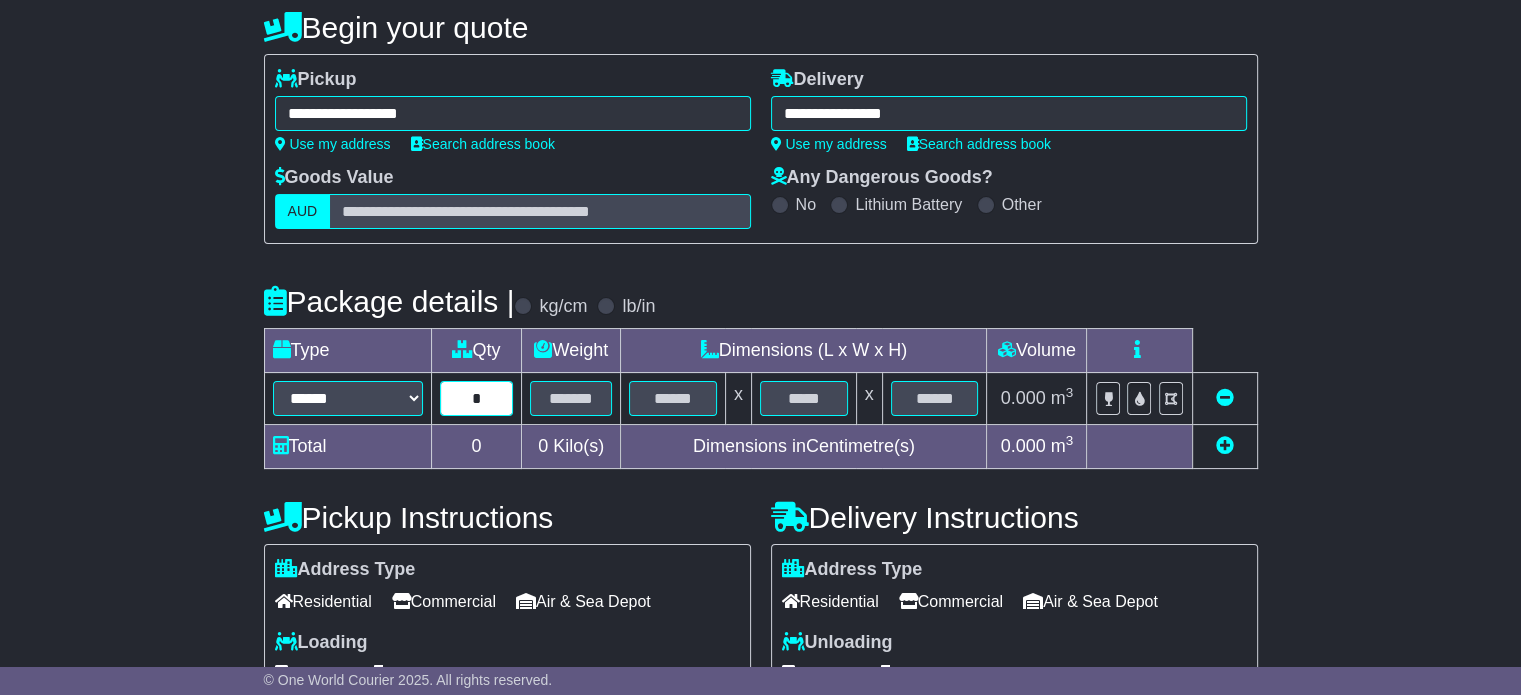 type on "*" 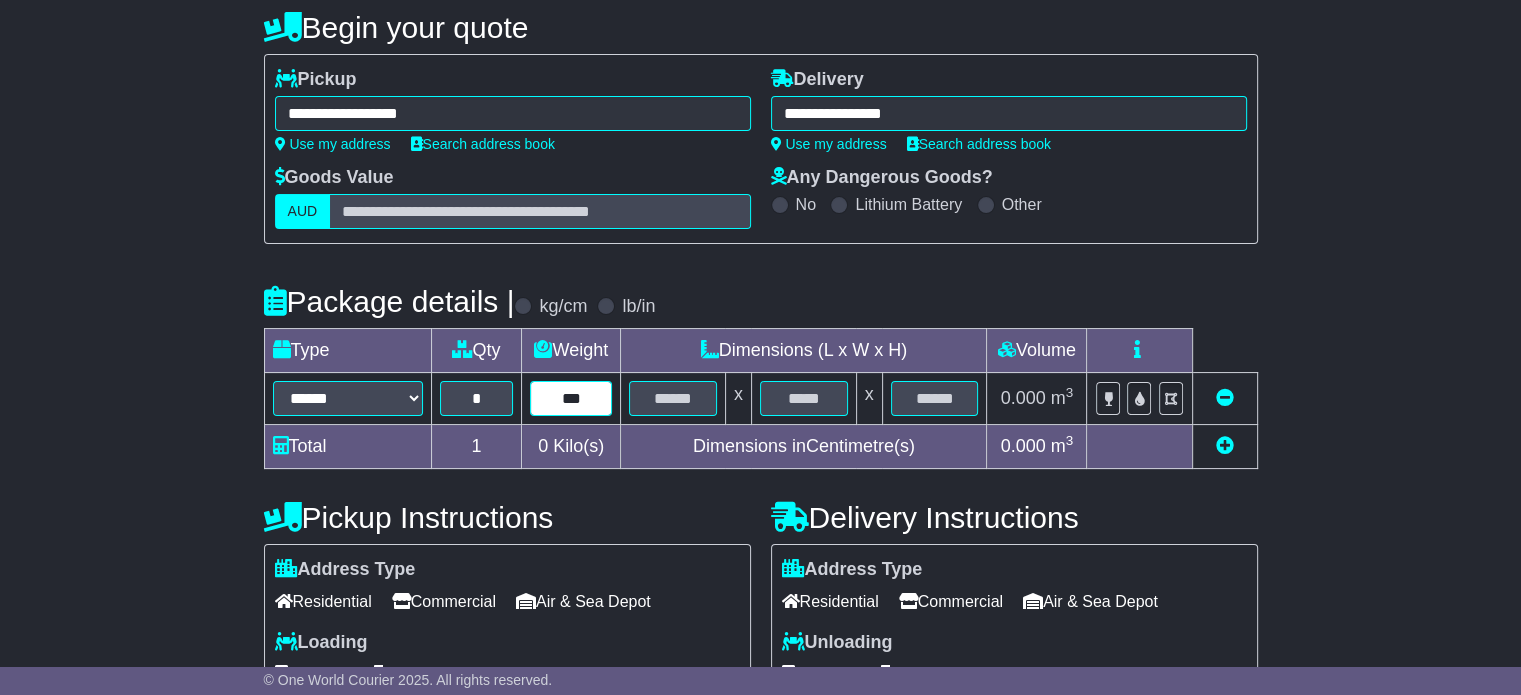 type on "***" 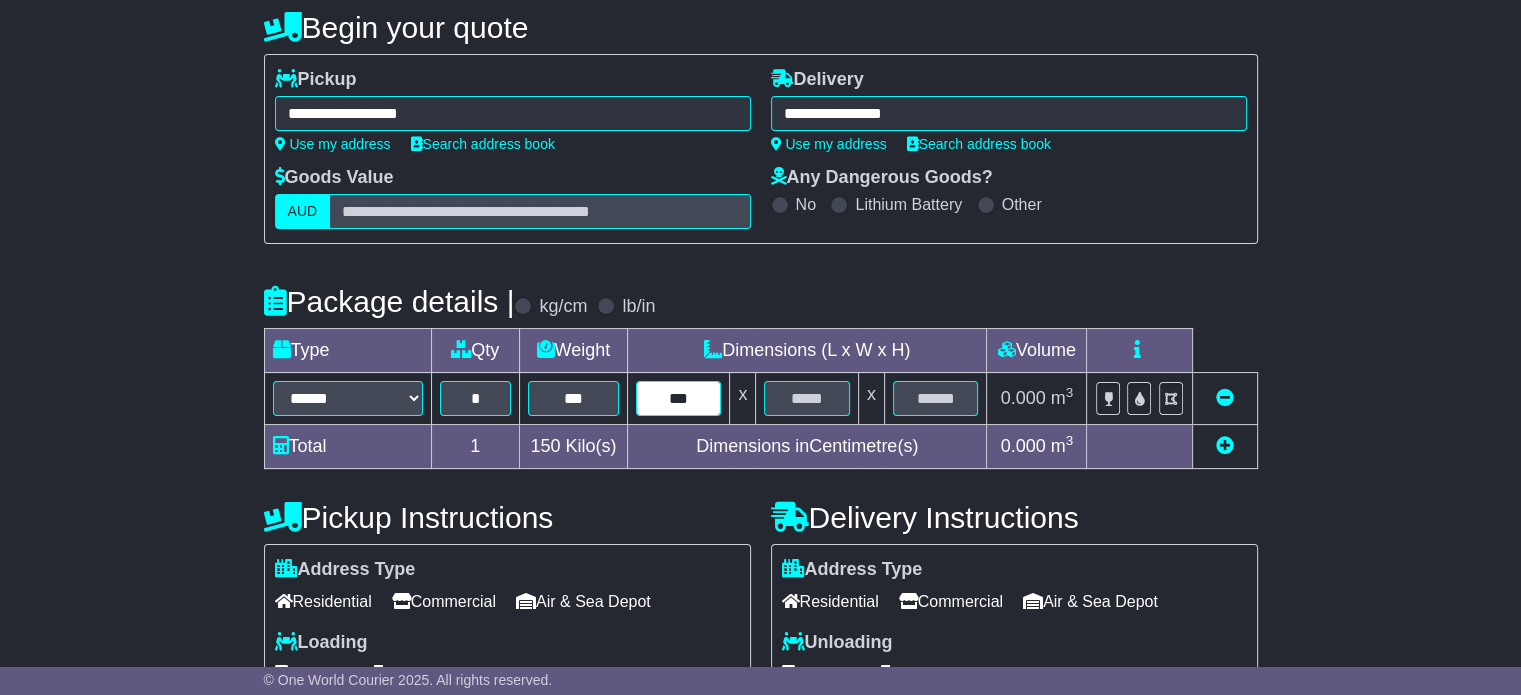 type on "***" 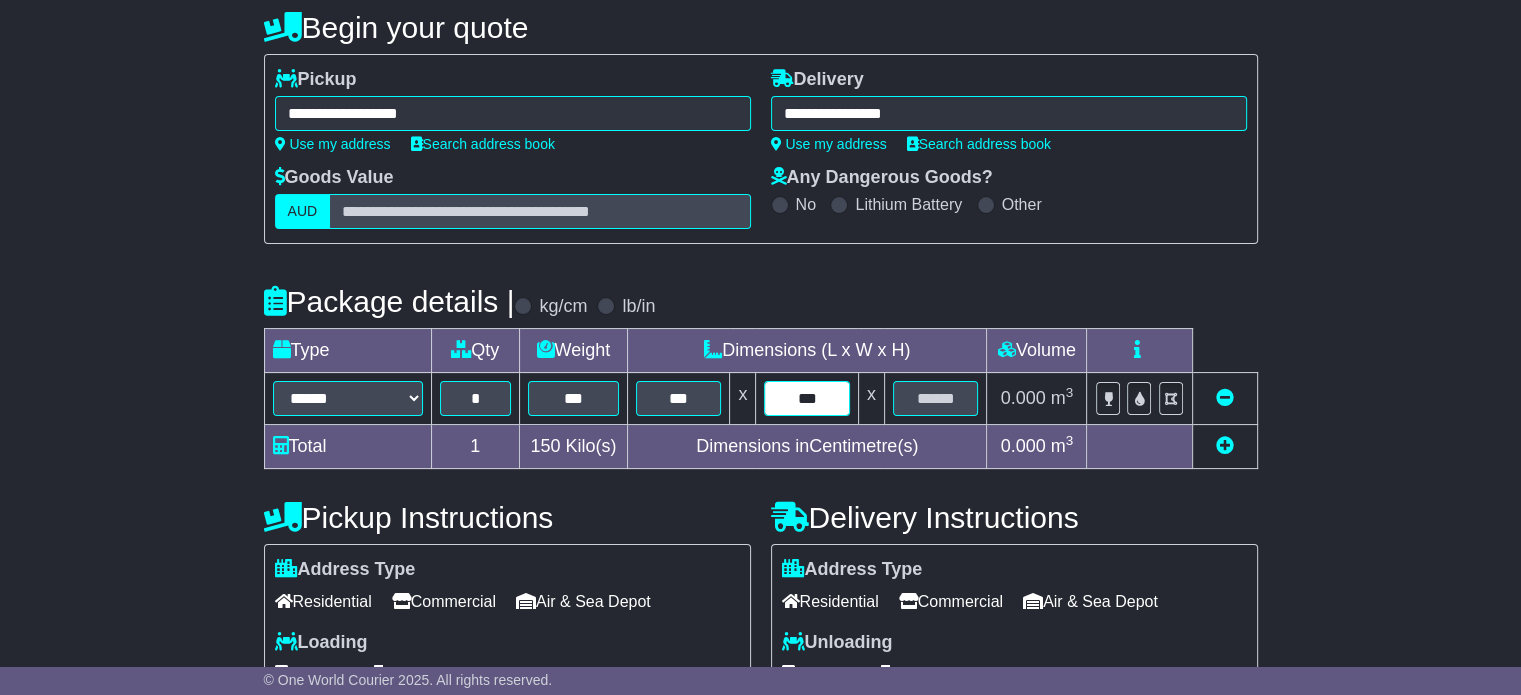type on "***" 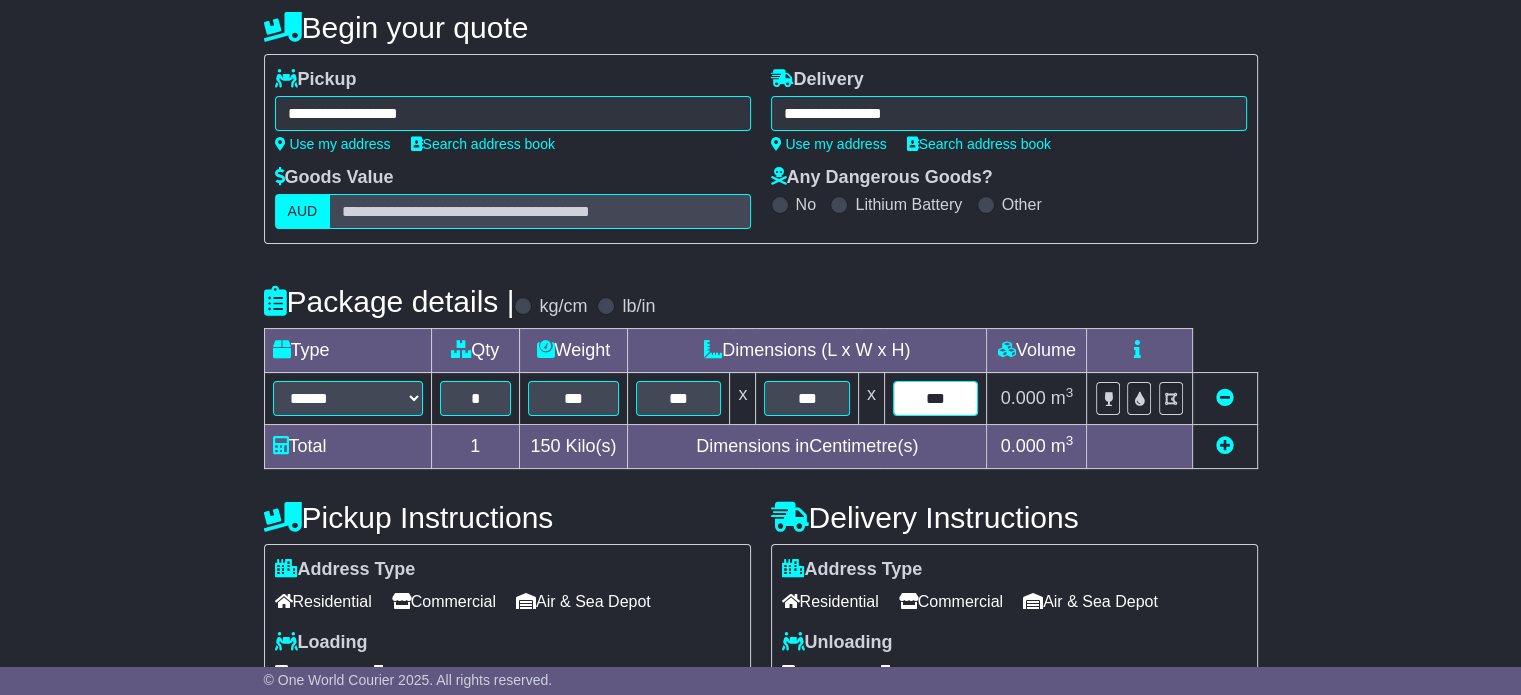 type on "***" 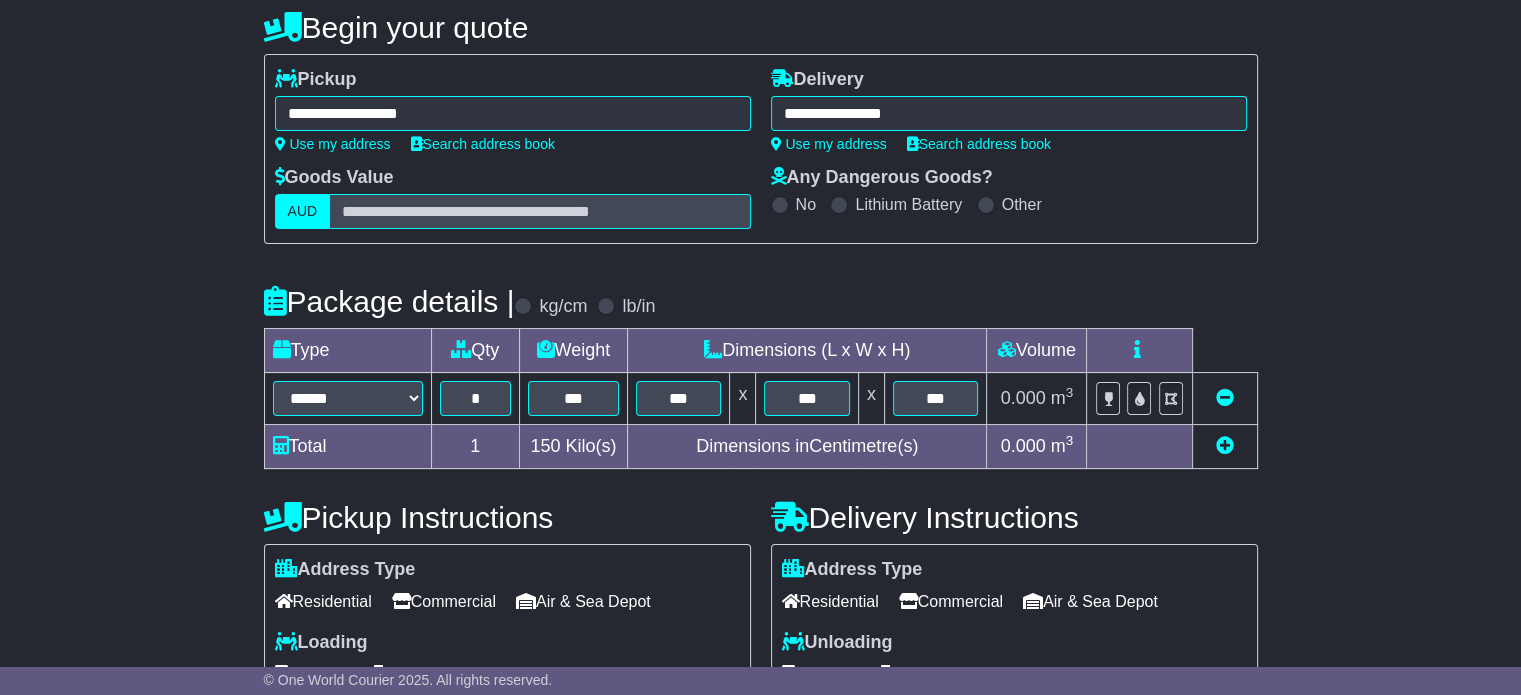 type 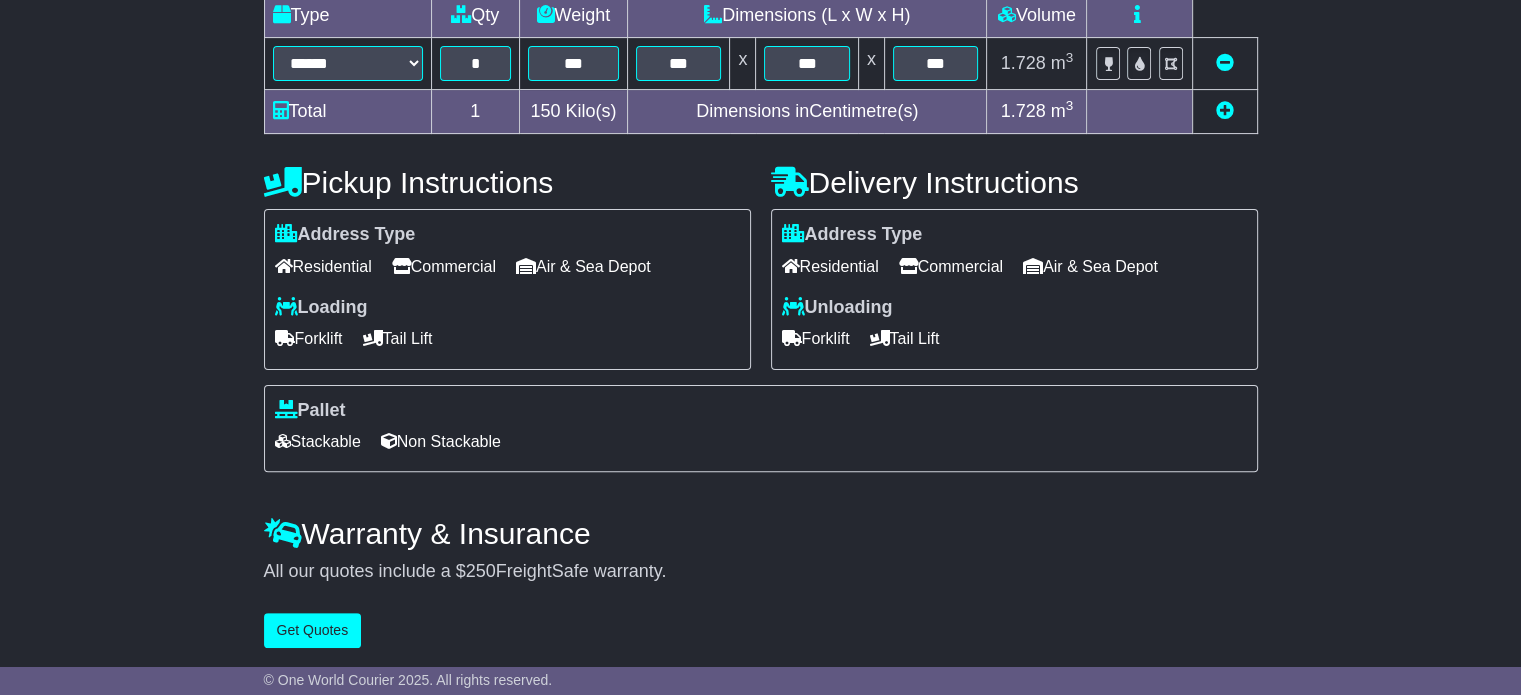 click at bounding box center [1225, 110] 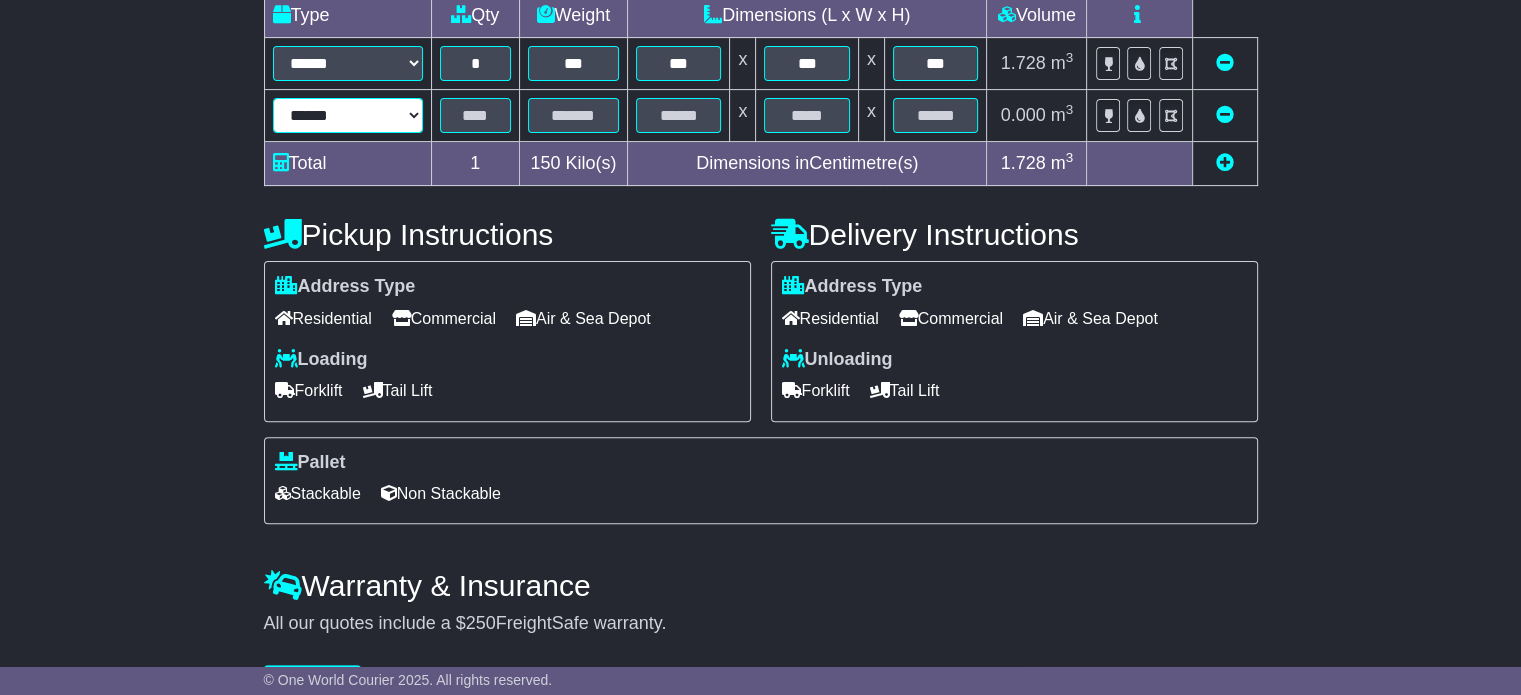 click on "****** ****** *** ******** ***** **** **** ****** *** *******" at bounding box center (348, 115) 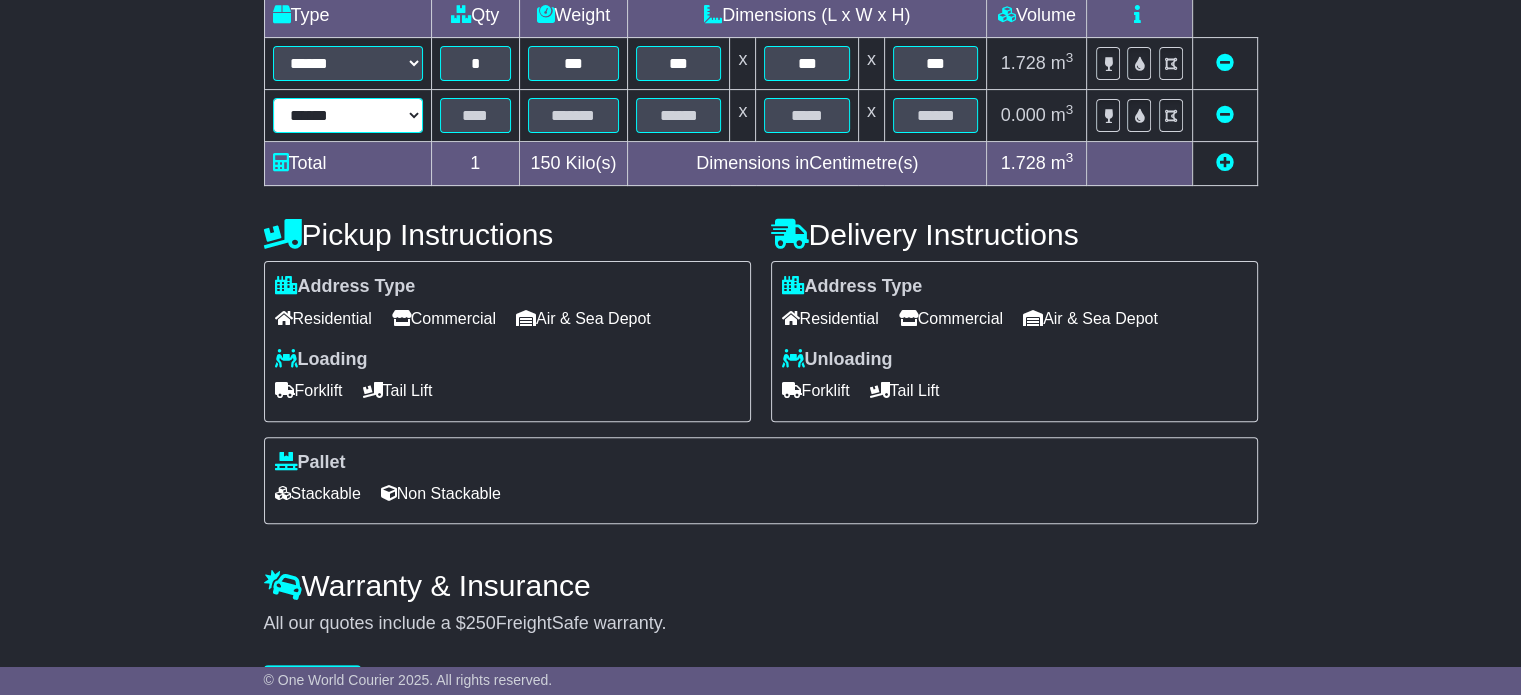 select on "*****" 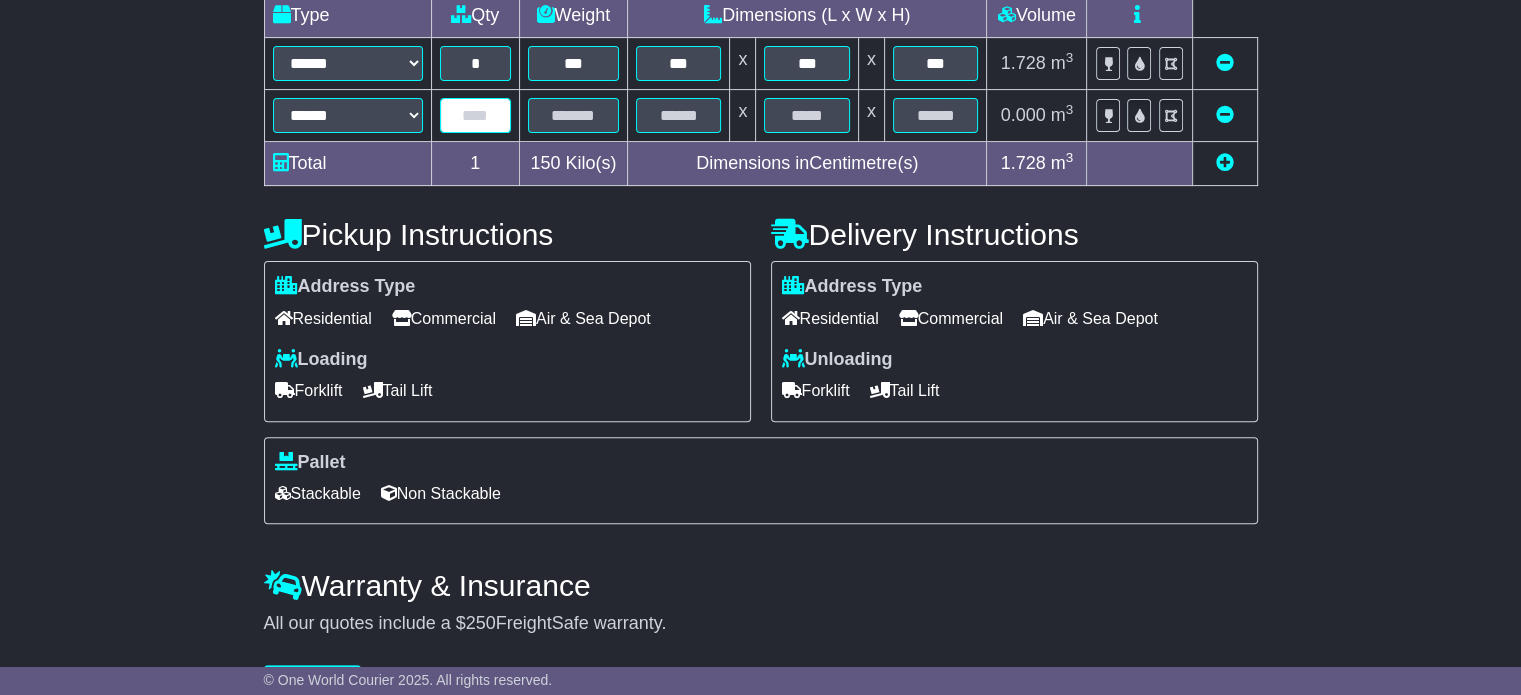 click at bounding box center (475, 115) 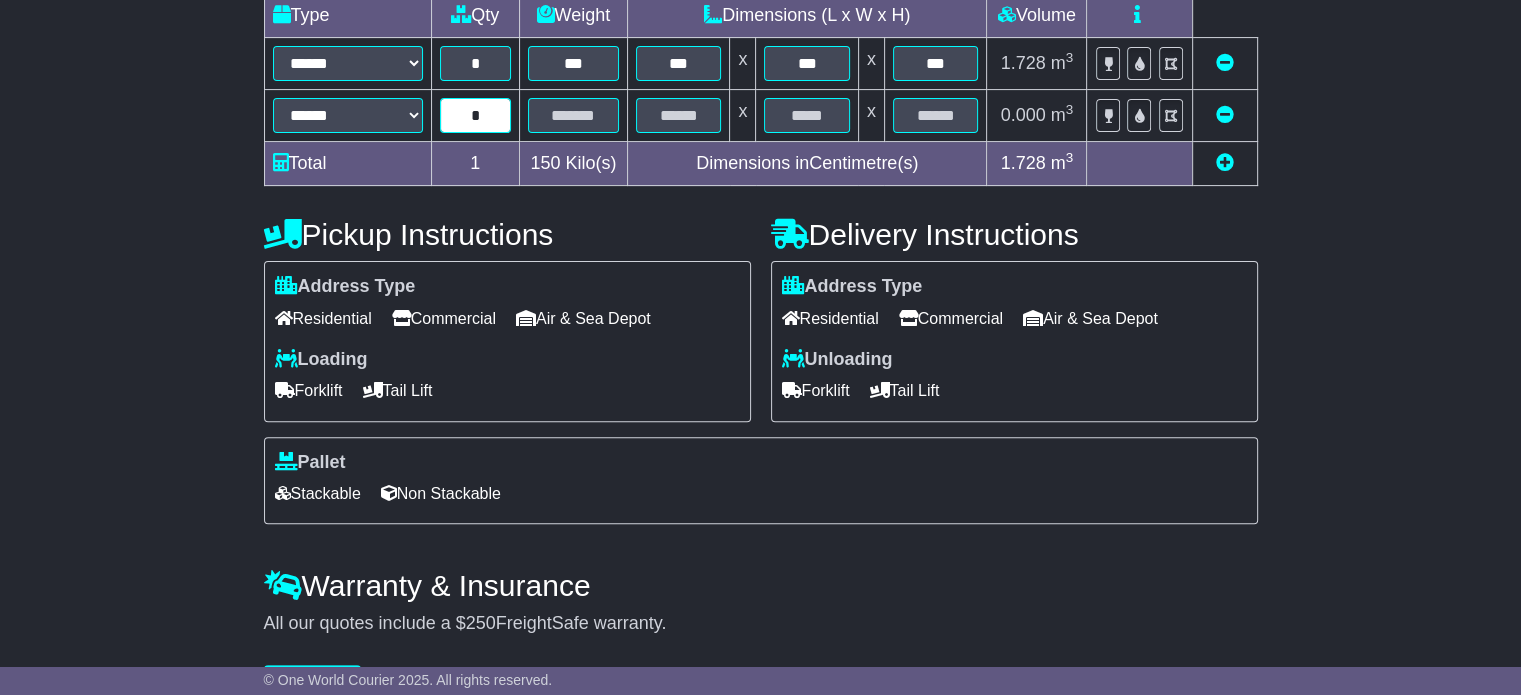 type on "*" 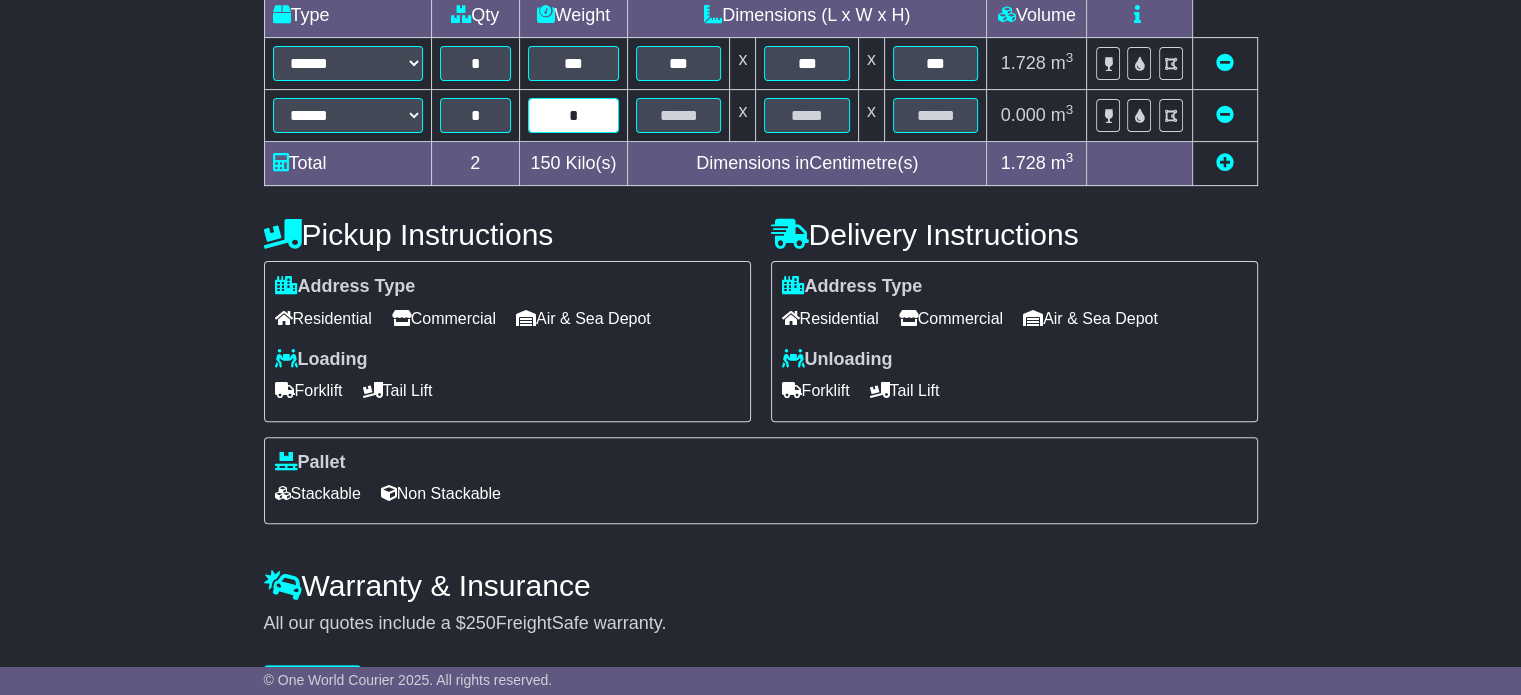 type on "*" 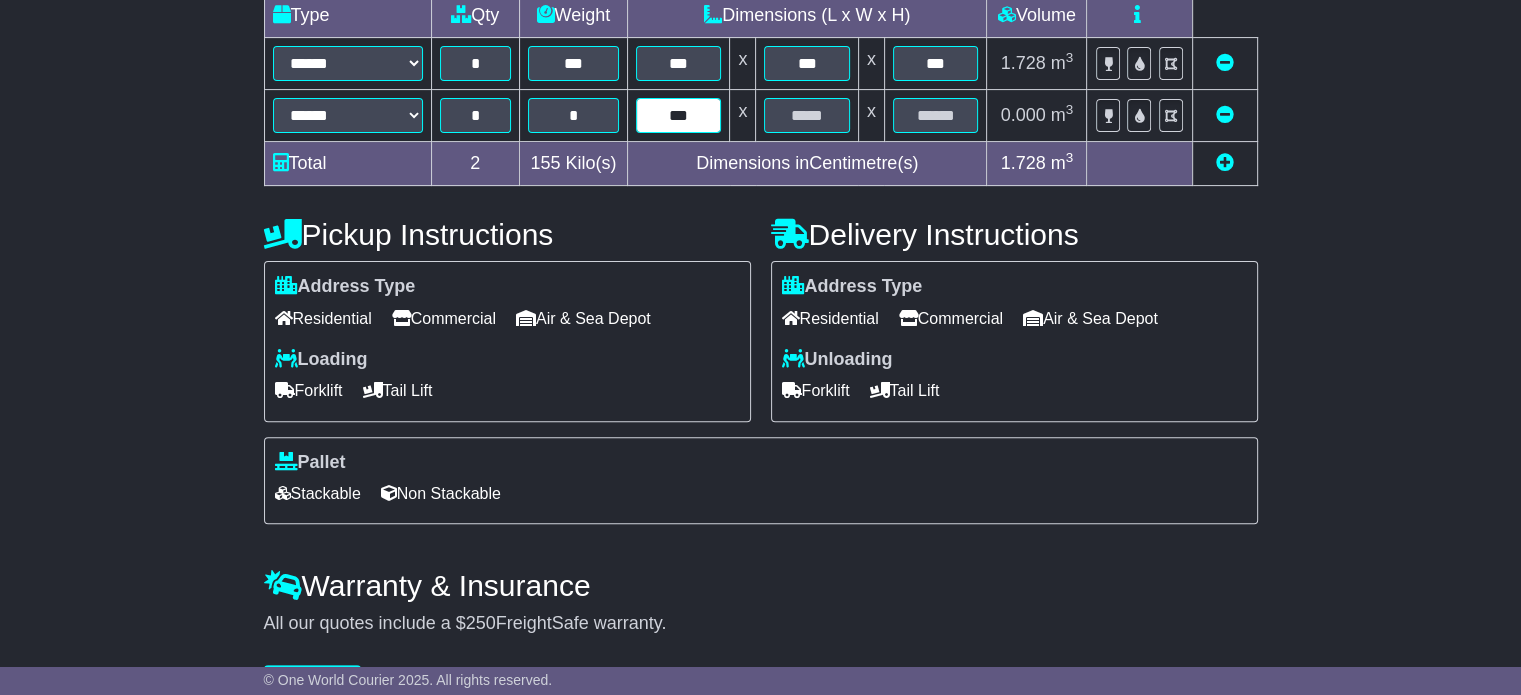 type on "***" 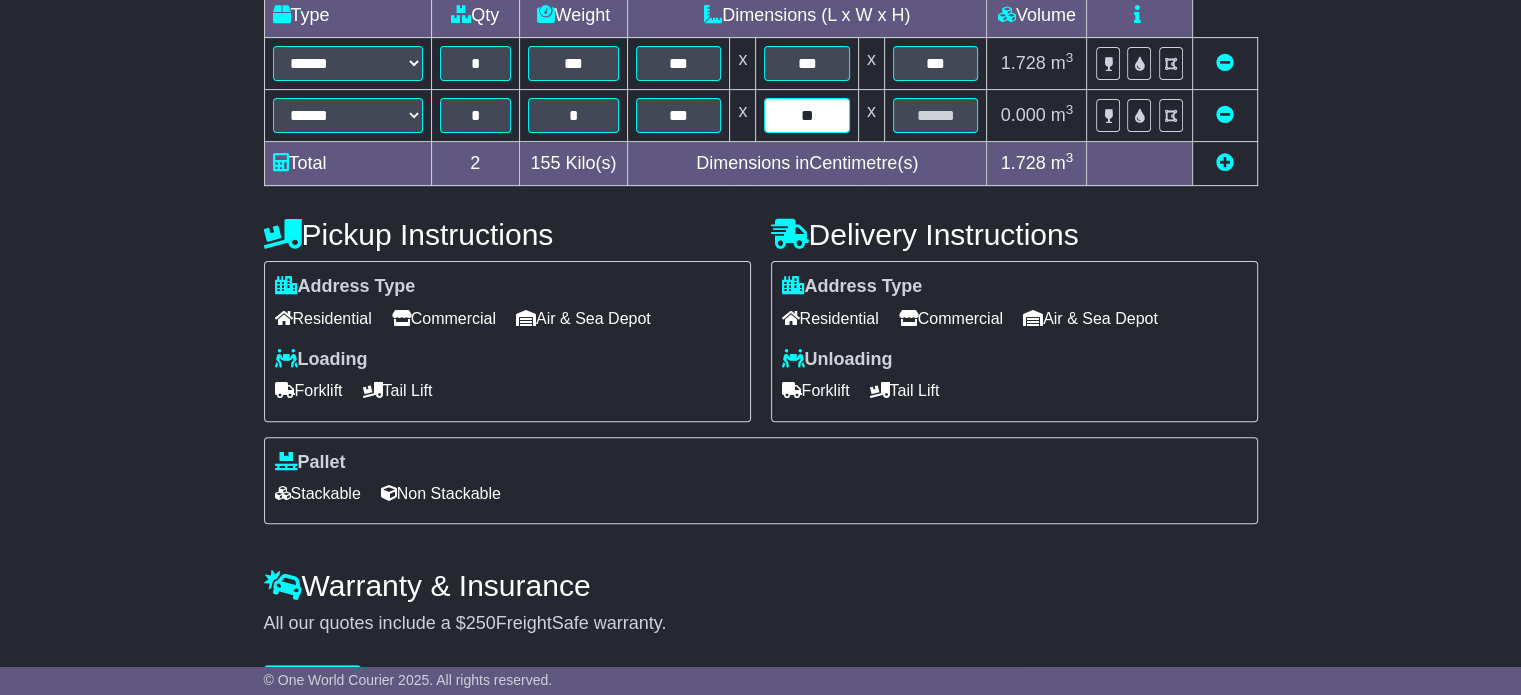 type on "**" 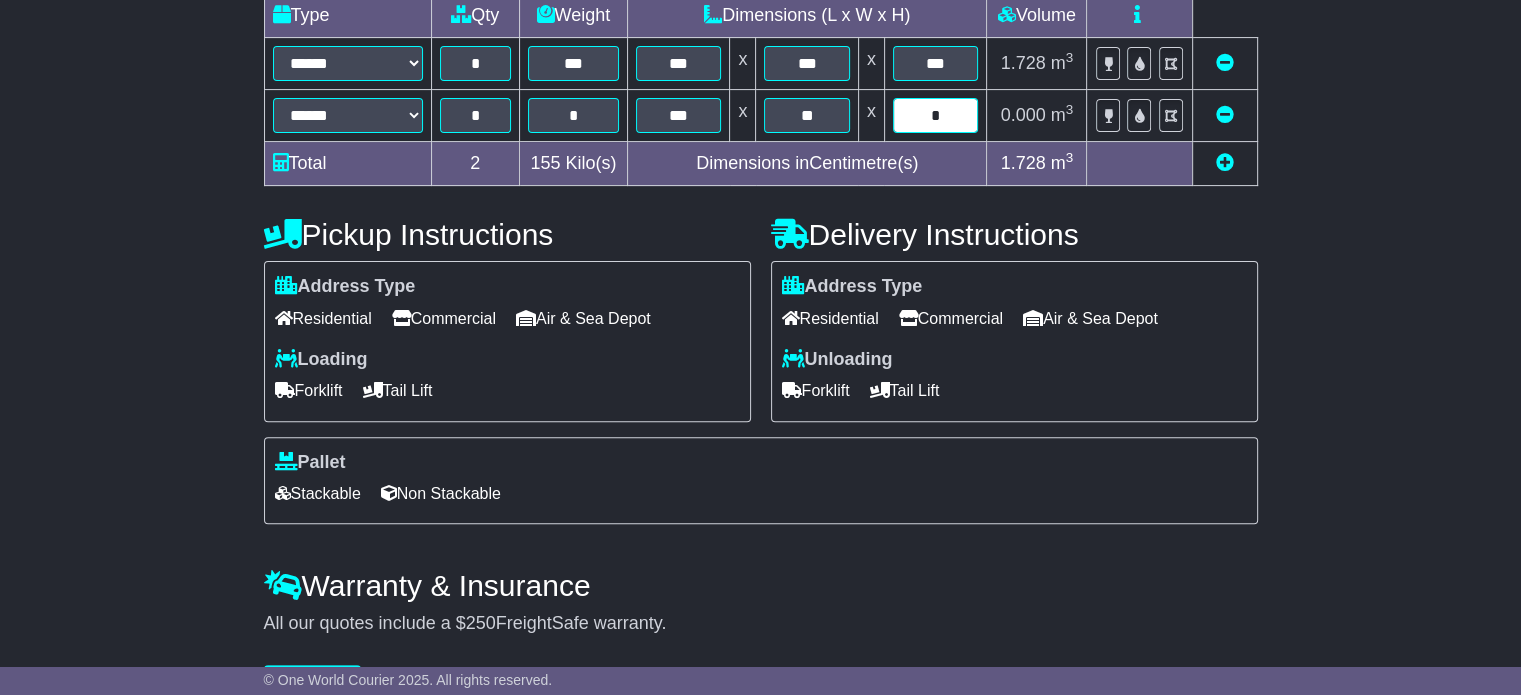 type on "*" 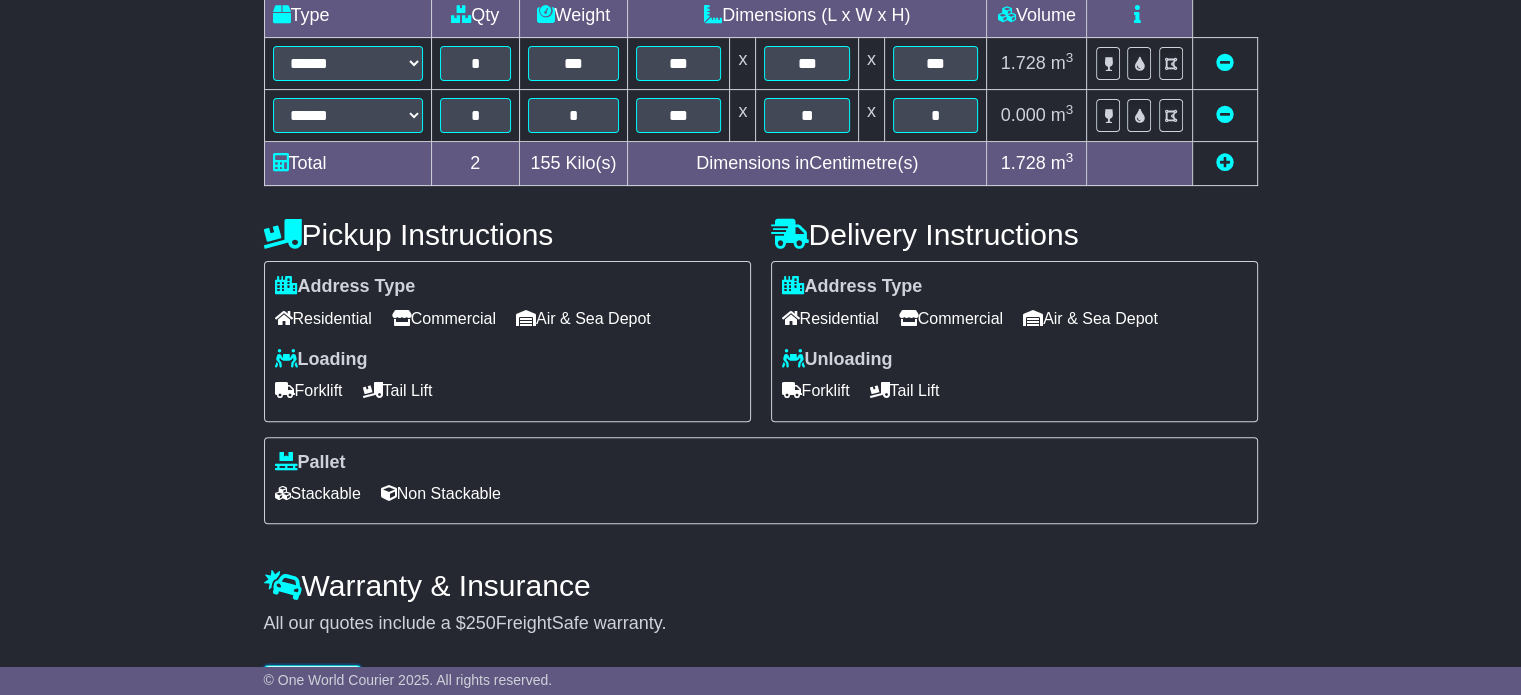 scroll, scrollTop: 536, scrollLeft: 0, axis: vertical 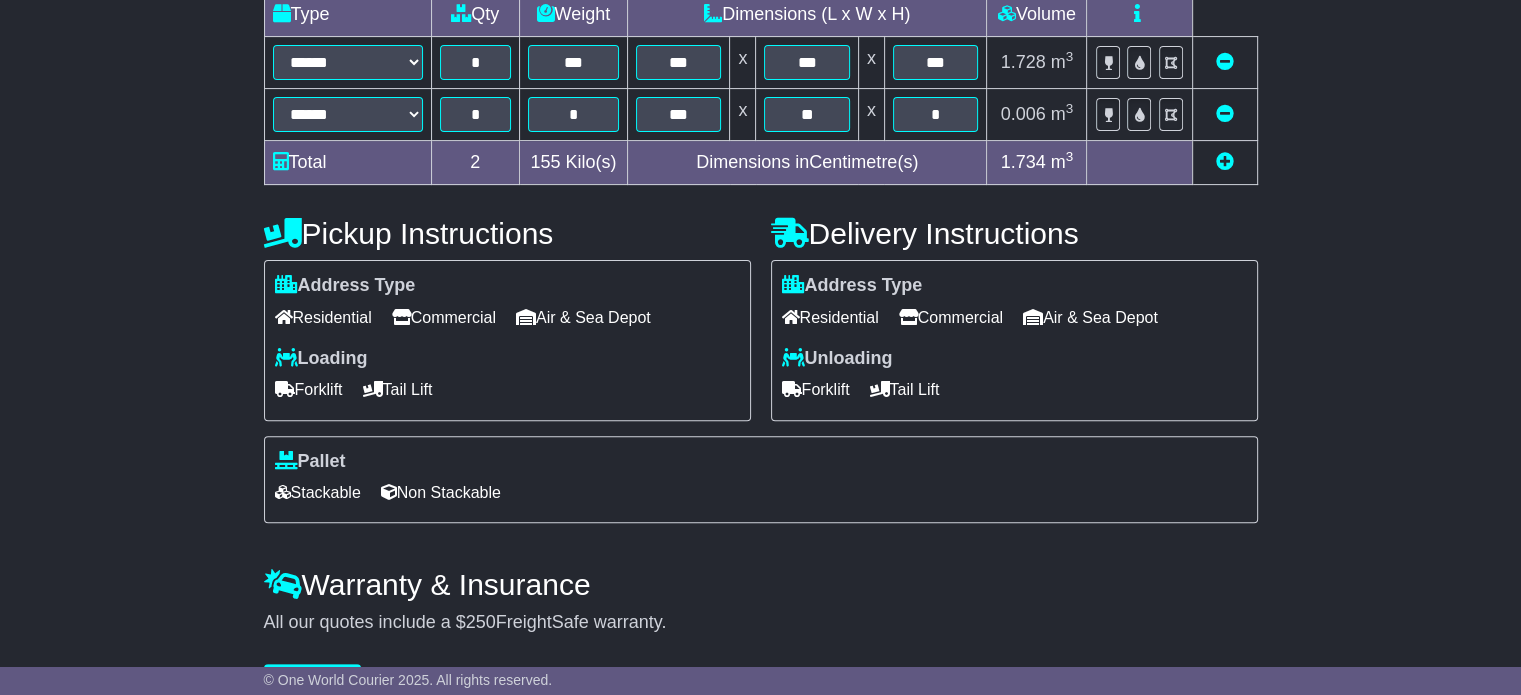 click on "Commercial" at bounding box center [444, 317] 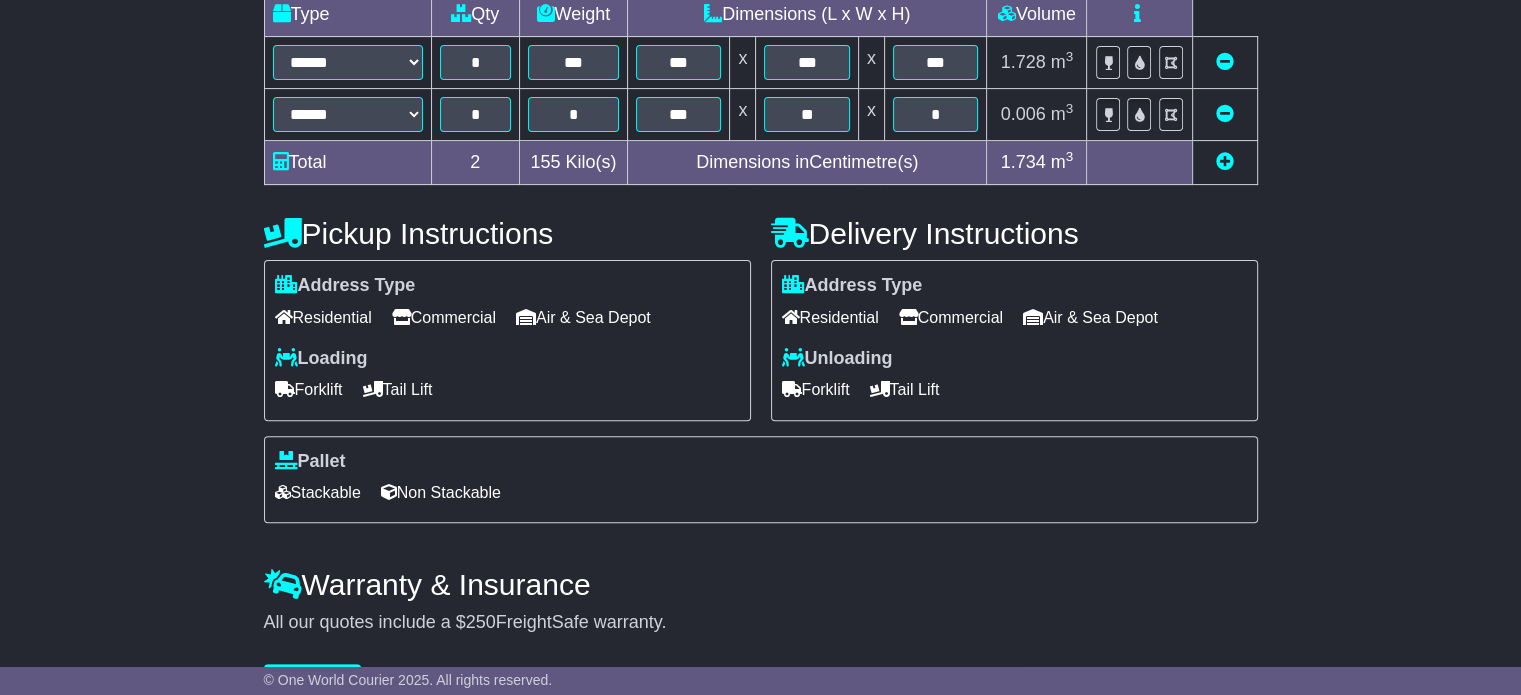 drag, startPoint x: 324, startPoint y: 386, endPoint x: 348, endPoint y: 428, distance: 48.373547 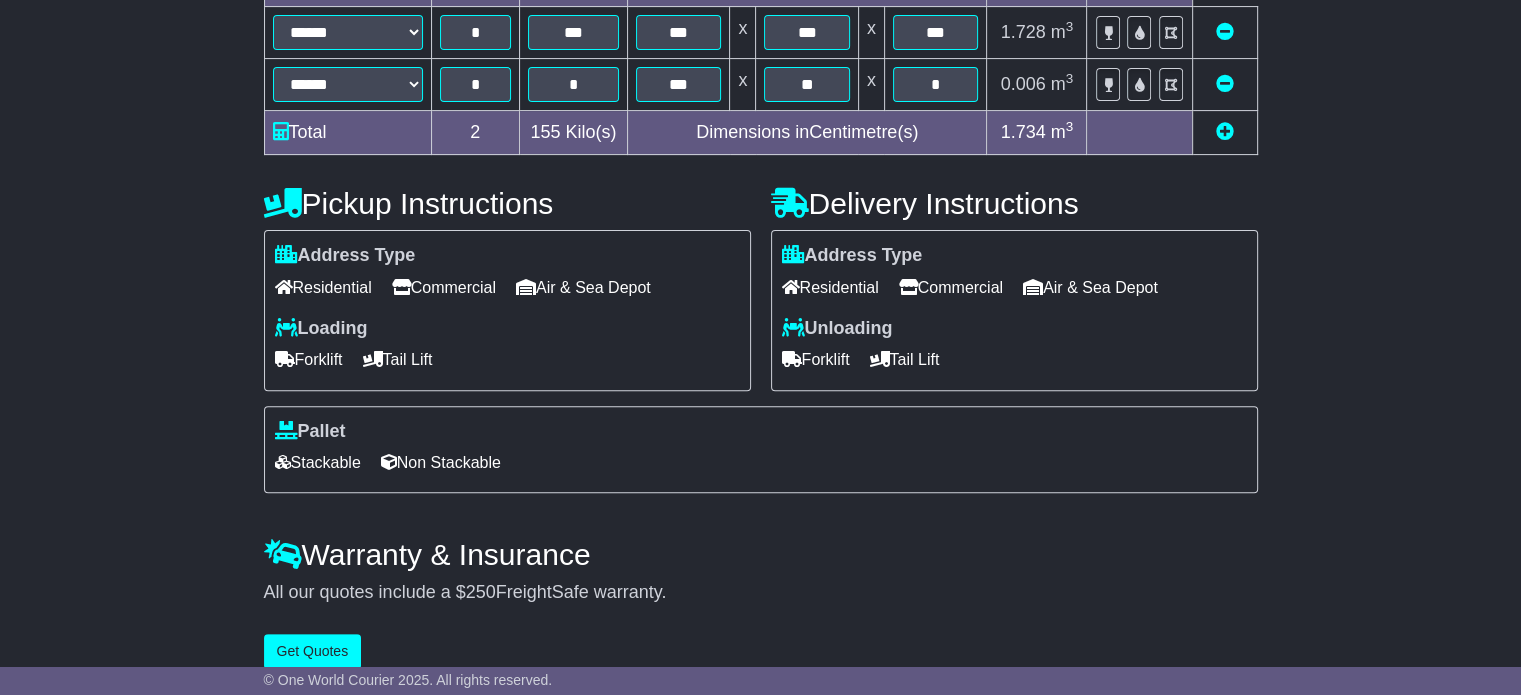 scroll, scrollTop: 591, scrollLeft: 0, axis: vertical 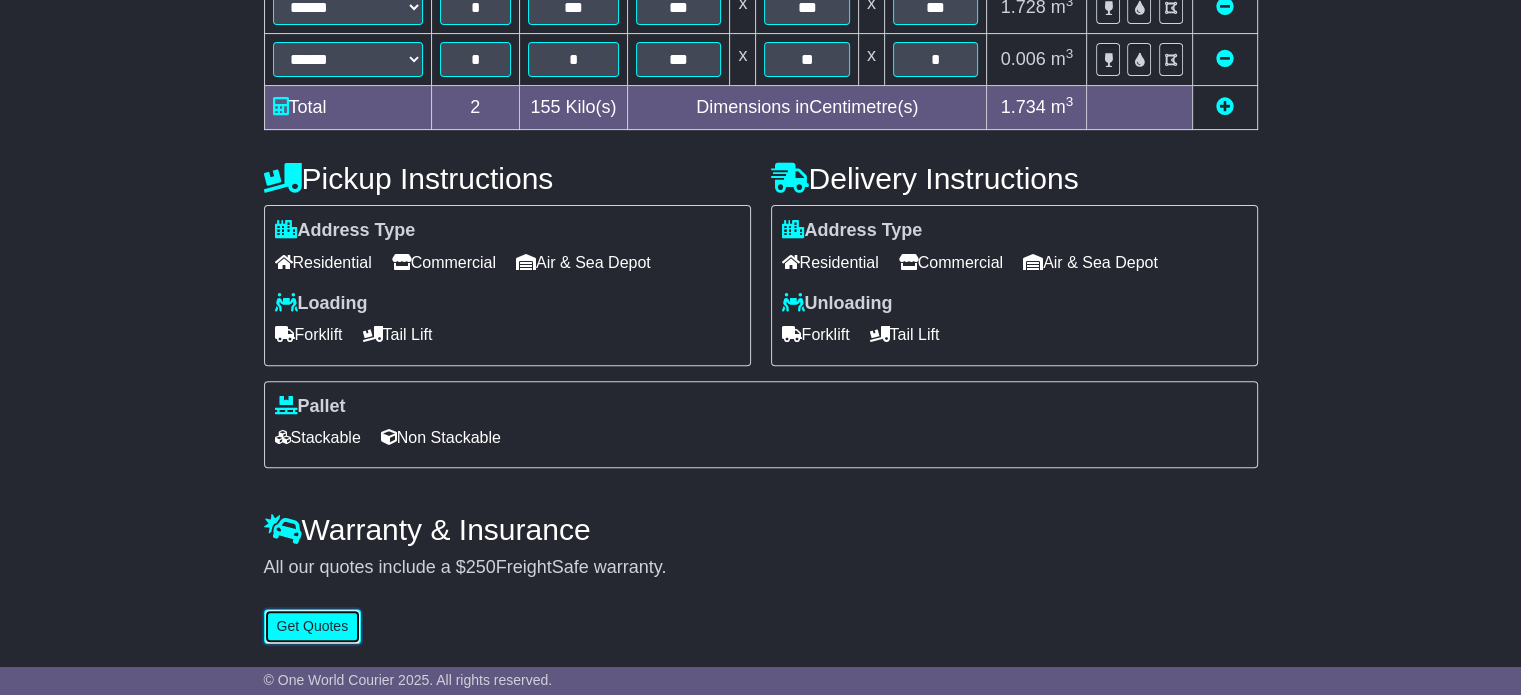 click on "Get Quotes" at bounding box center (313, 626) 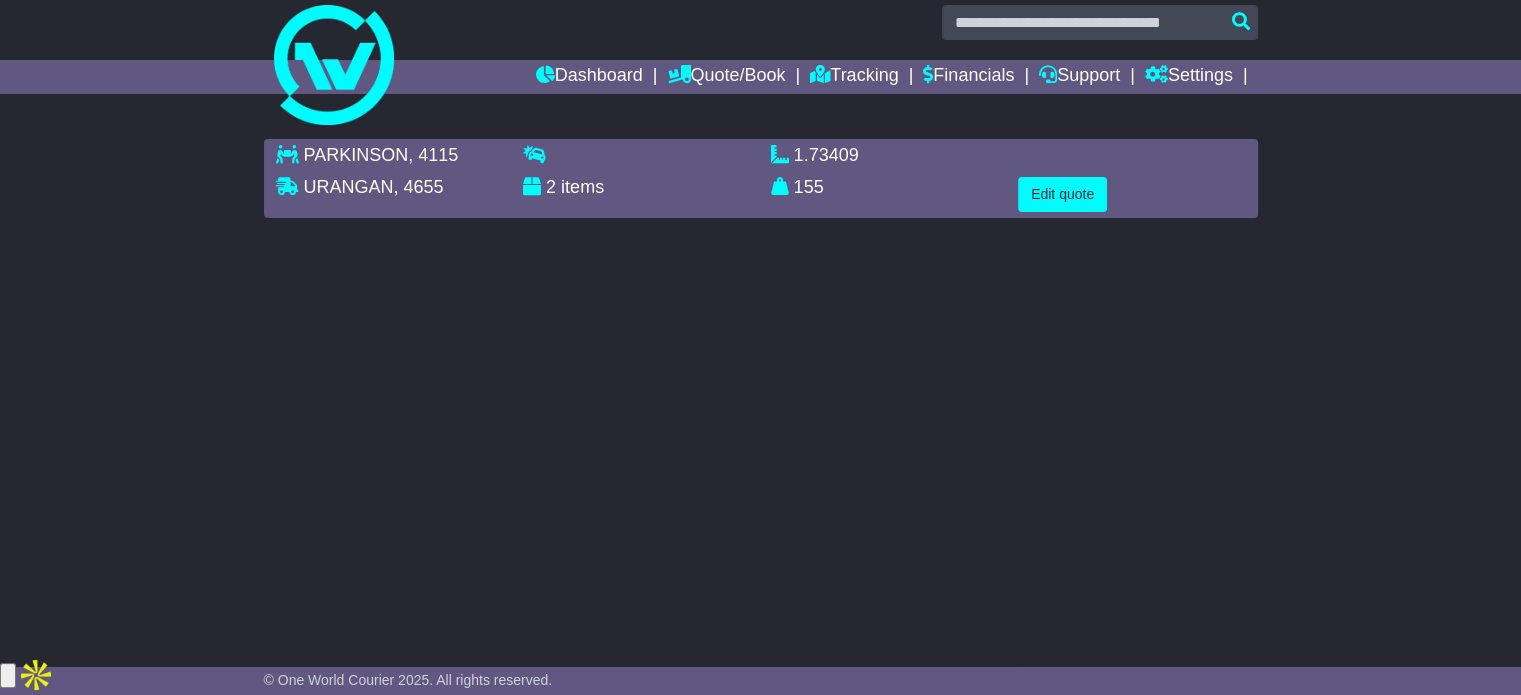 scroll, scrollTop: 0, scrollLeft: 0, axis: both 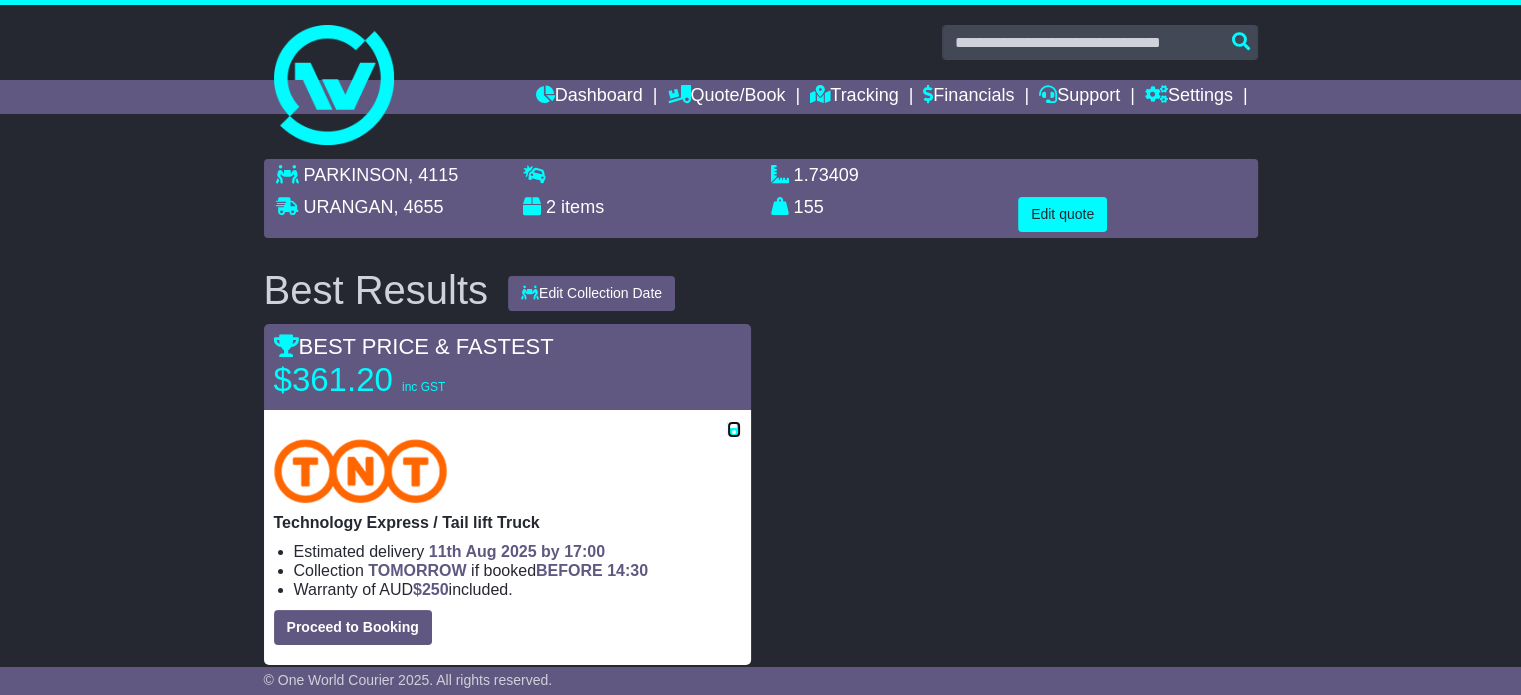 click at bounding box center (734, 429) 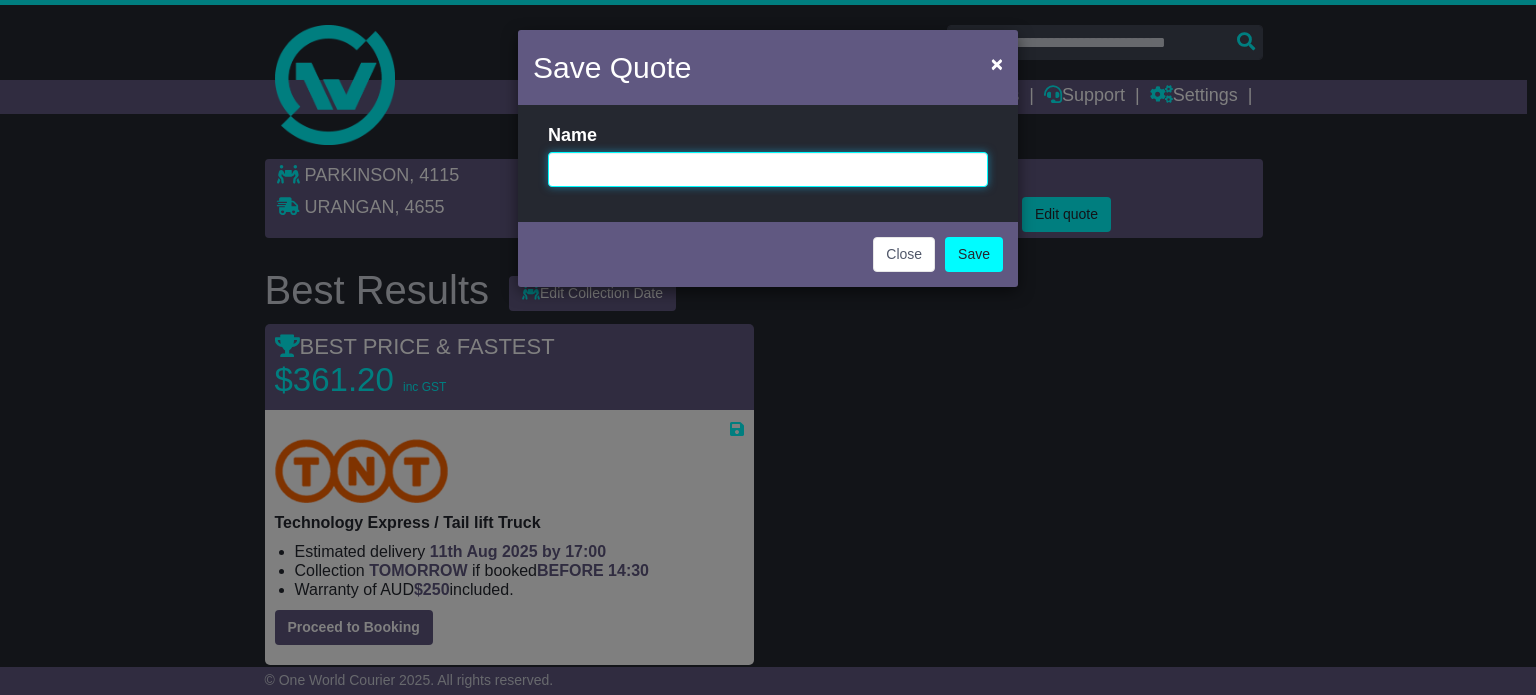 click at bounding box center [768, 169] 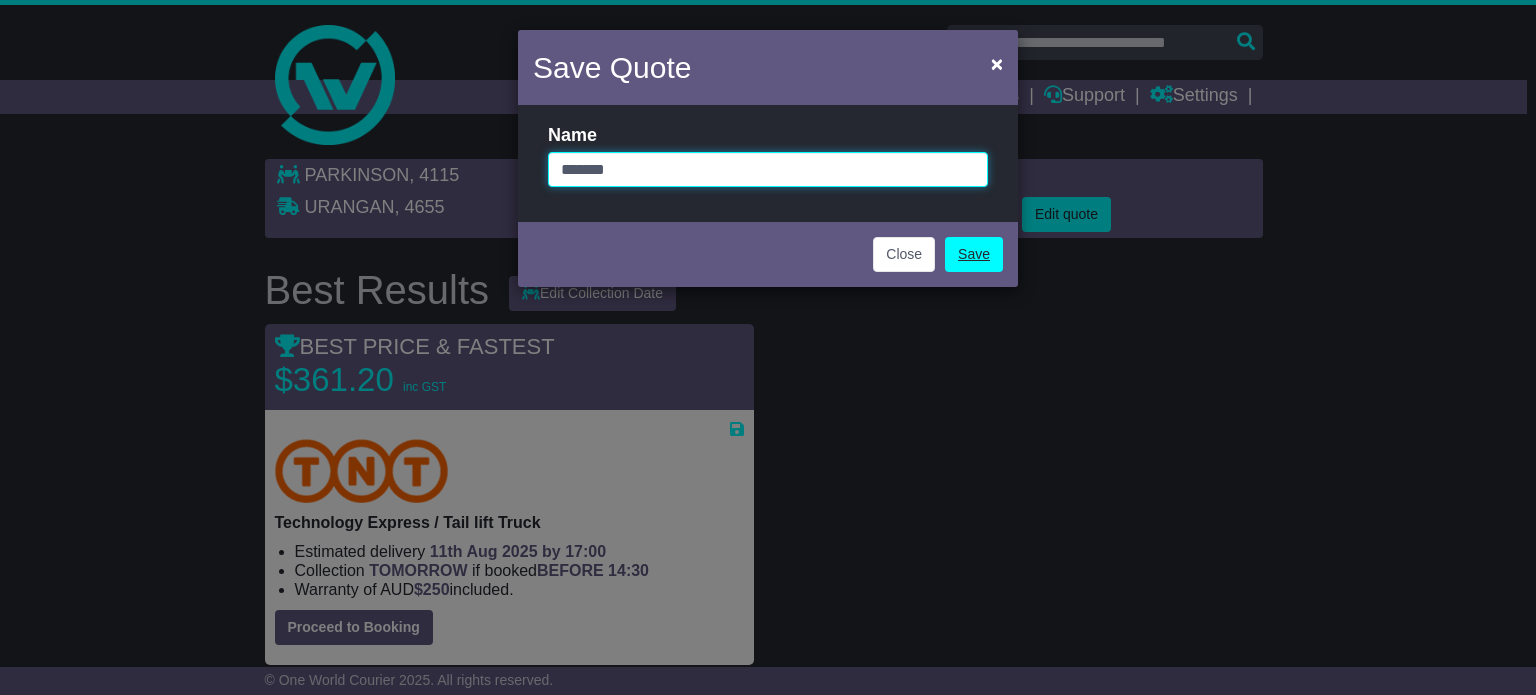 type on "*******" 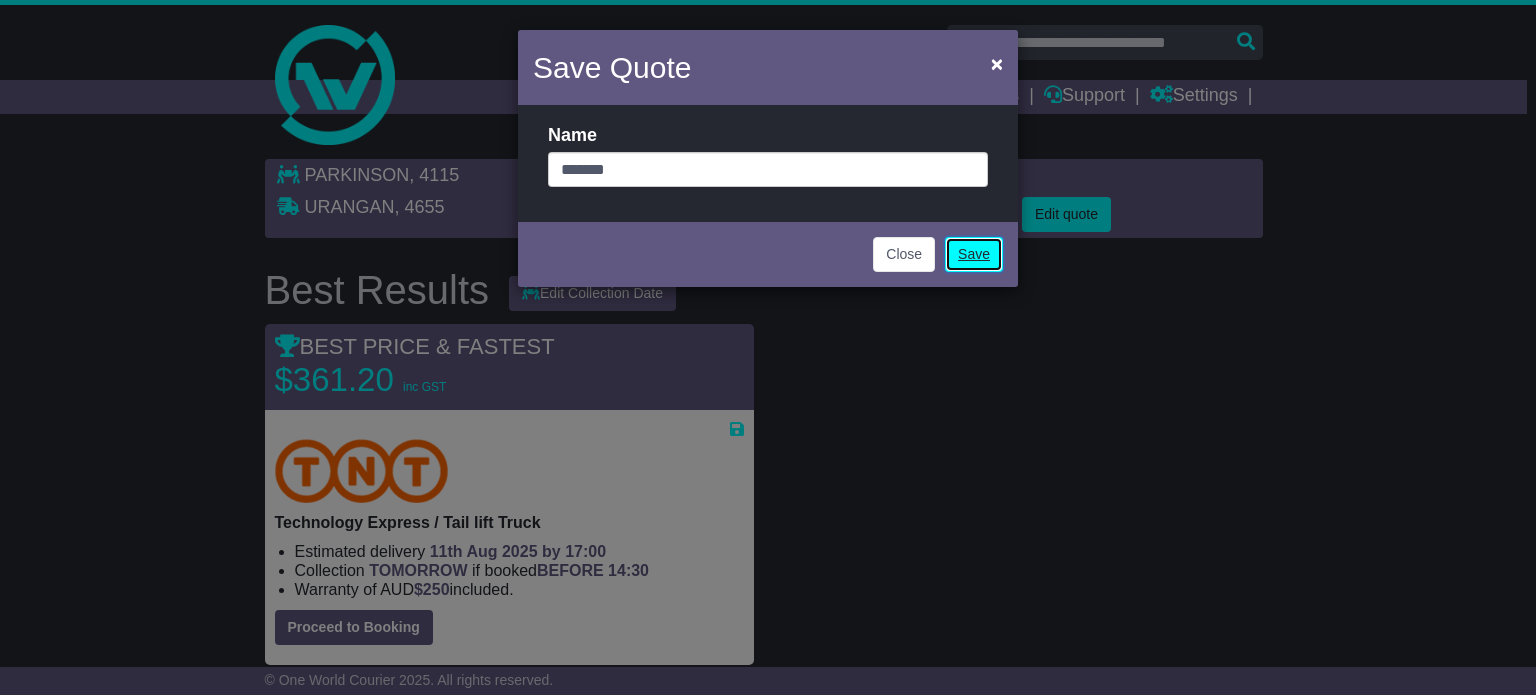 click on "Save" at bounding box center (974, 254) 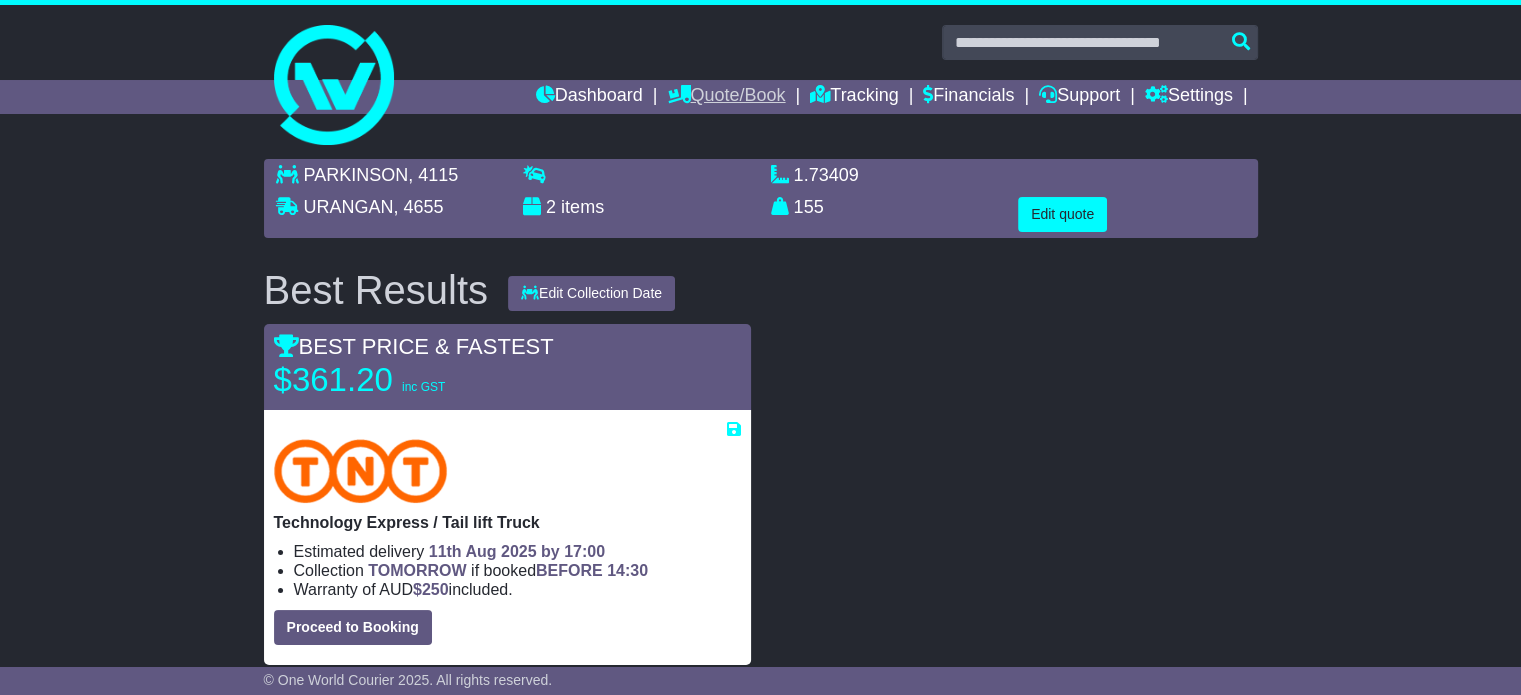 click on "Quote/Book" at bounding box center [726, 97] 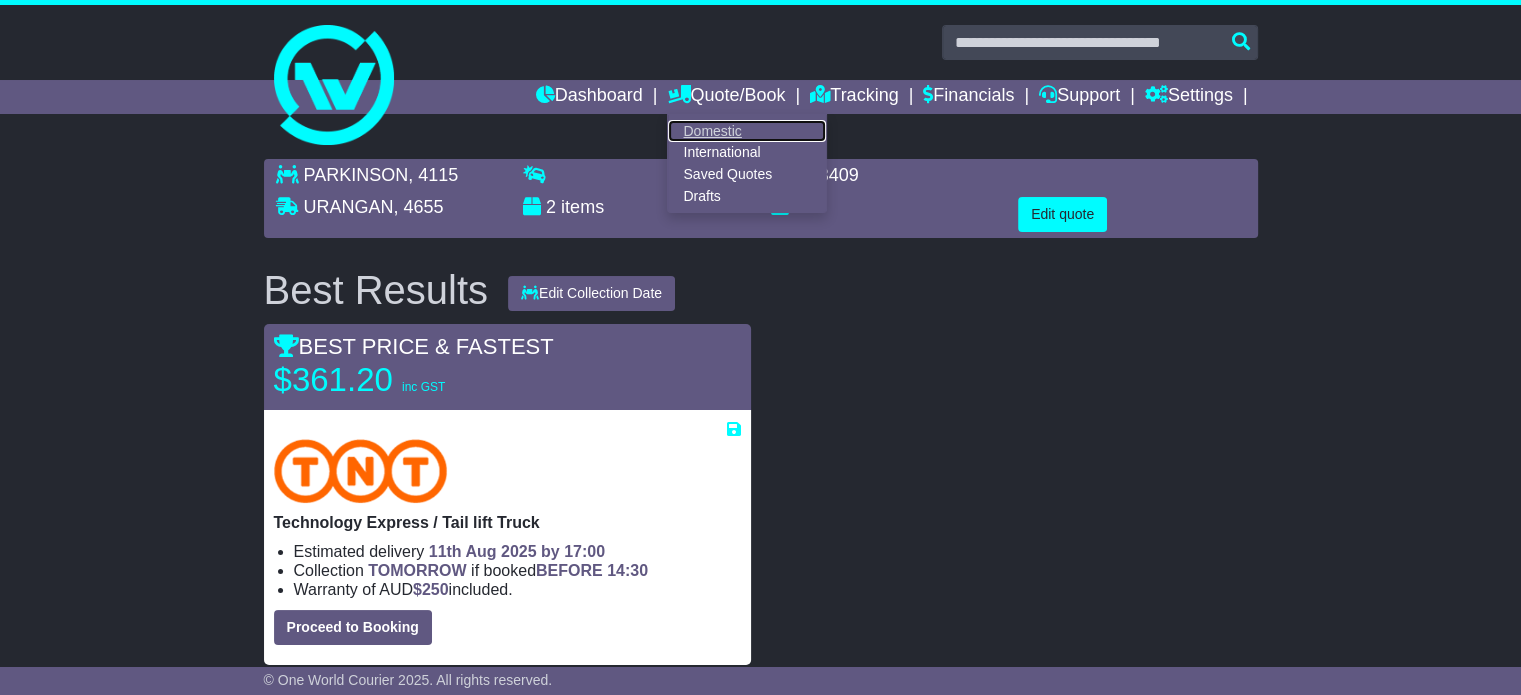 click on "Domestic" at bounding box center (747, 131) 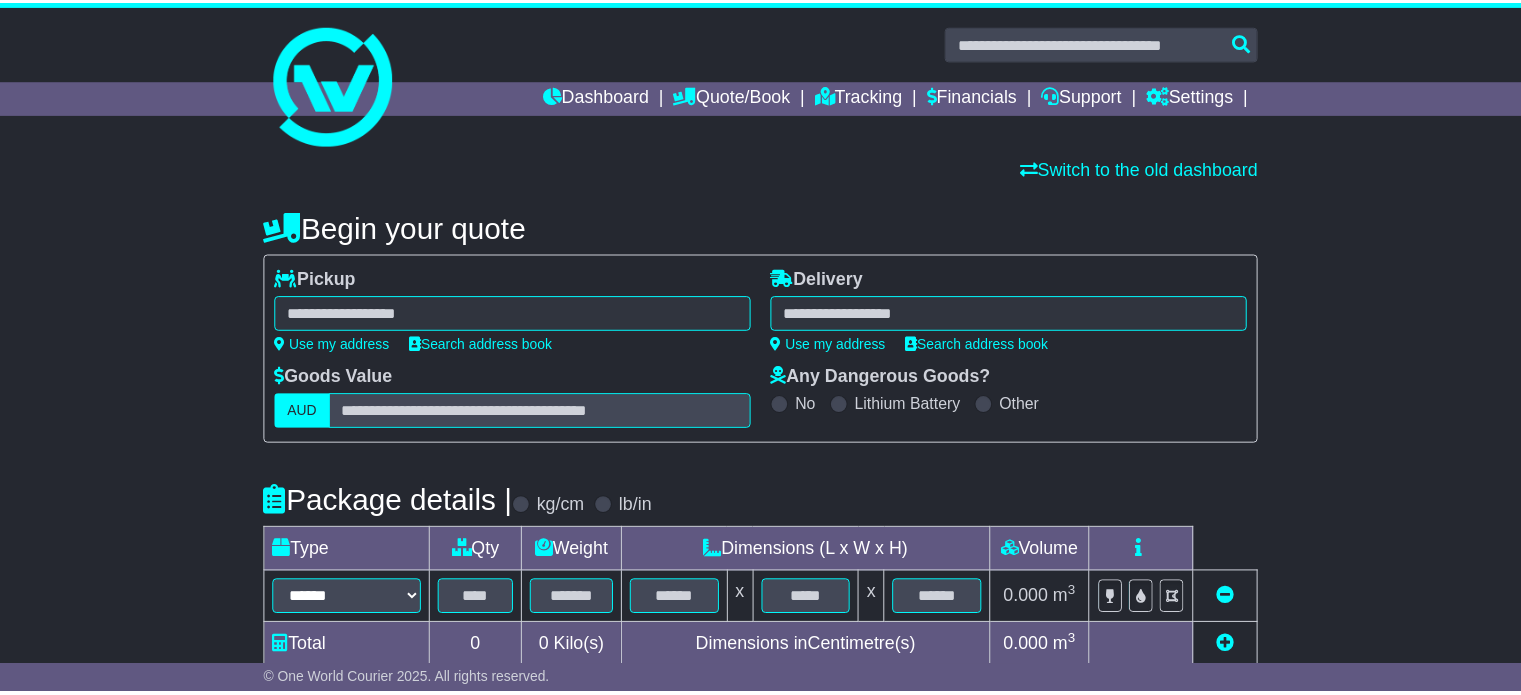 scroll, scrollTop: 0, scrollLeft: 0, axis: both 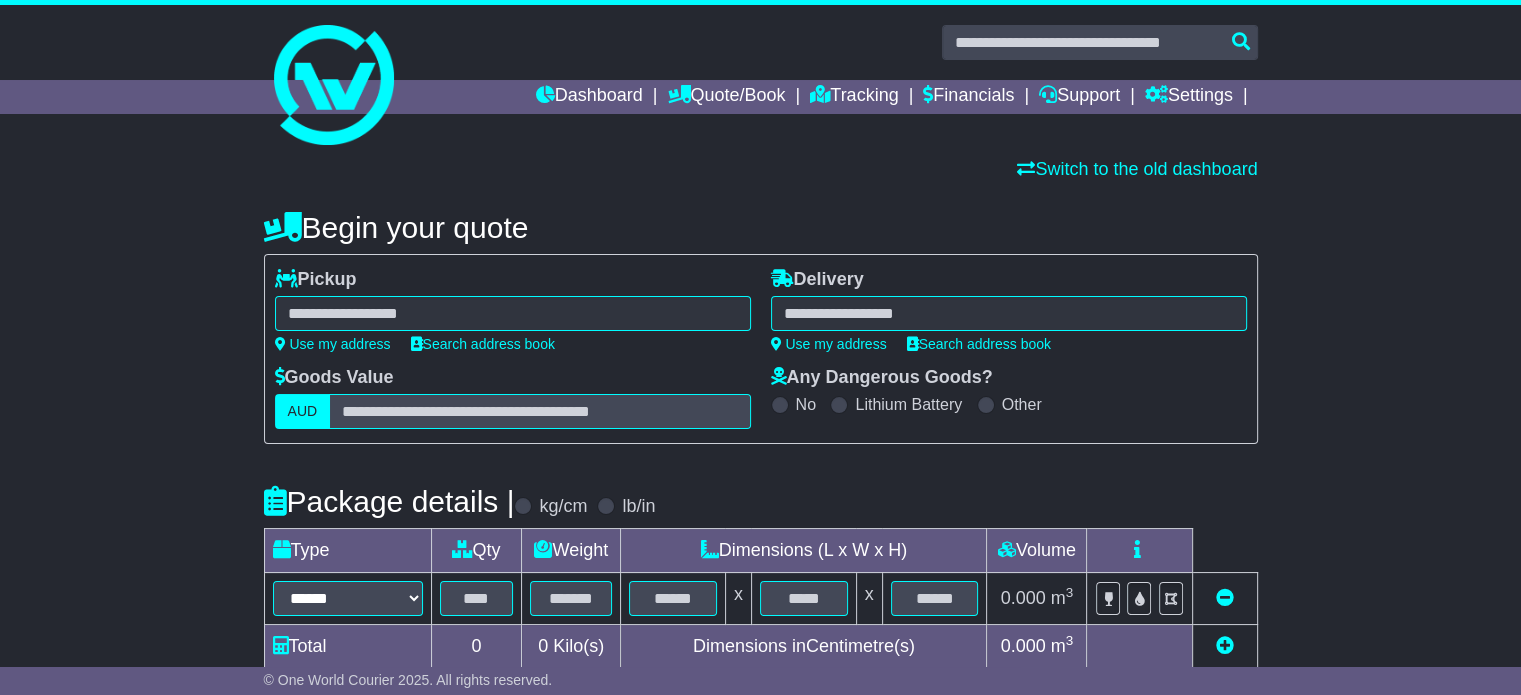 click at bounding box center [513, 313] 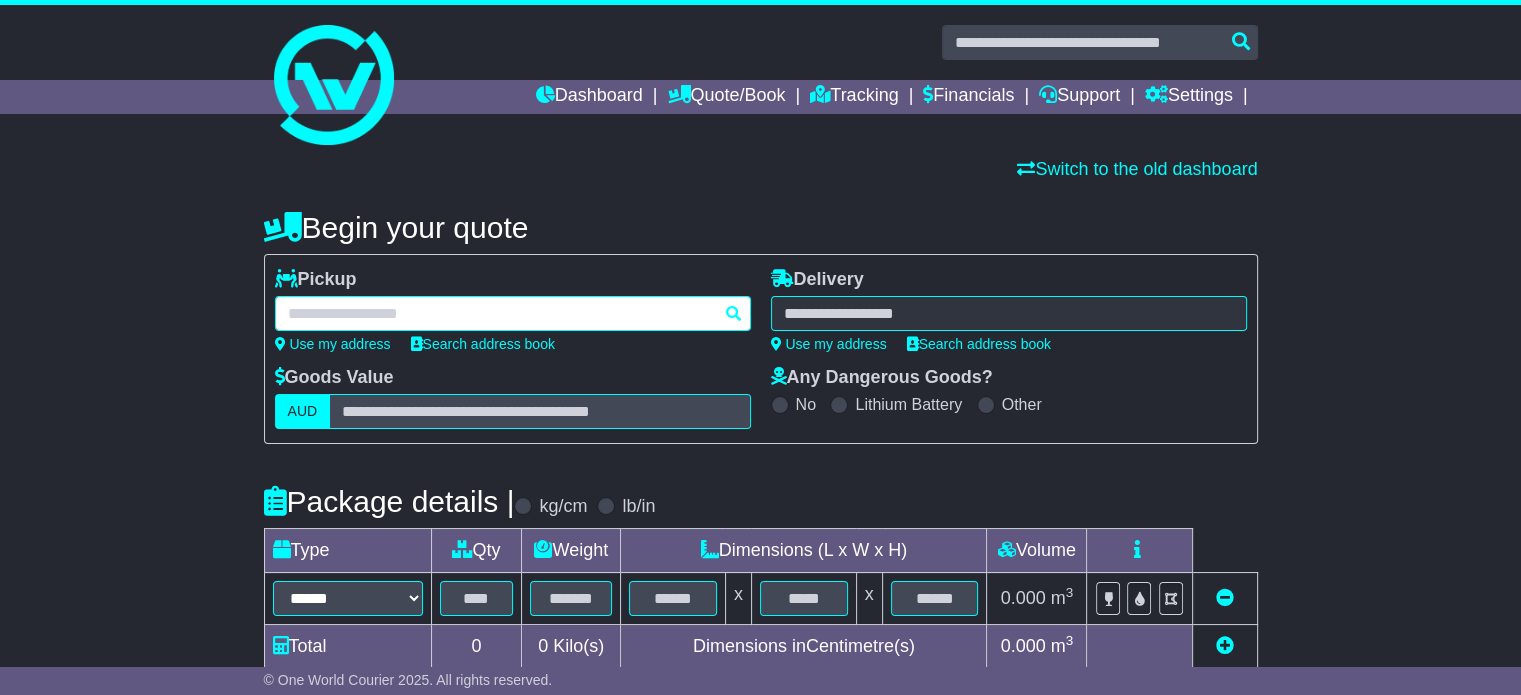 paste on "*********" 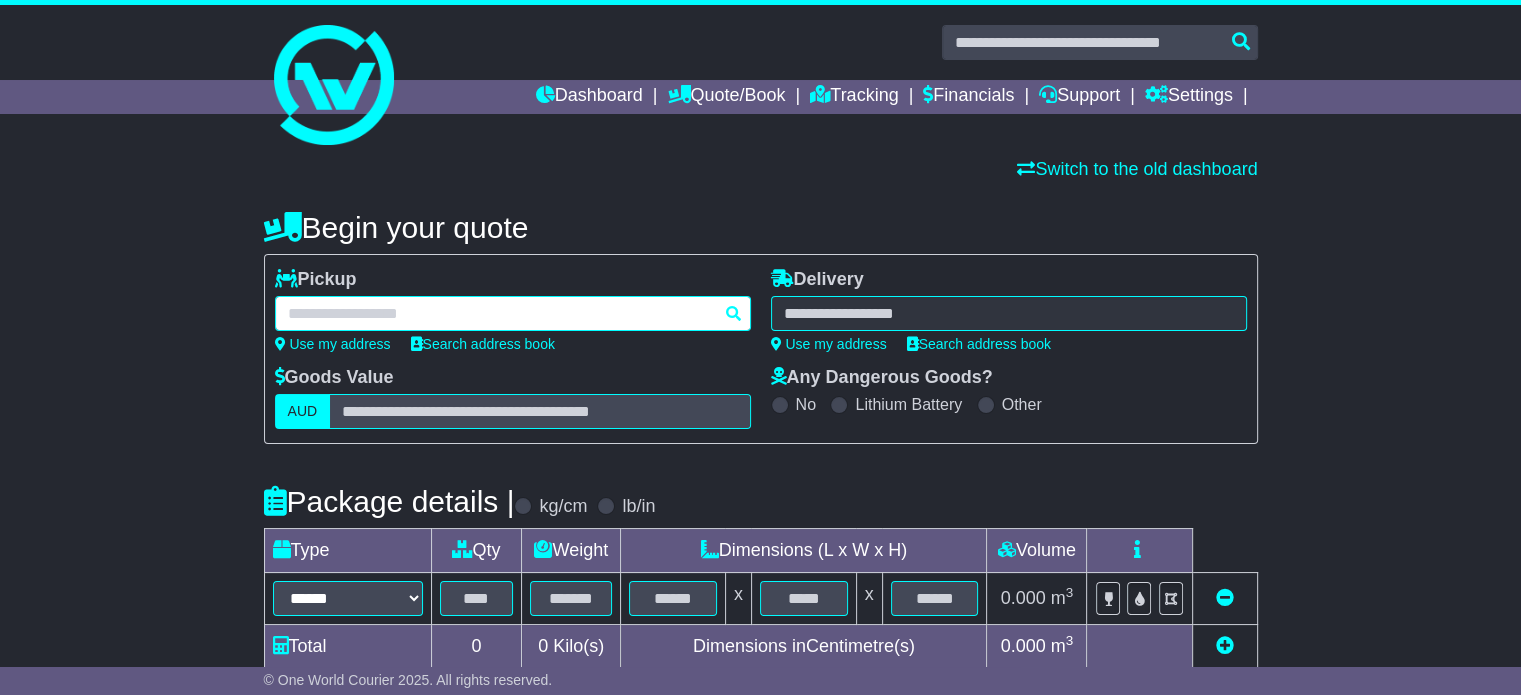 type on "*********" 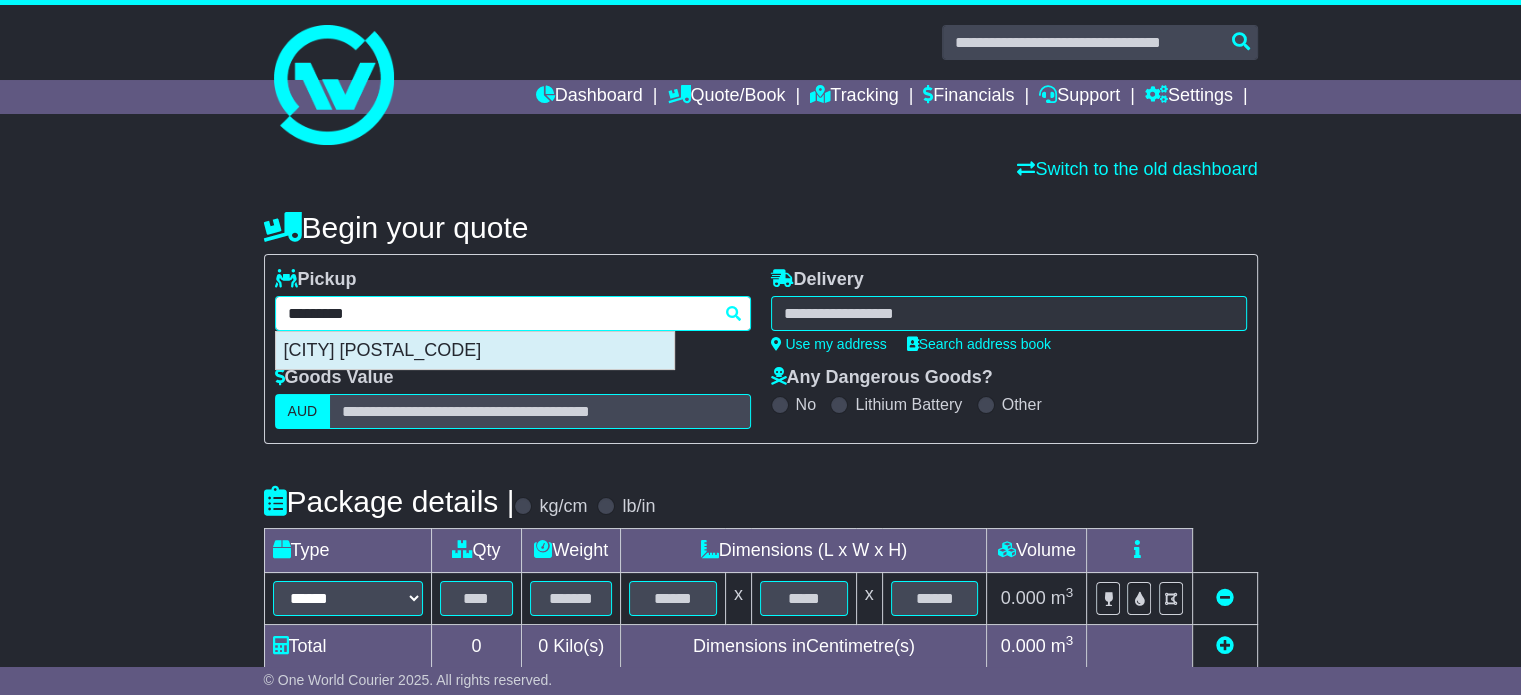 click on "BEENLEIGH 4207" at bounding box center [475, 351] 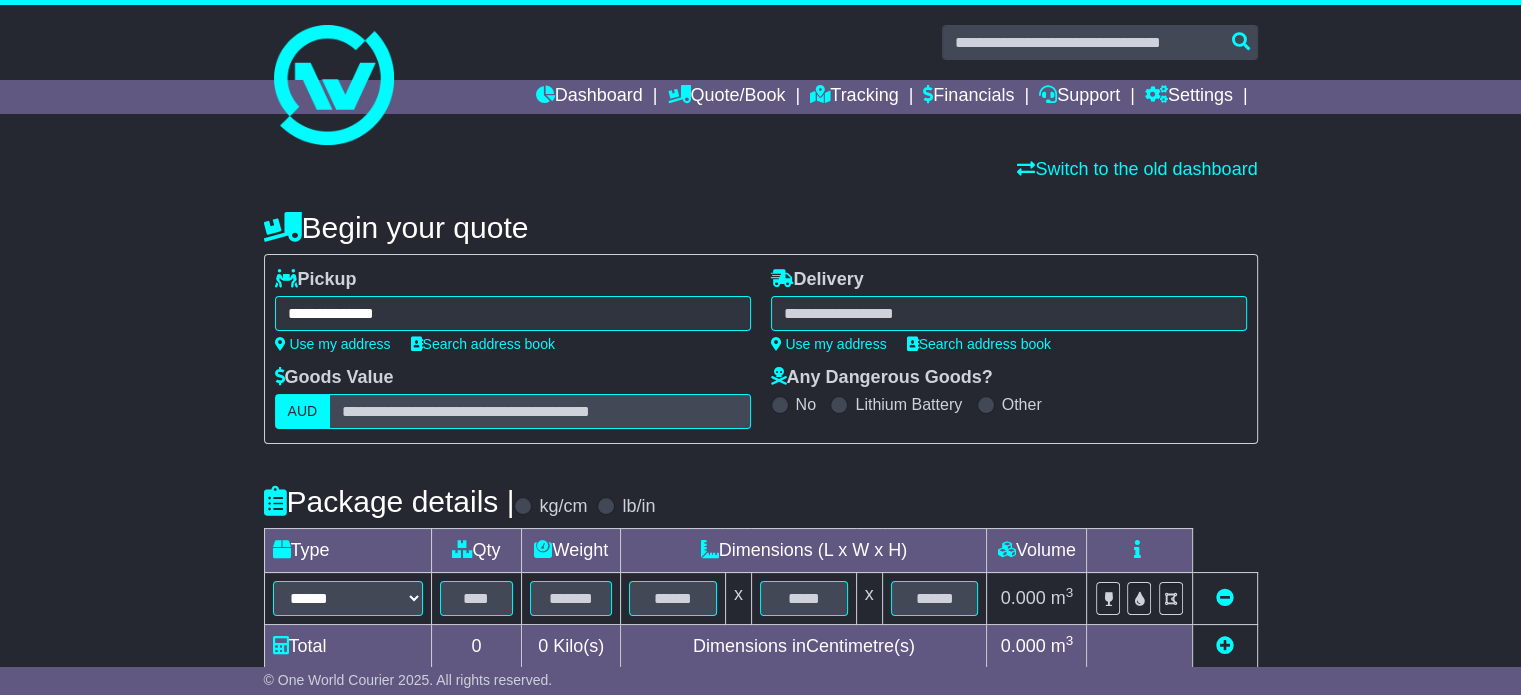 type on "**********" 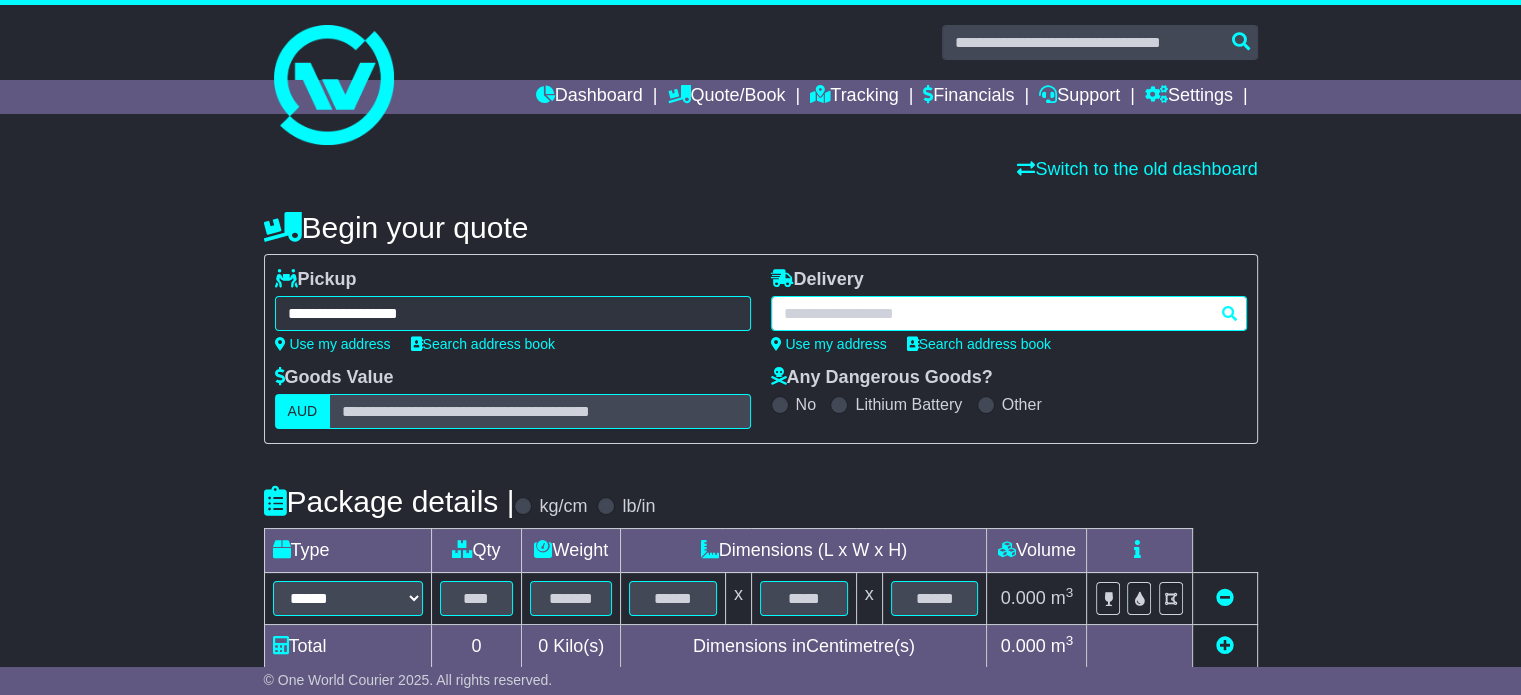 click at bounding box center (1009, 313) 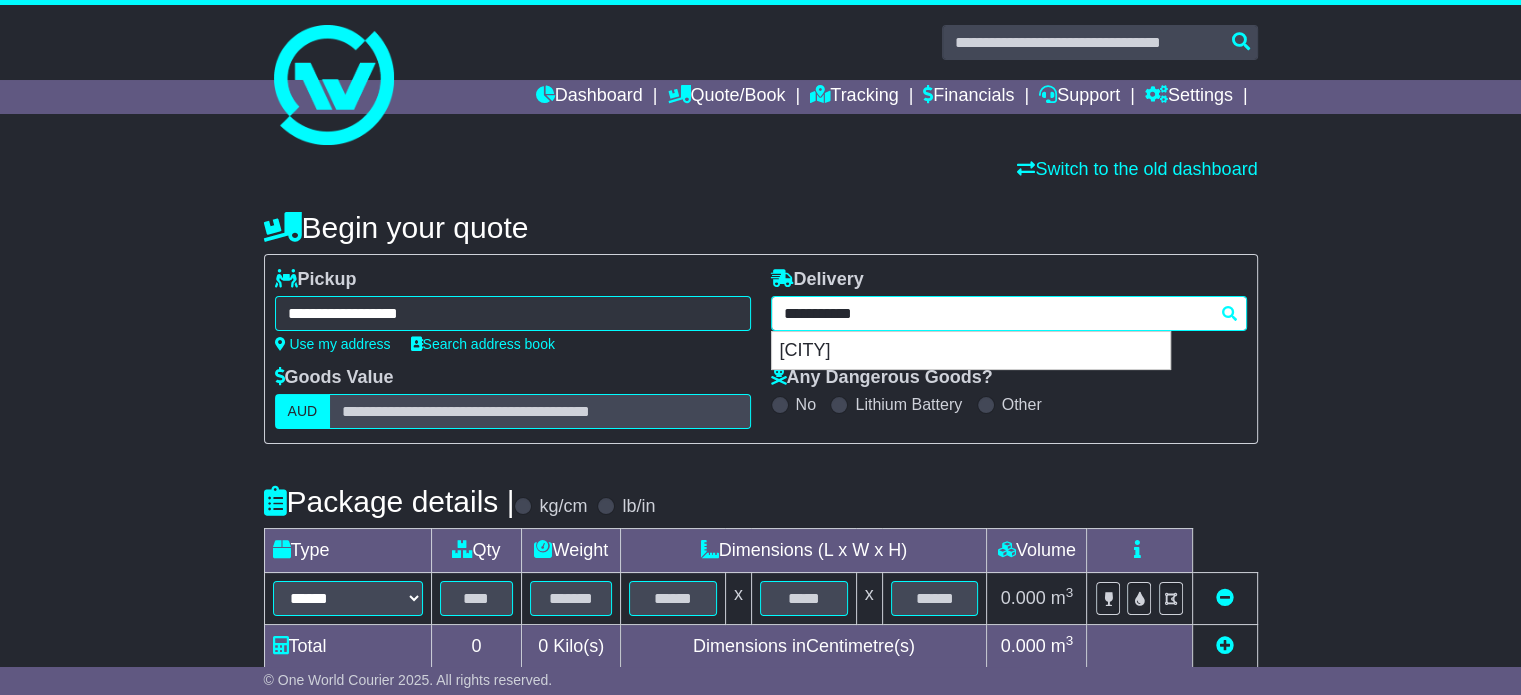 click on "GOONDIWINDI 4390" at bounding box center [971, 351] 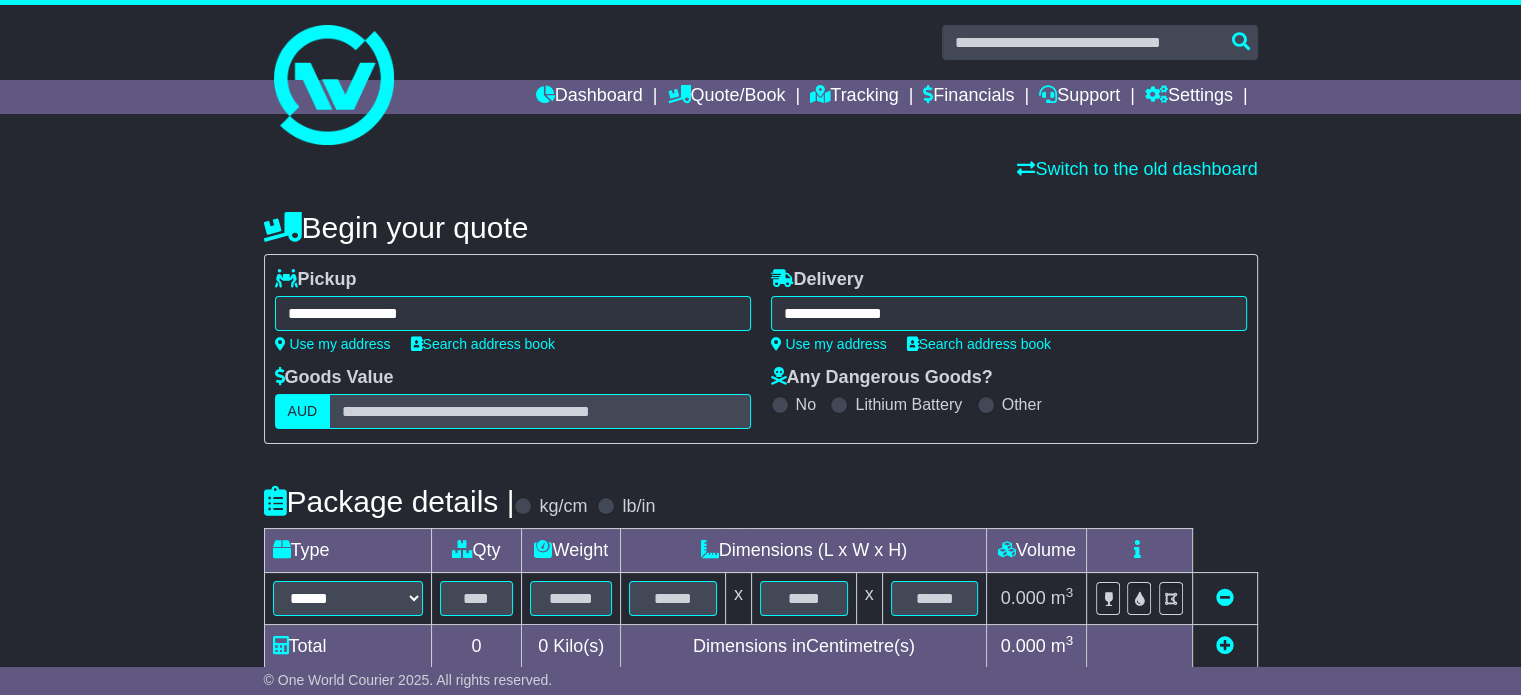 type on "**********" 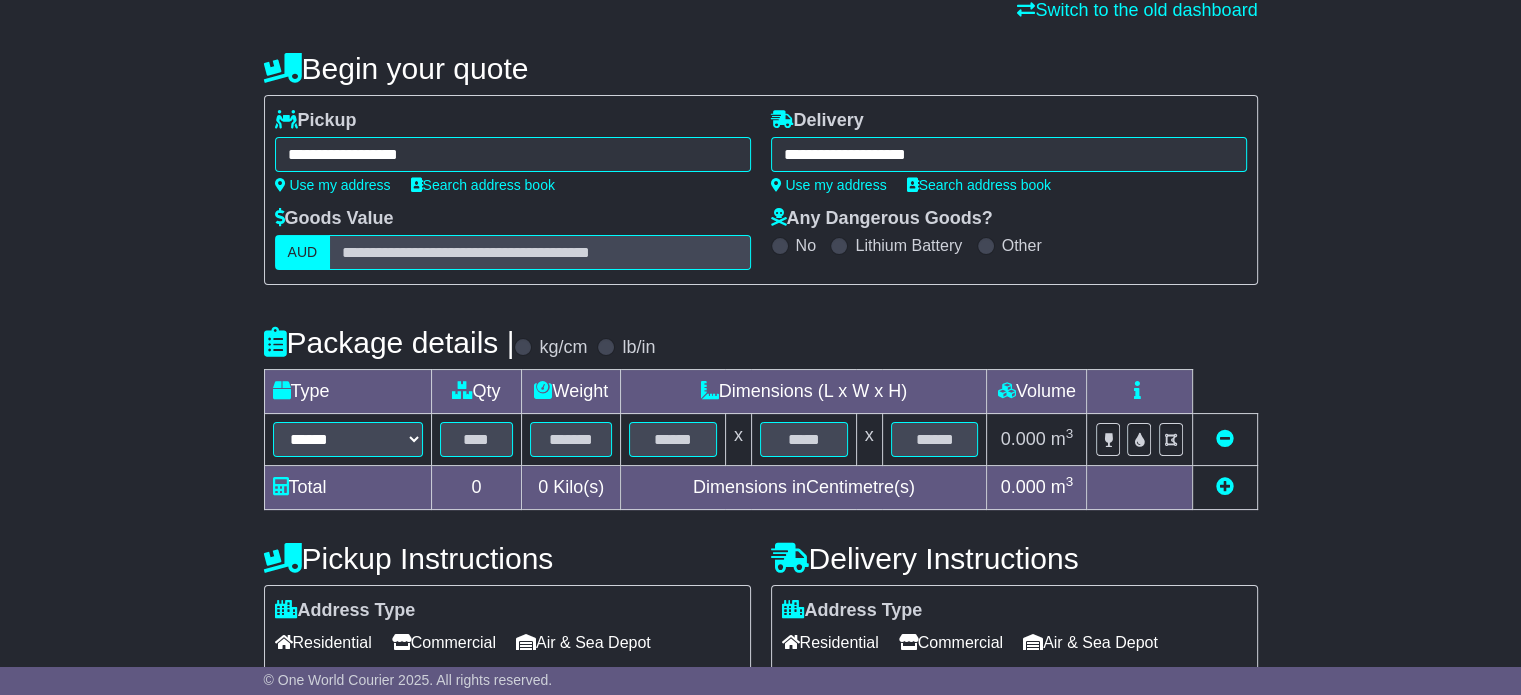 scroll, scrollTop: 300, scrollLeft: 0, axis: vertical 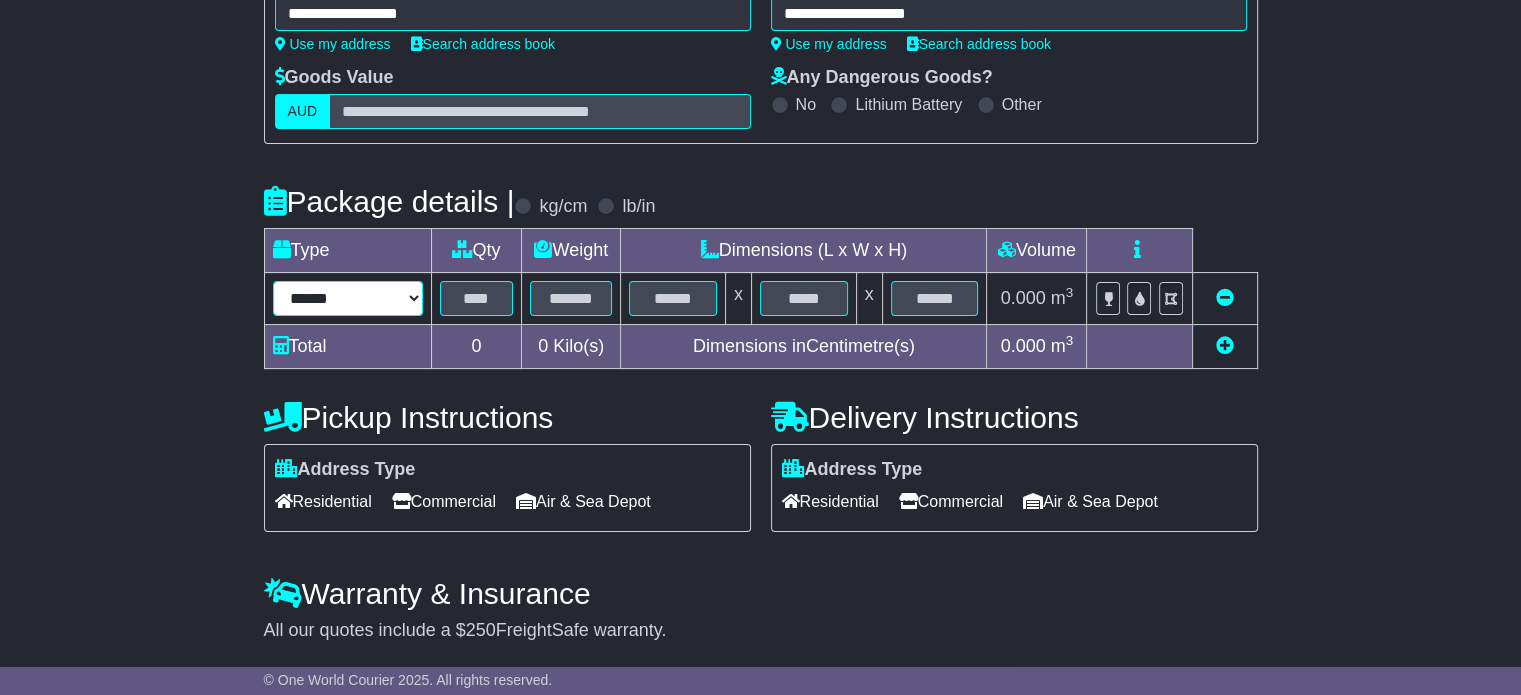 click on "****** ****** *** ******** ***** **** **** ****** *** *******" at bounding box center [348, 298] 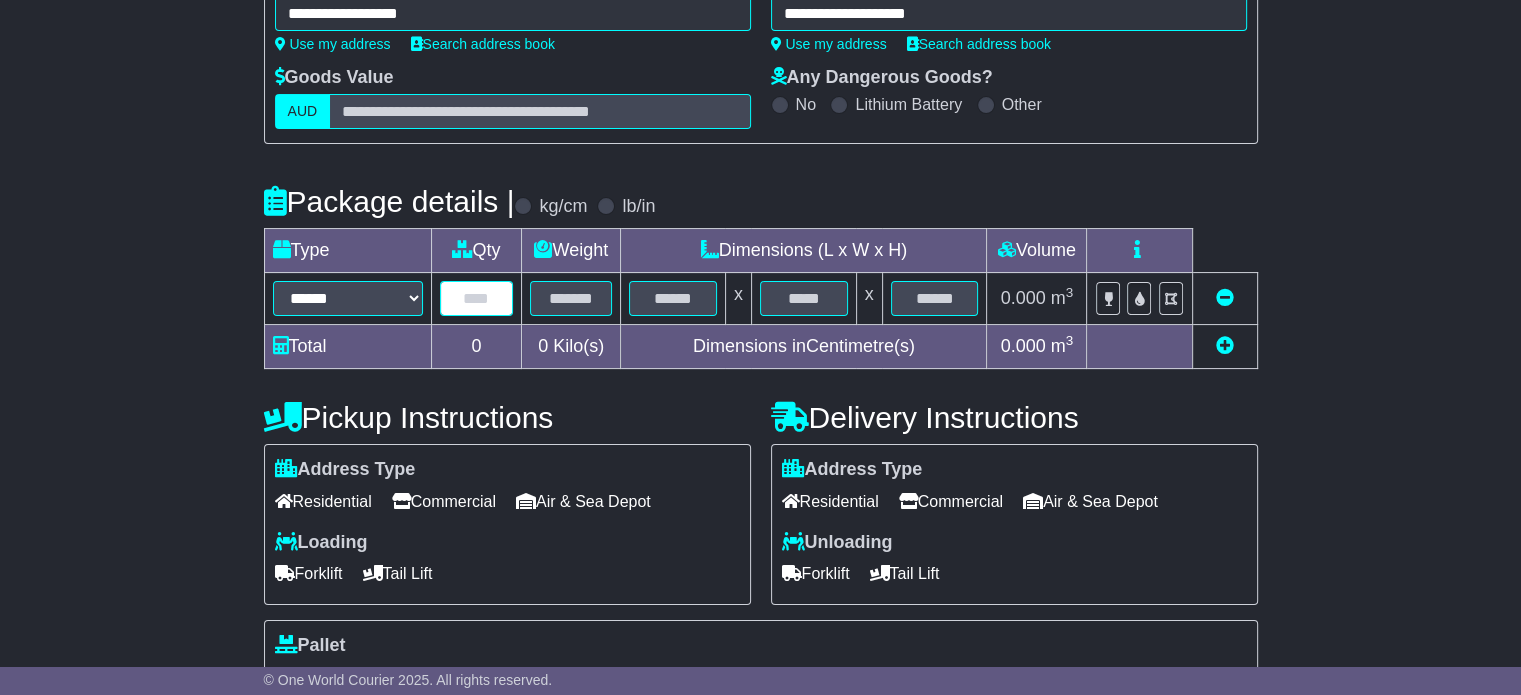 click at bounding box center (477, 298) 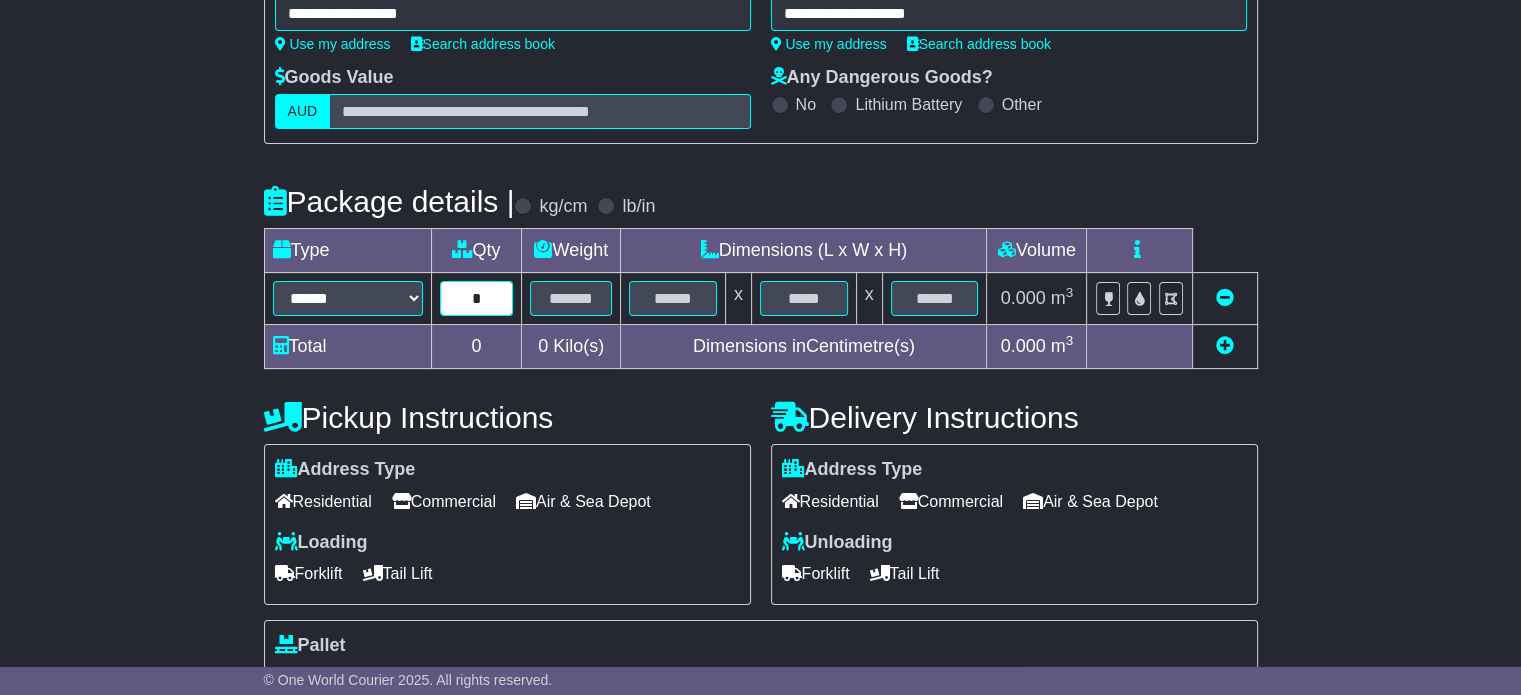 type on "*" 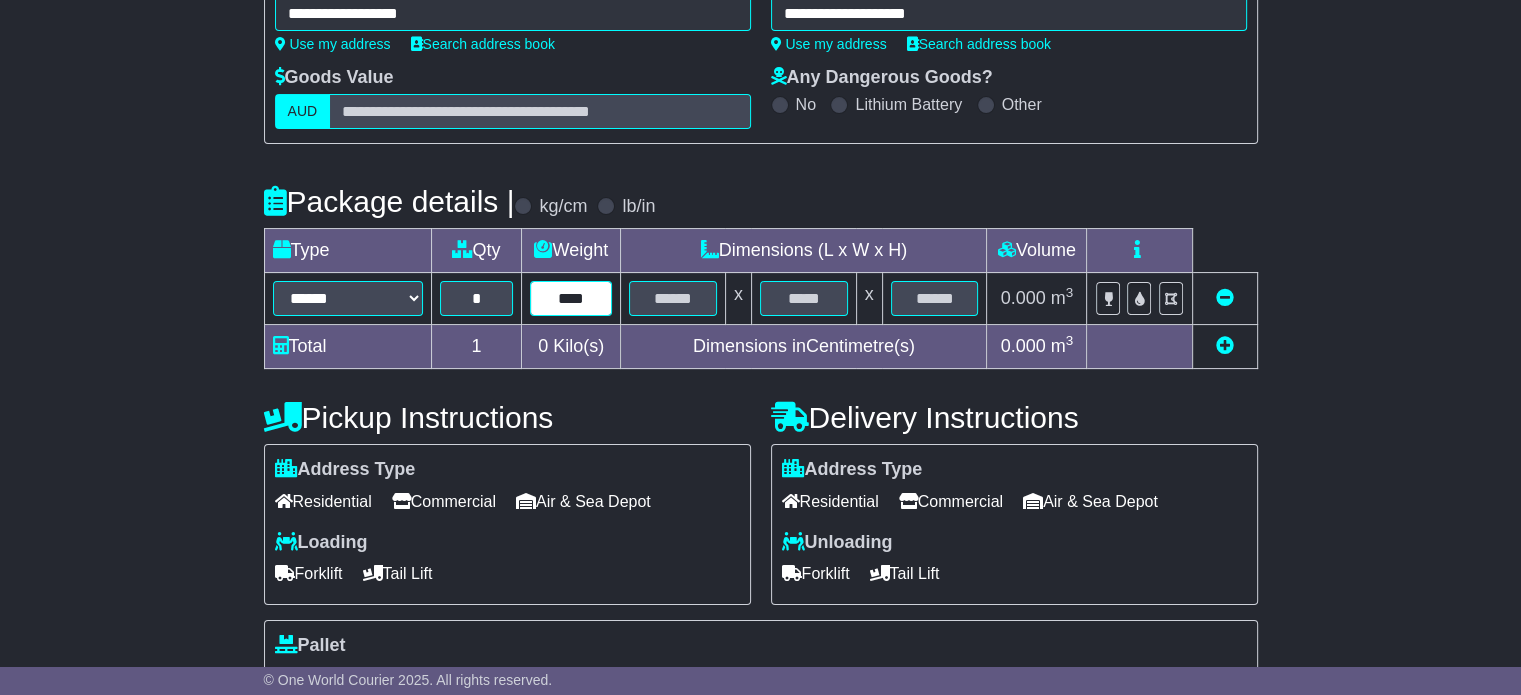 type on "****" 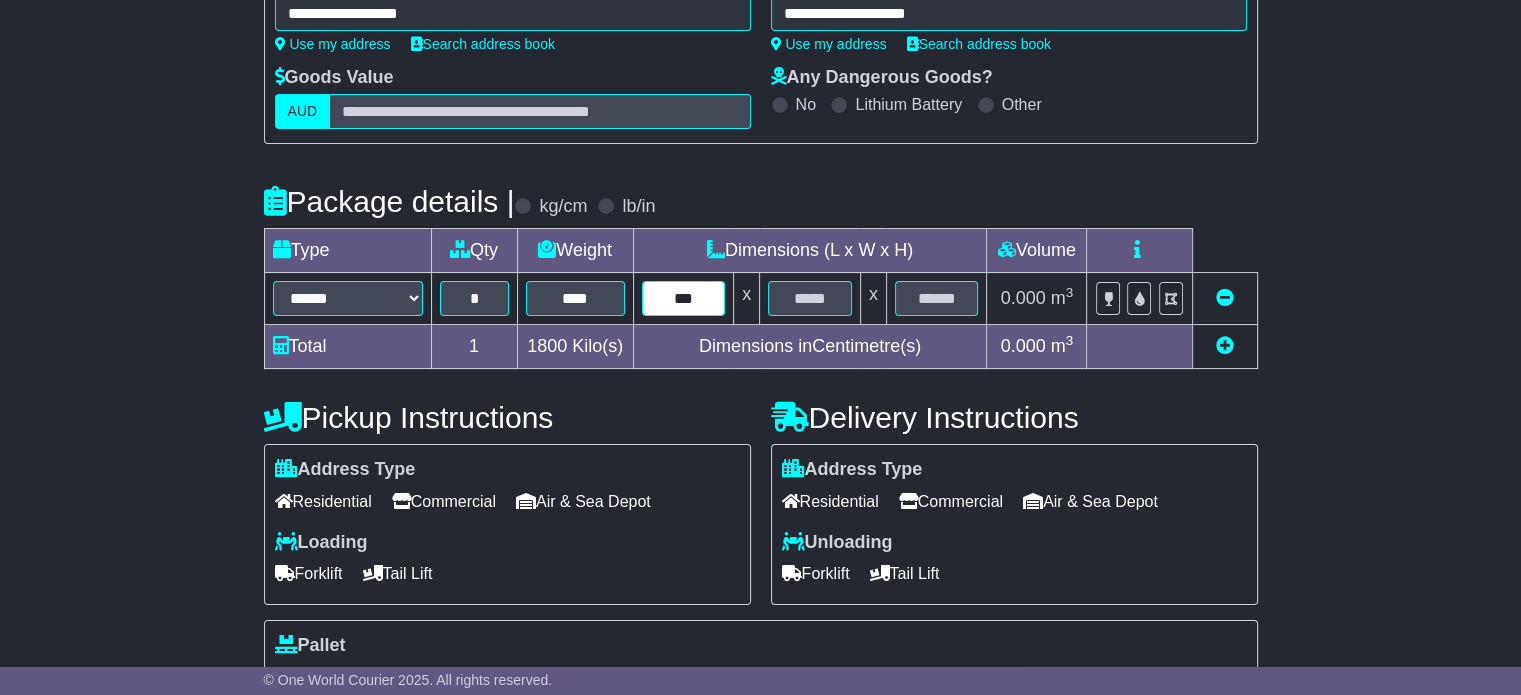 type on "***" 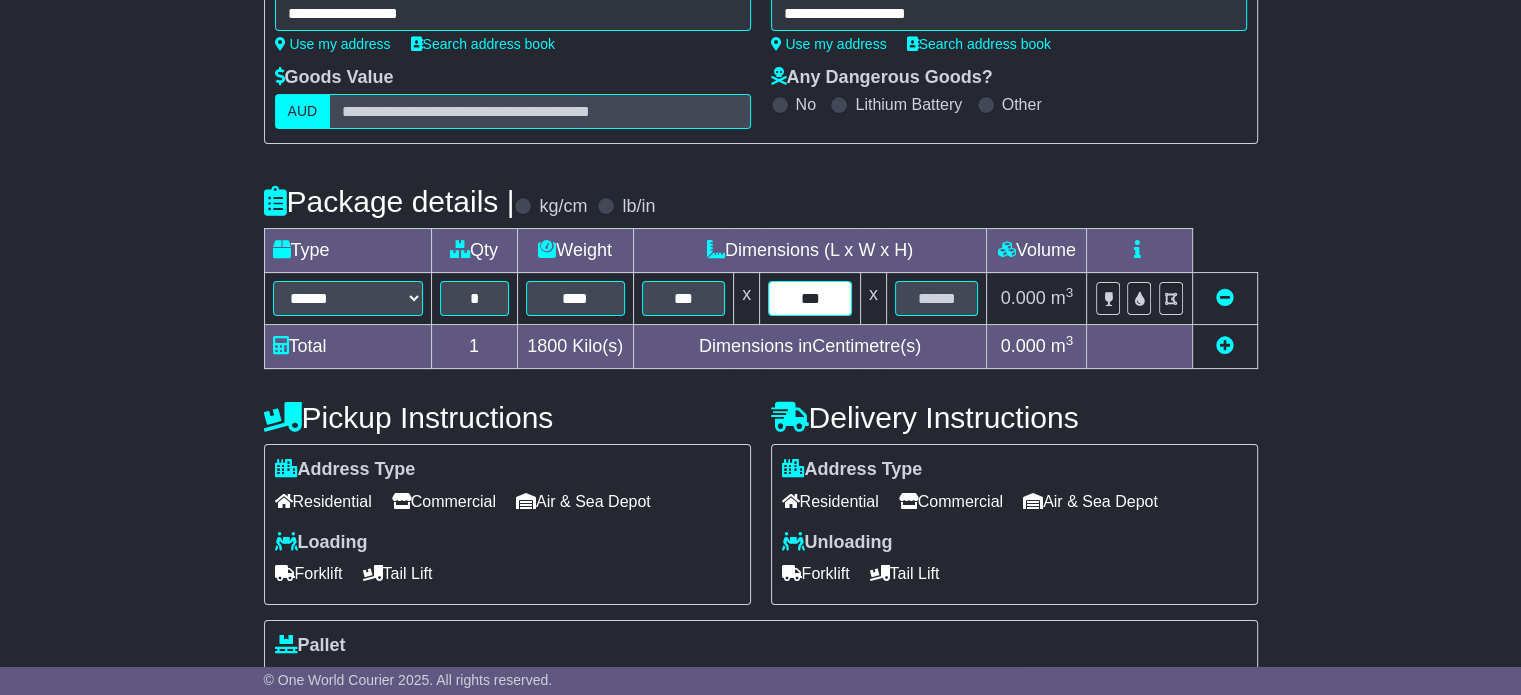 type on "***" 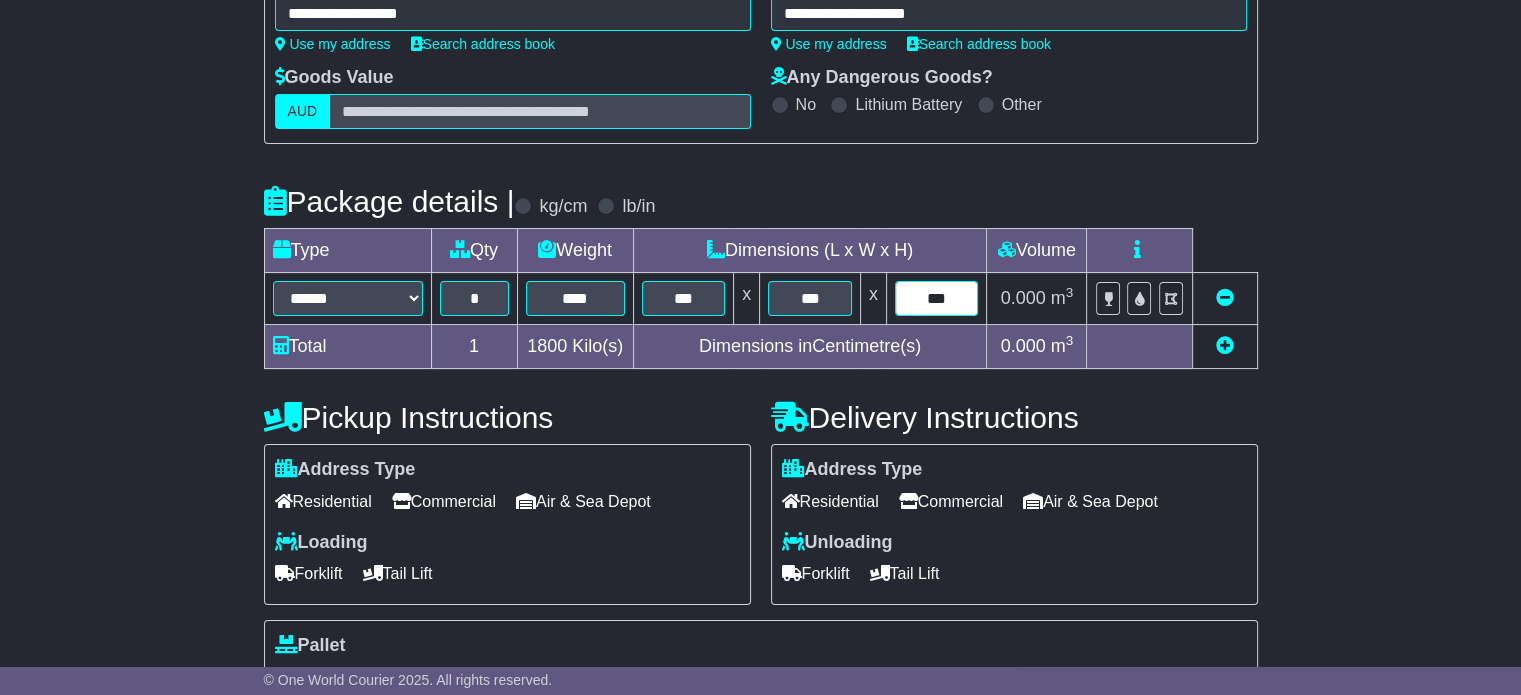 type on "***" 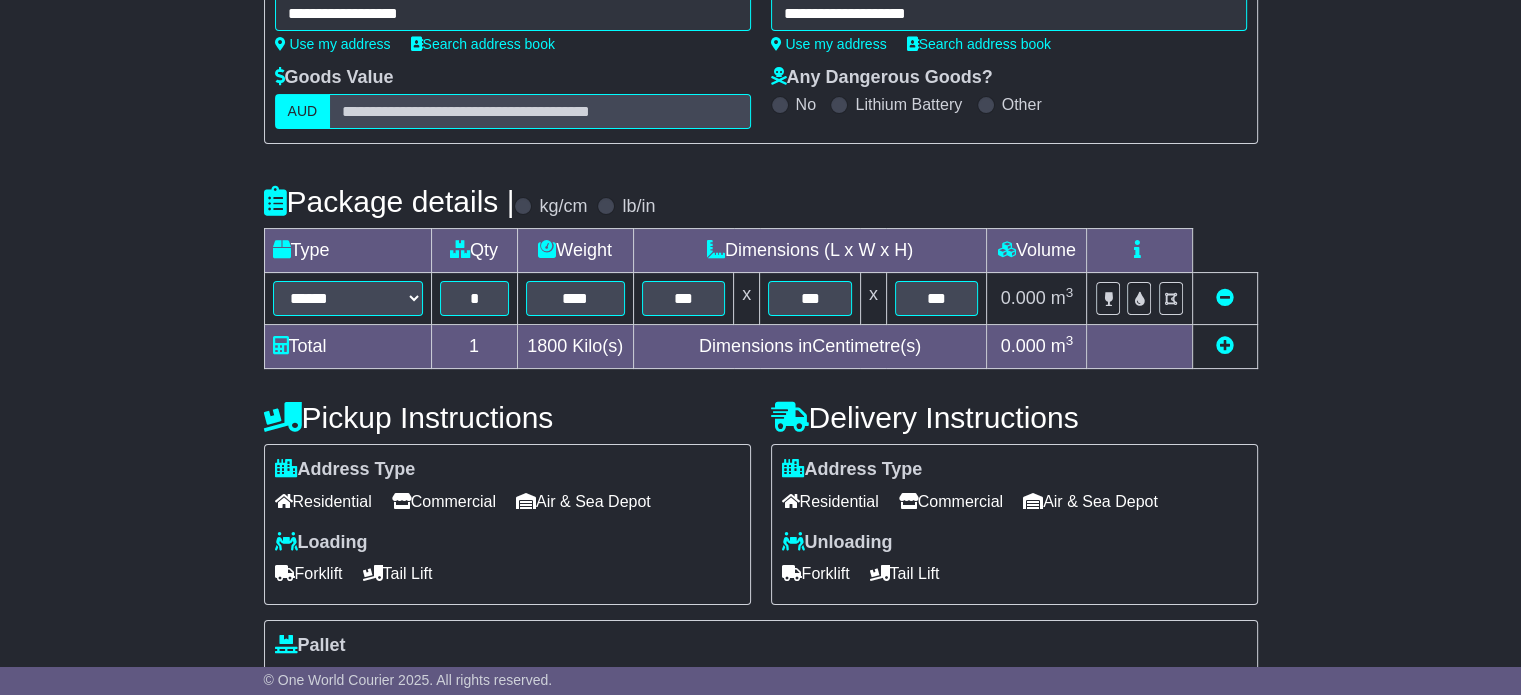 scroll, scrollTop: 535, scrollLeft: 0, axis: vertical 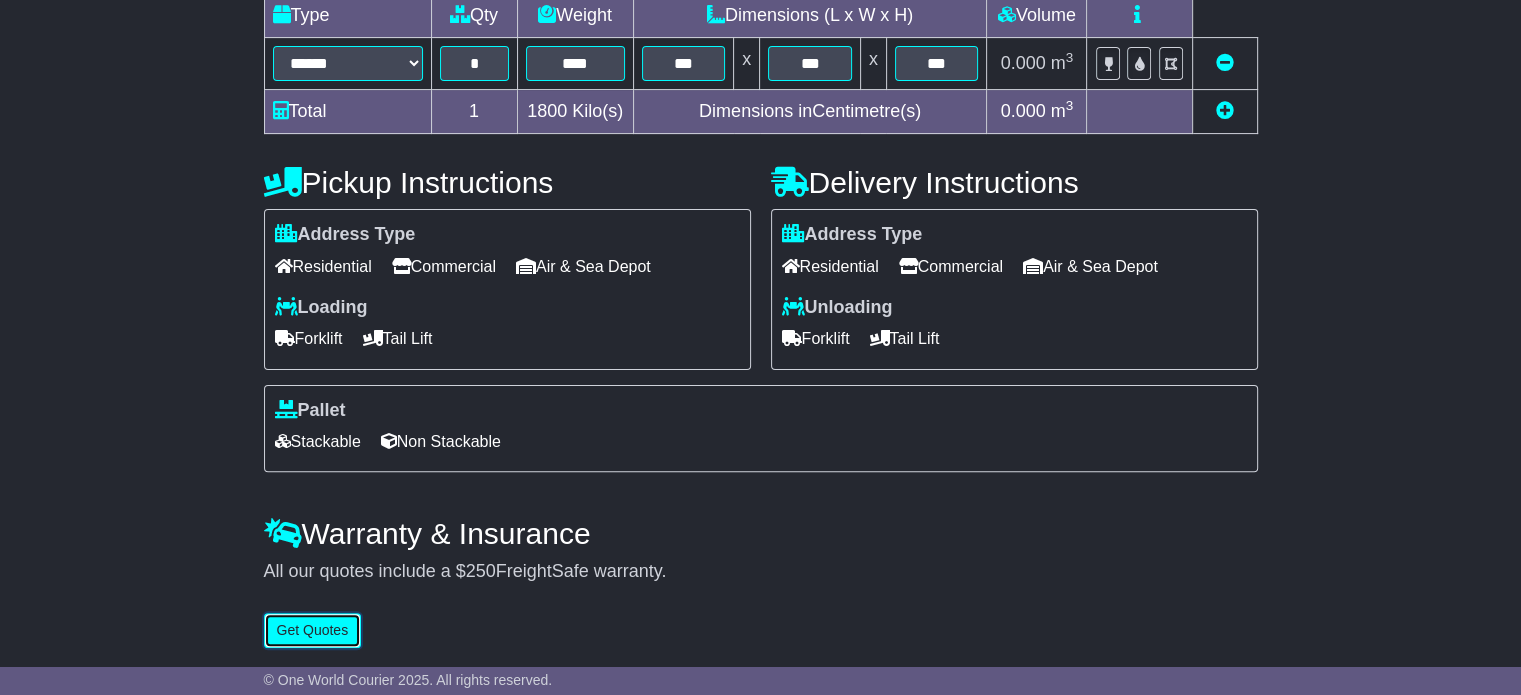 type 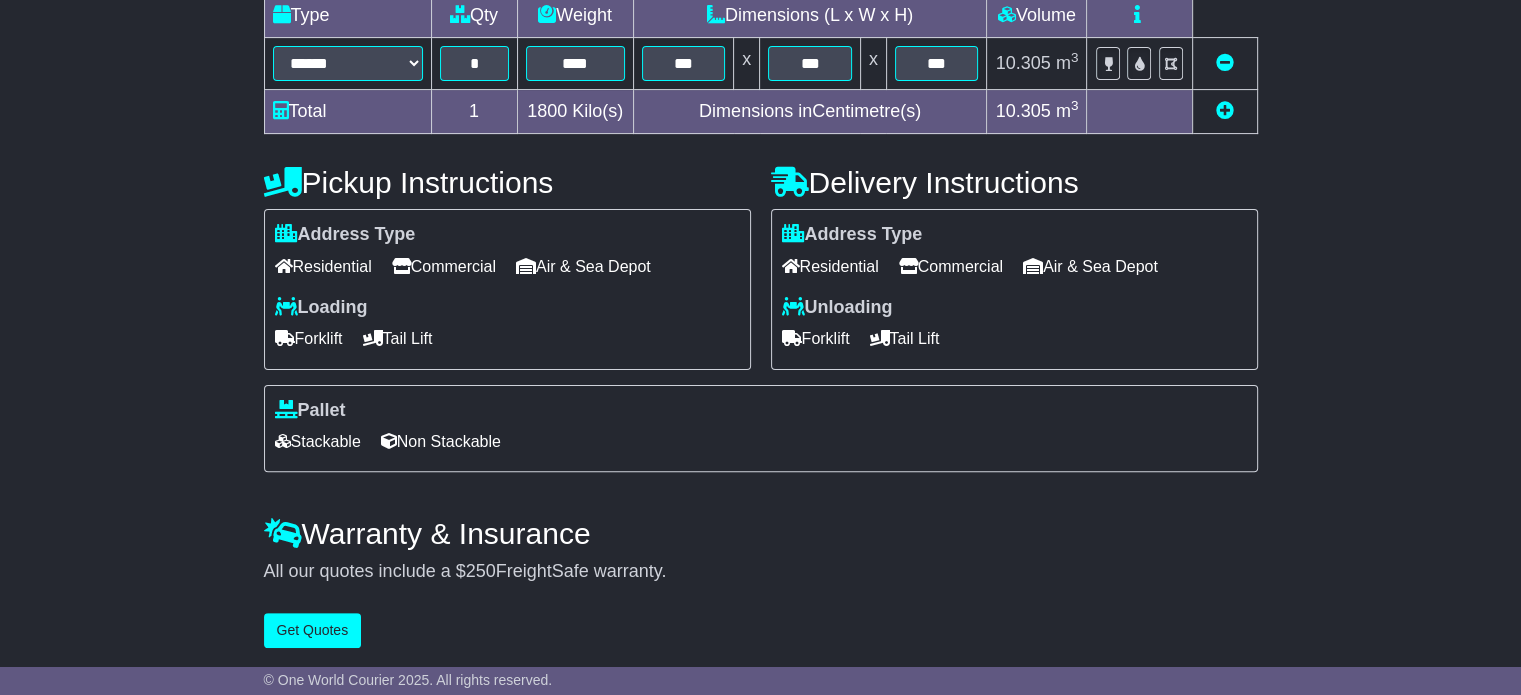 click on "Commercial" at bounding box center [444, 266] 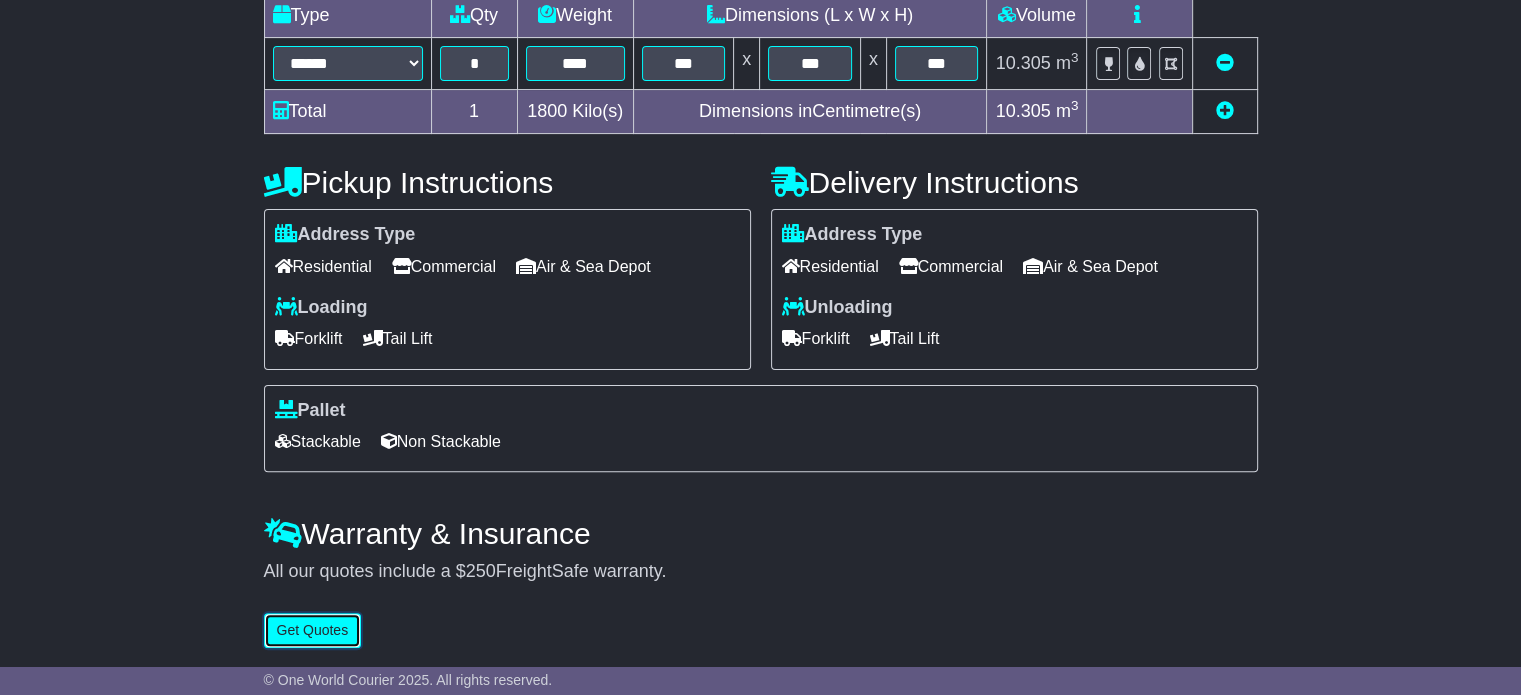 click on "Get Quotes" at bounding box center [313, 630] 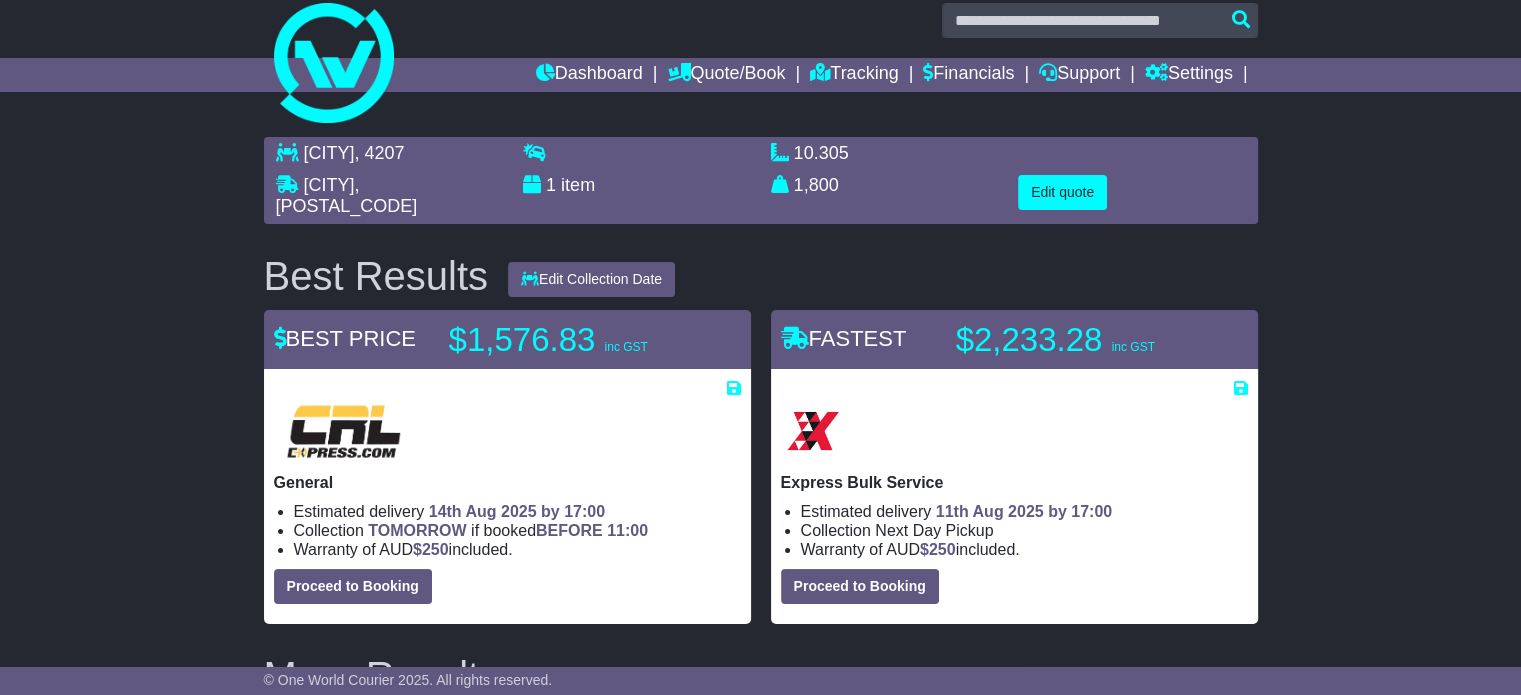 scroll, scrollTop: 0, scrollLeft: 0, axis: both 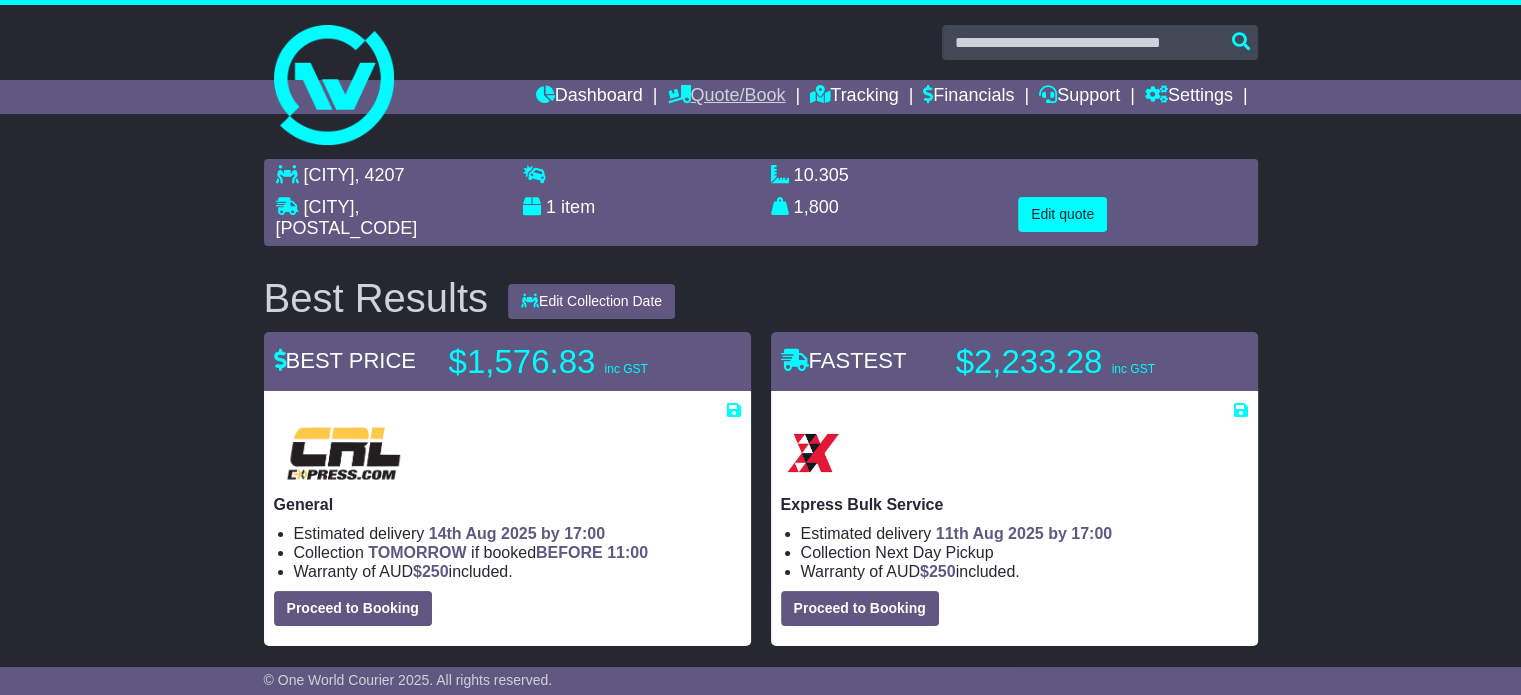 click on "Quote/Book" at bounding box center [726, 97] 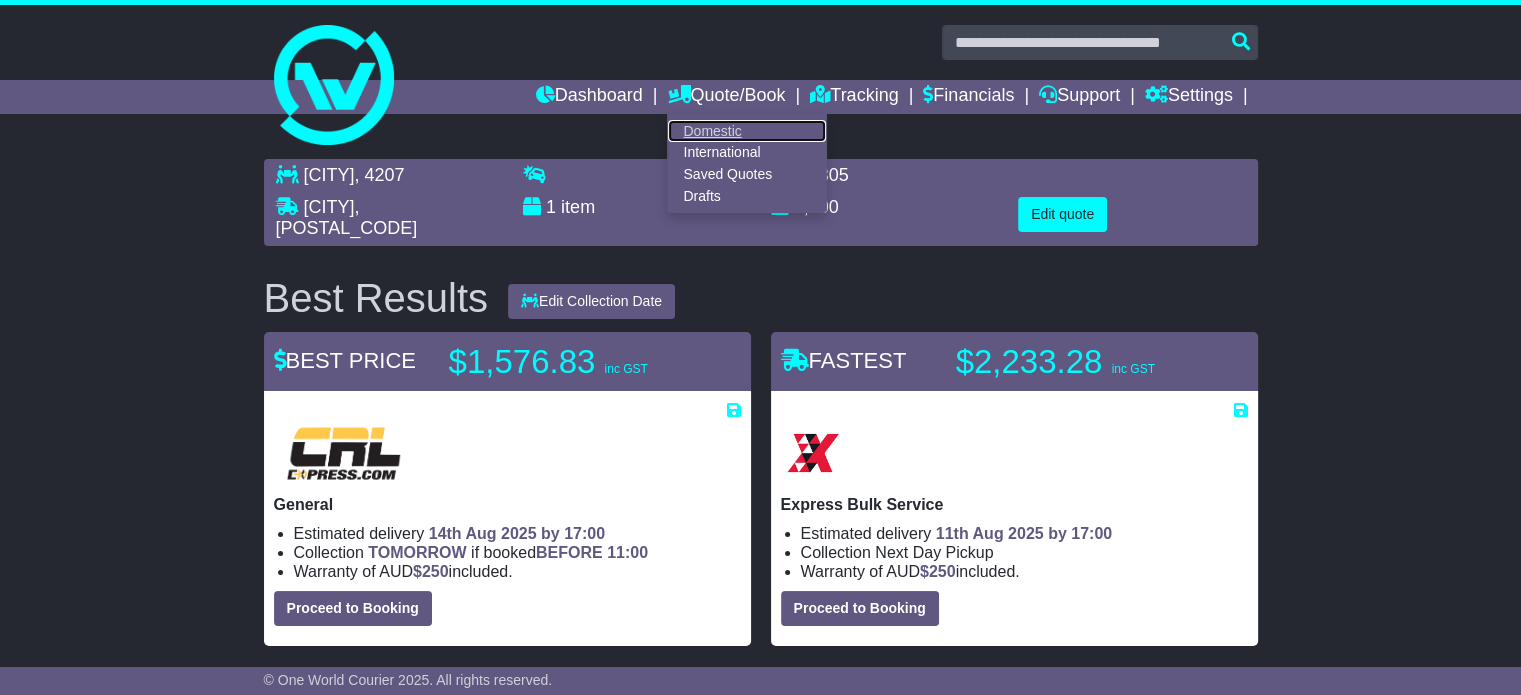click on "Domestic" at bounding box center [747, 131] 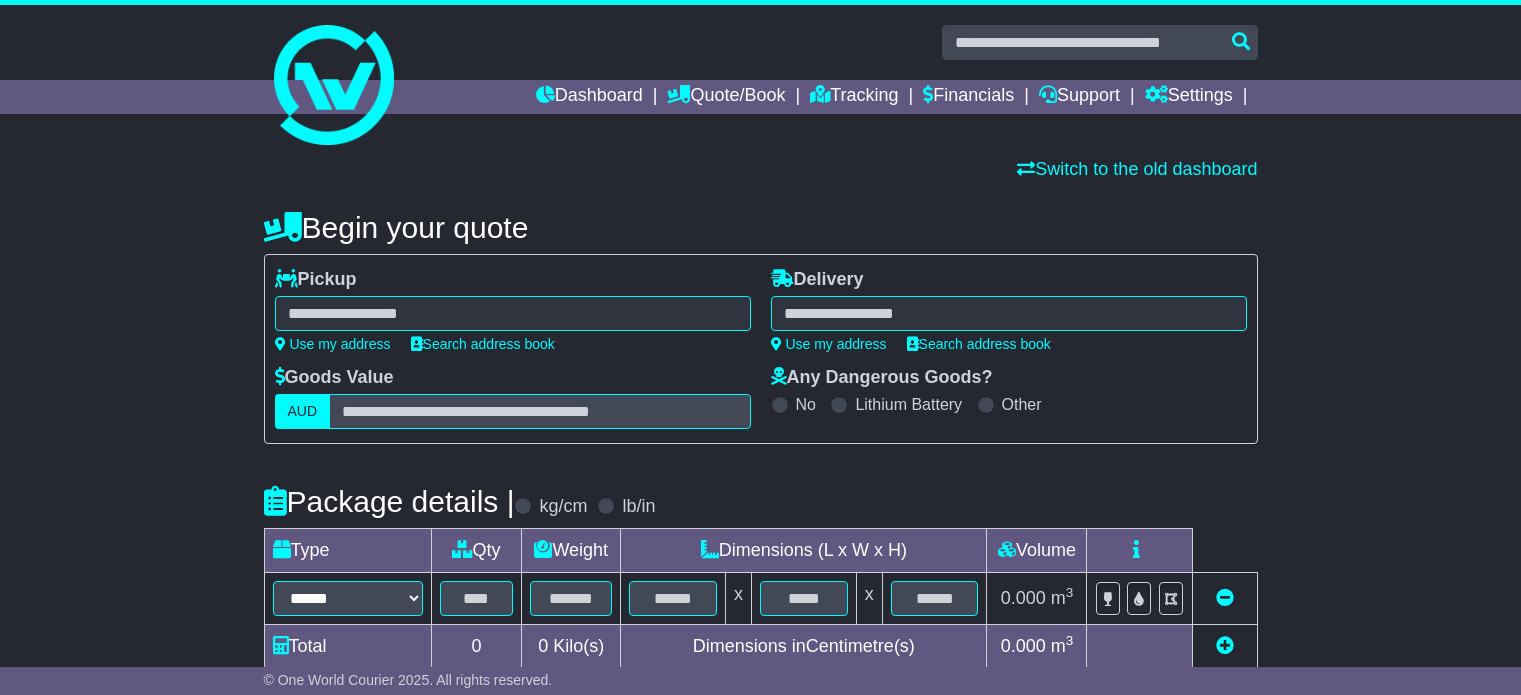scroll, scrollTop: 0, scrollLeft: 0, axis: both 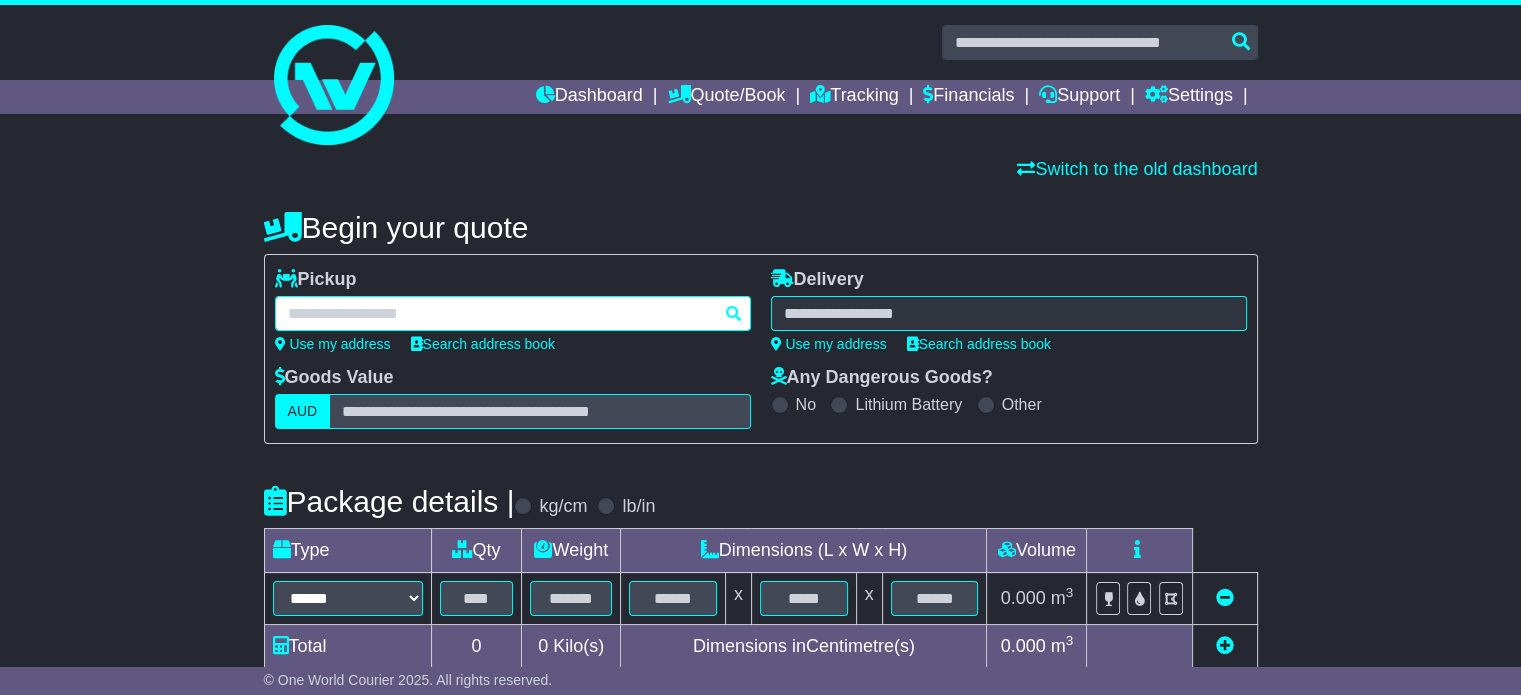 click at bounding box center (513, 313) 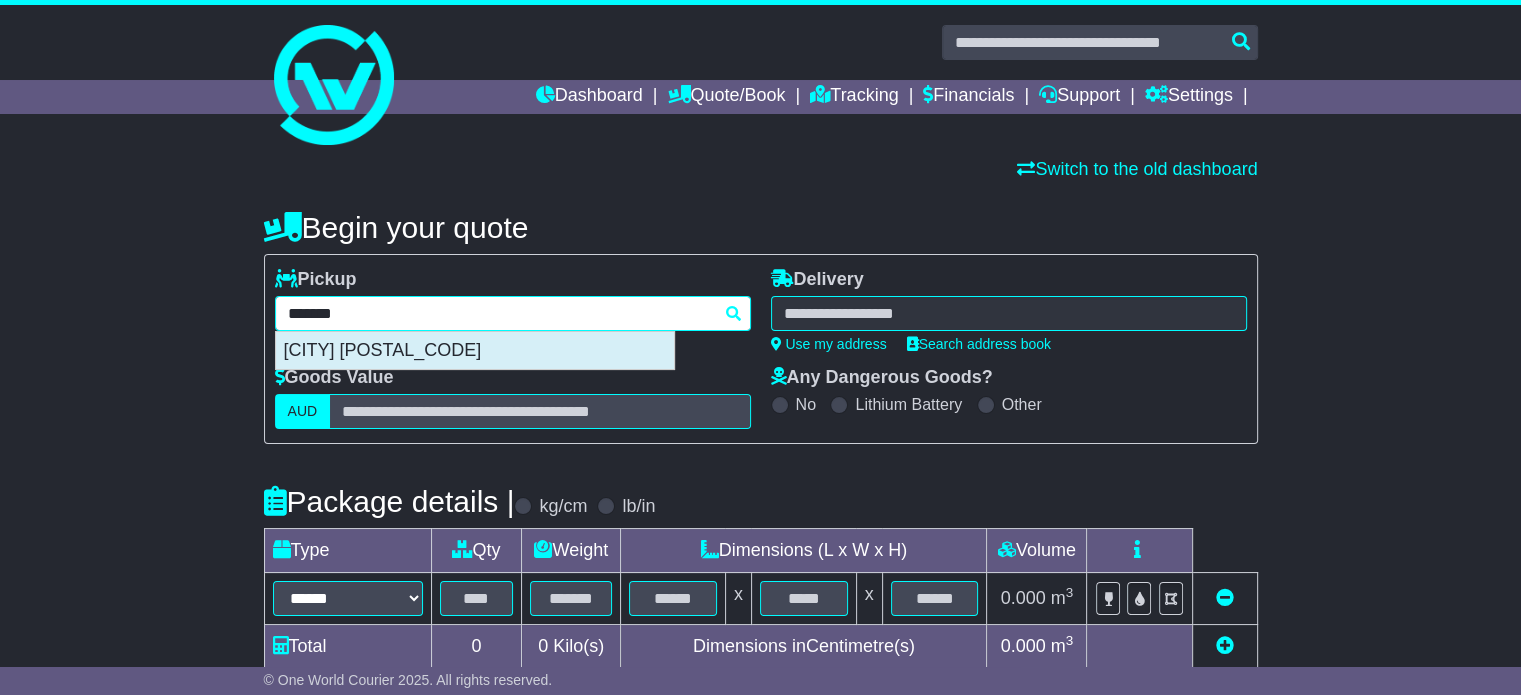 click on "HEMMANT 4174" at bounding box center [475, 351] 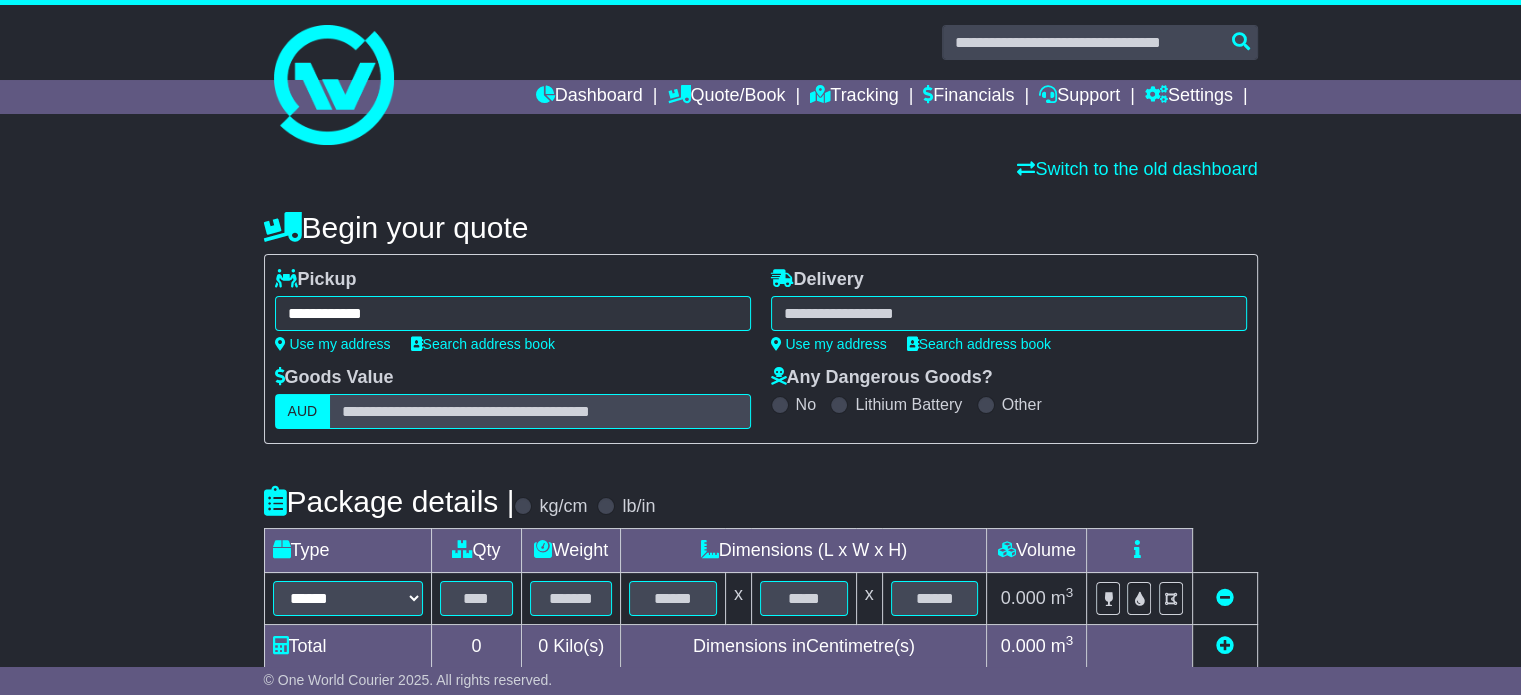 type on "**********" 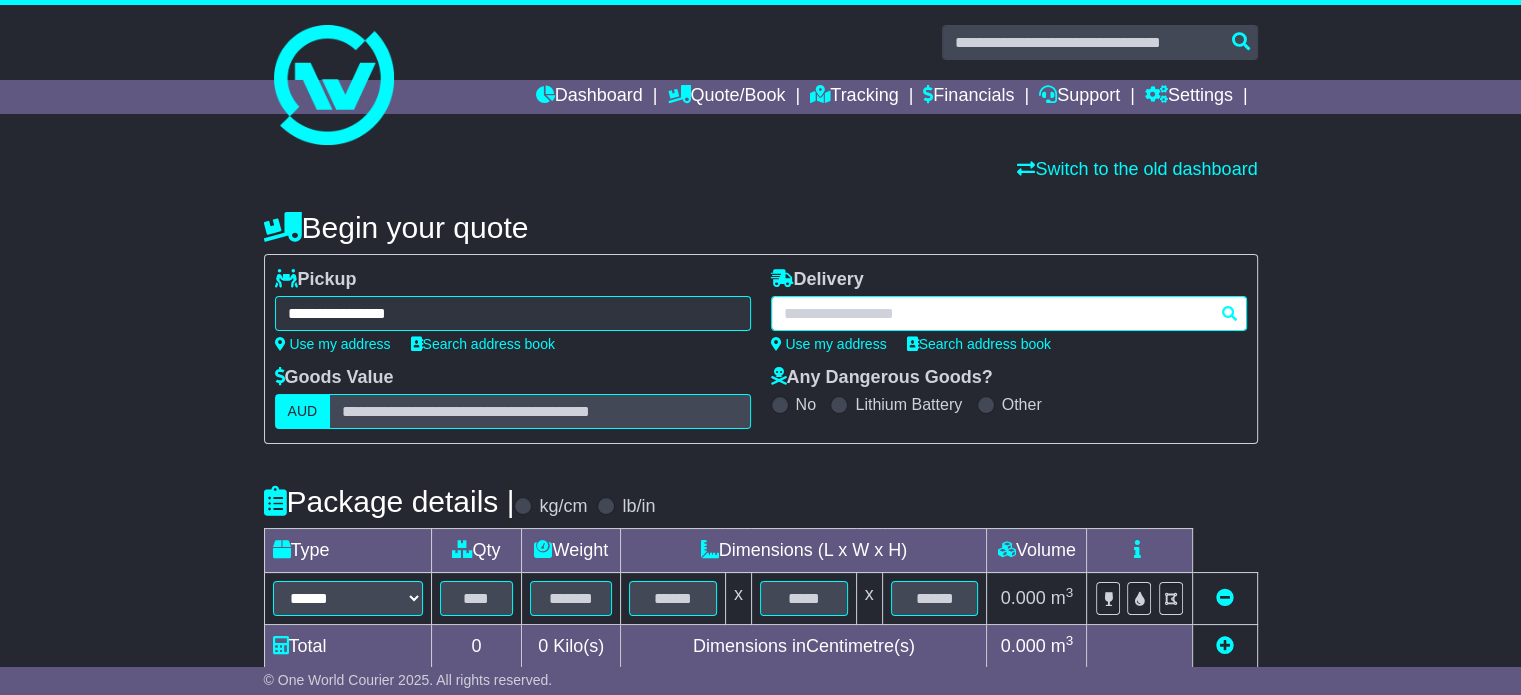 click at bounding box center [1009, 313] 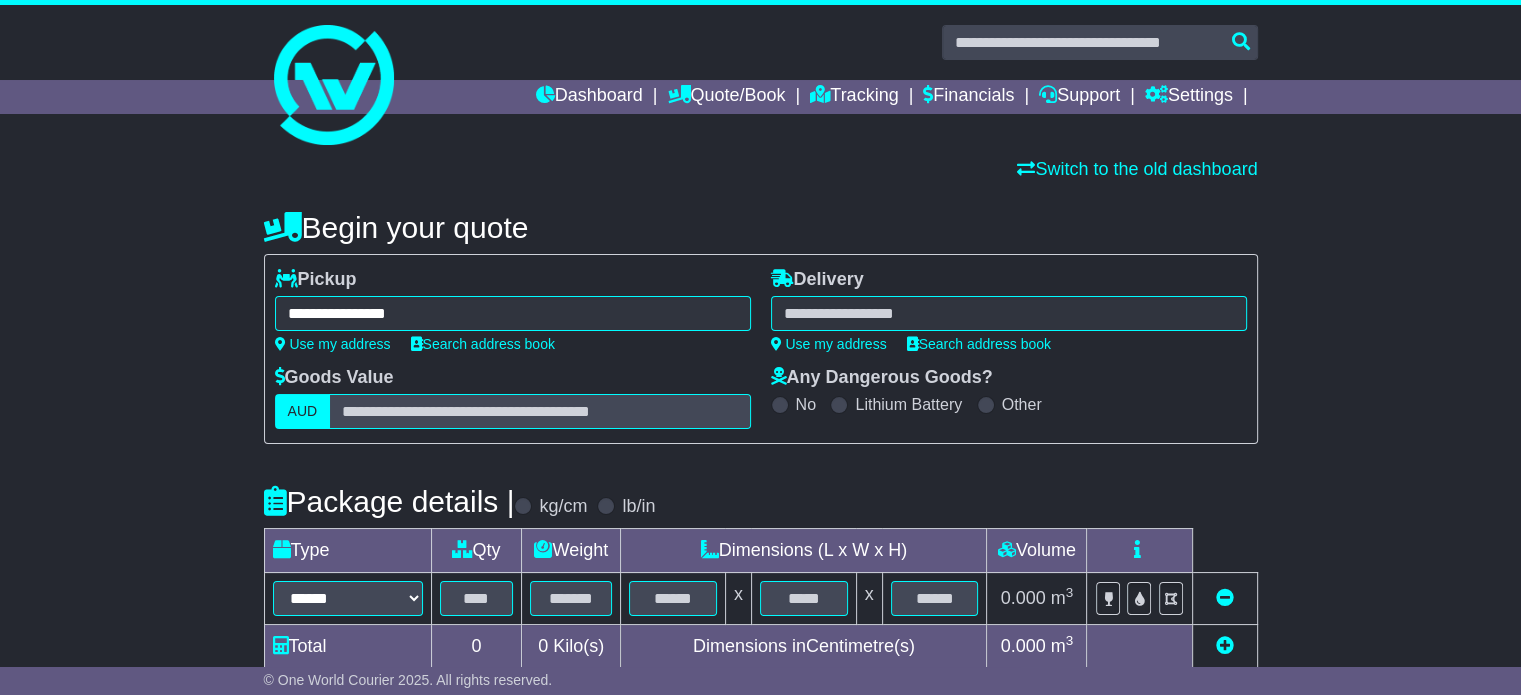 click at bounding box center [1009, 313] 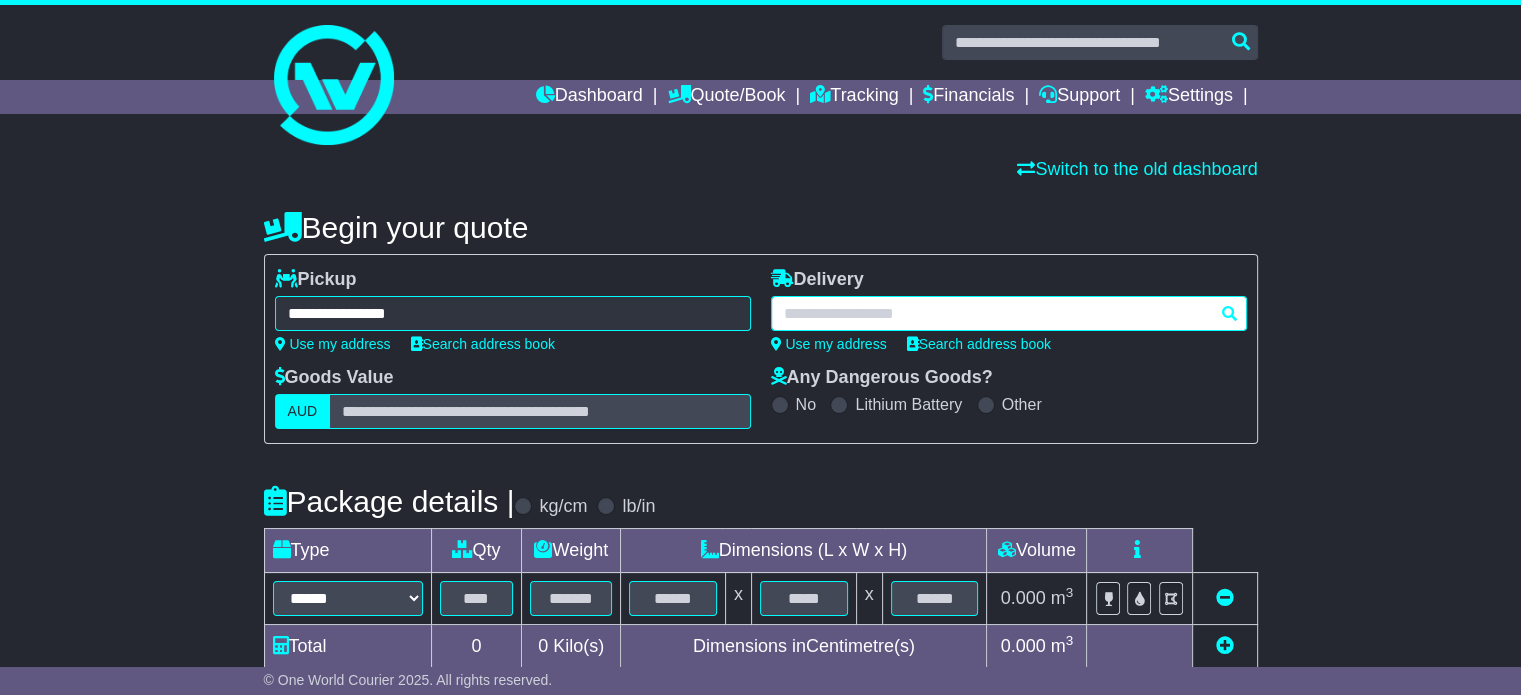 paste on "*******" 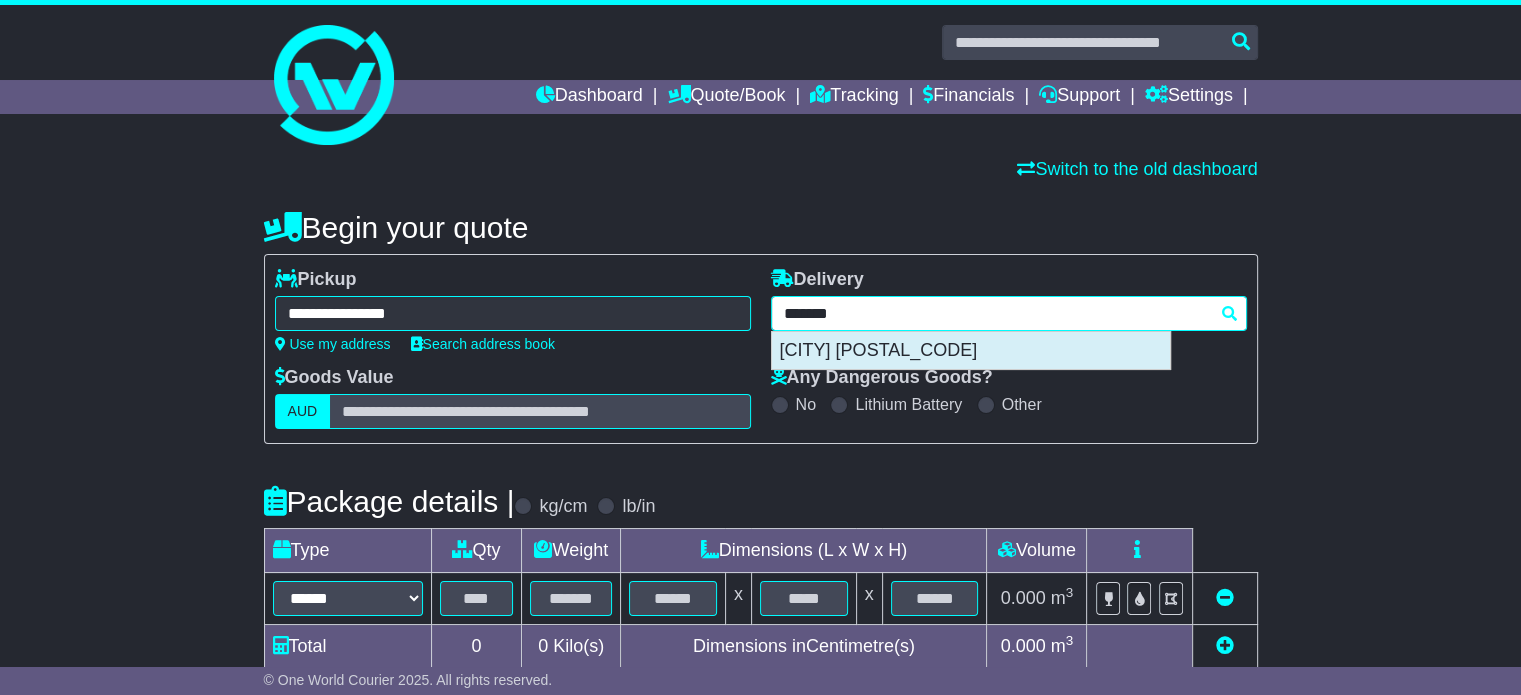click on "WORSLEY 6225" at bounding box center [971, 351] 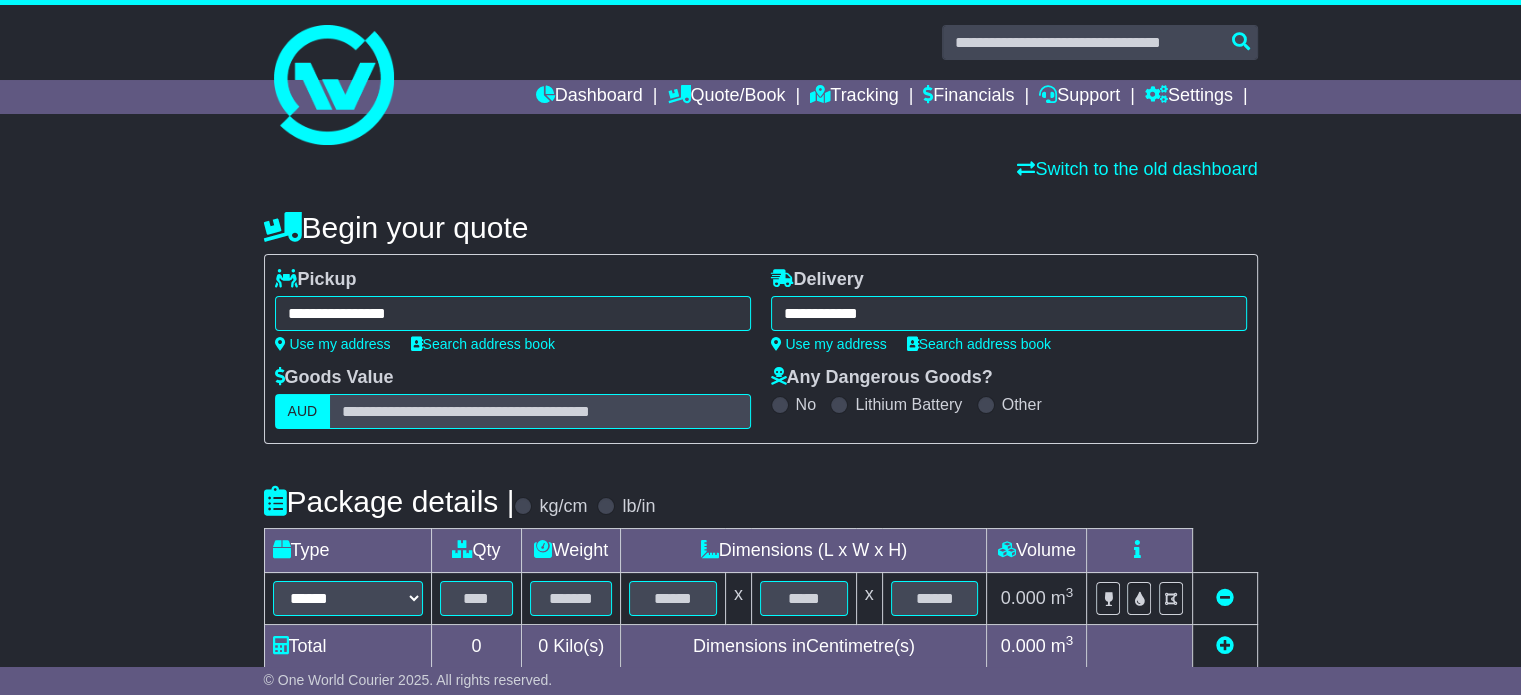 type on "**********" 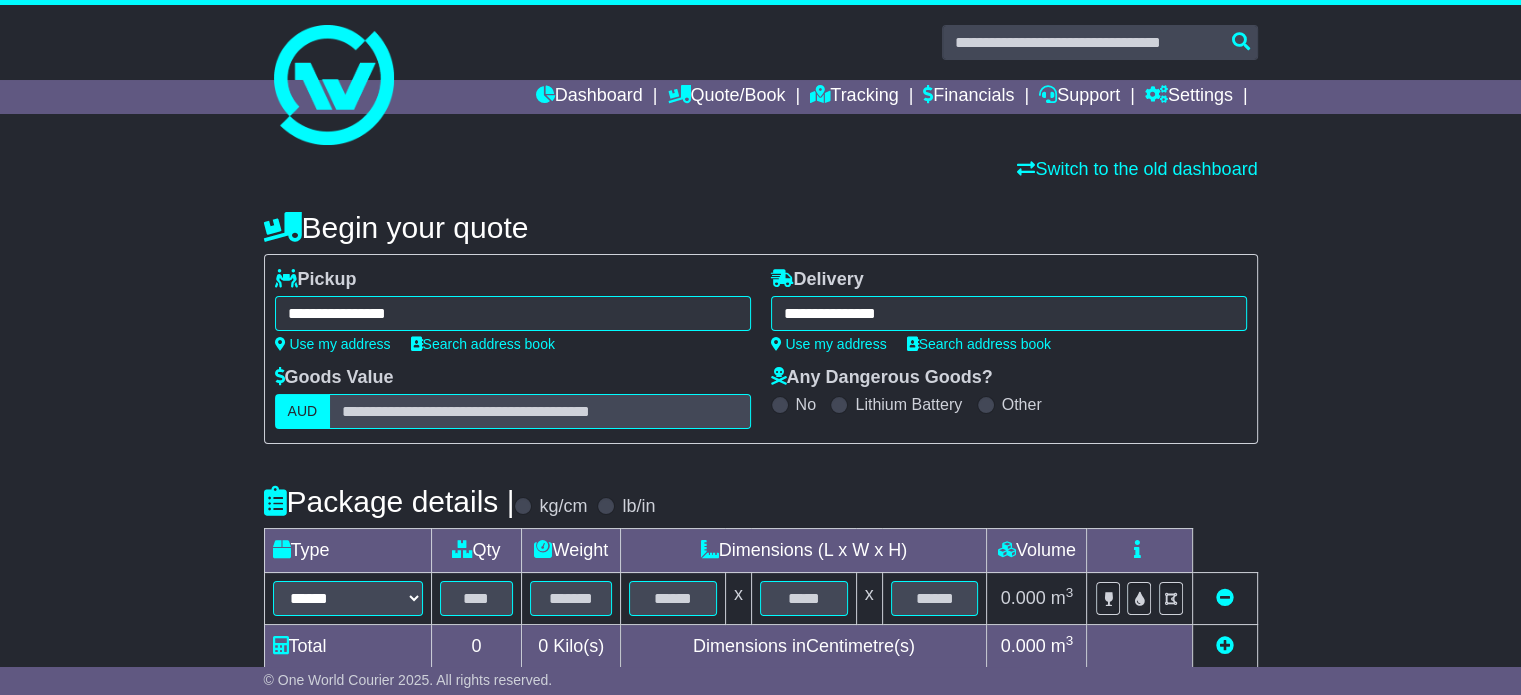 scroll, scrollTop: 200, scrollLeft: 0, axis: vertical 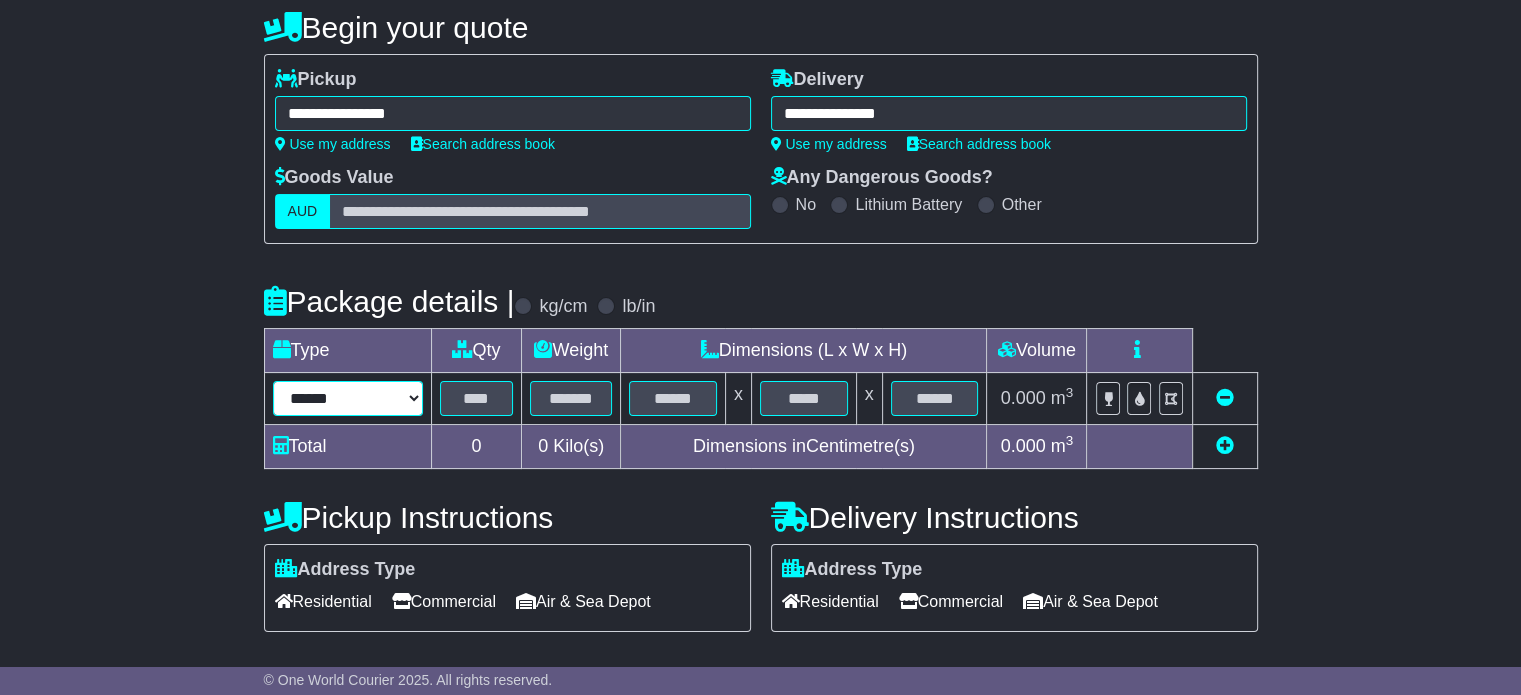 click on "****** ****** *** ******** ***** **** **** ****** *** *******" at bounding box center (348, 398) 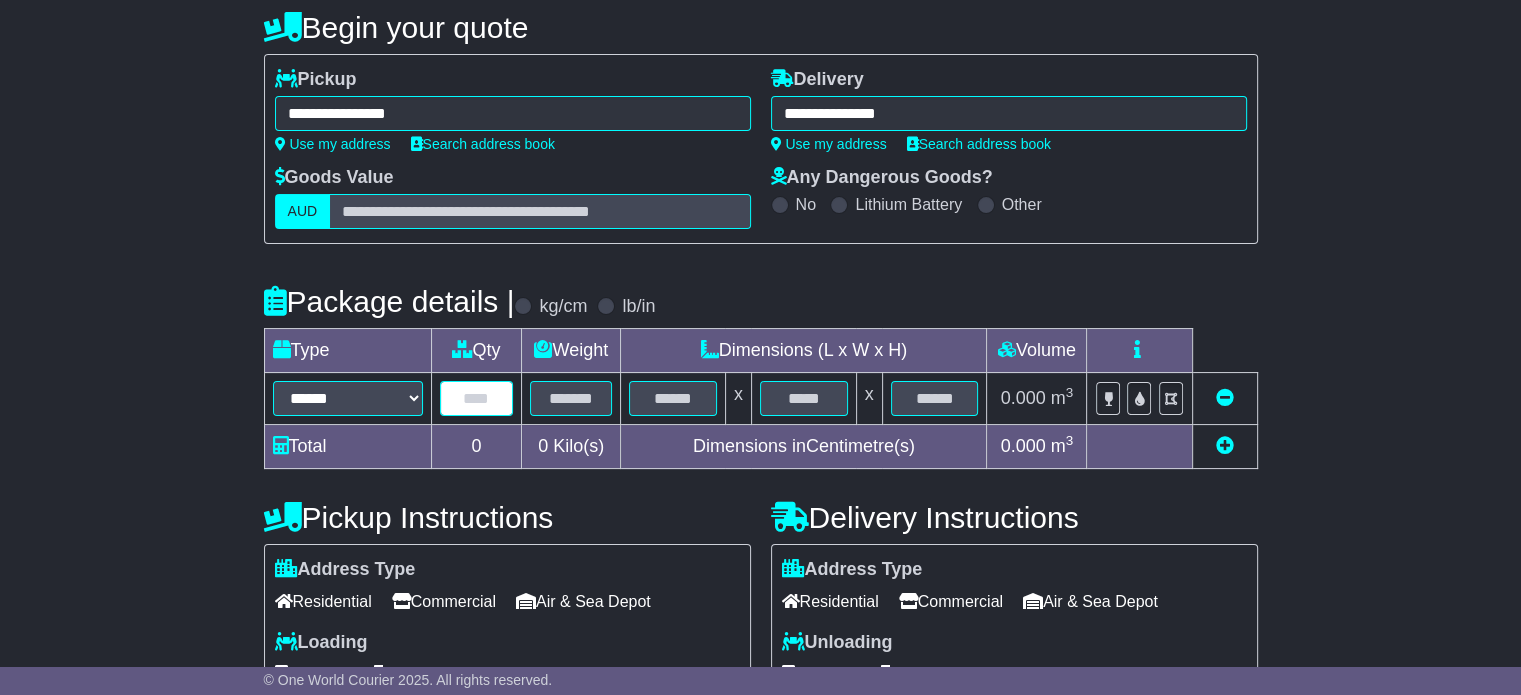 click at bounding box center [477, 398] 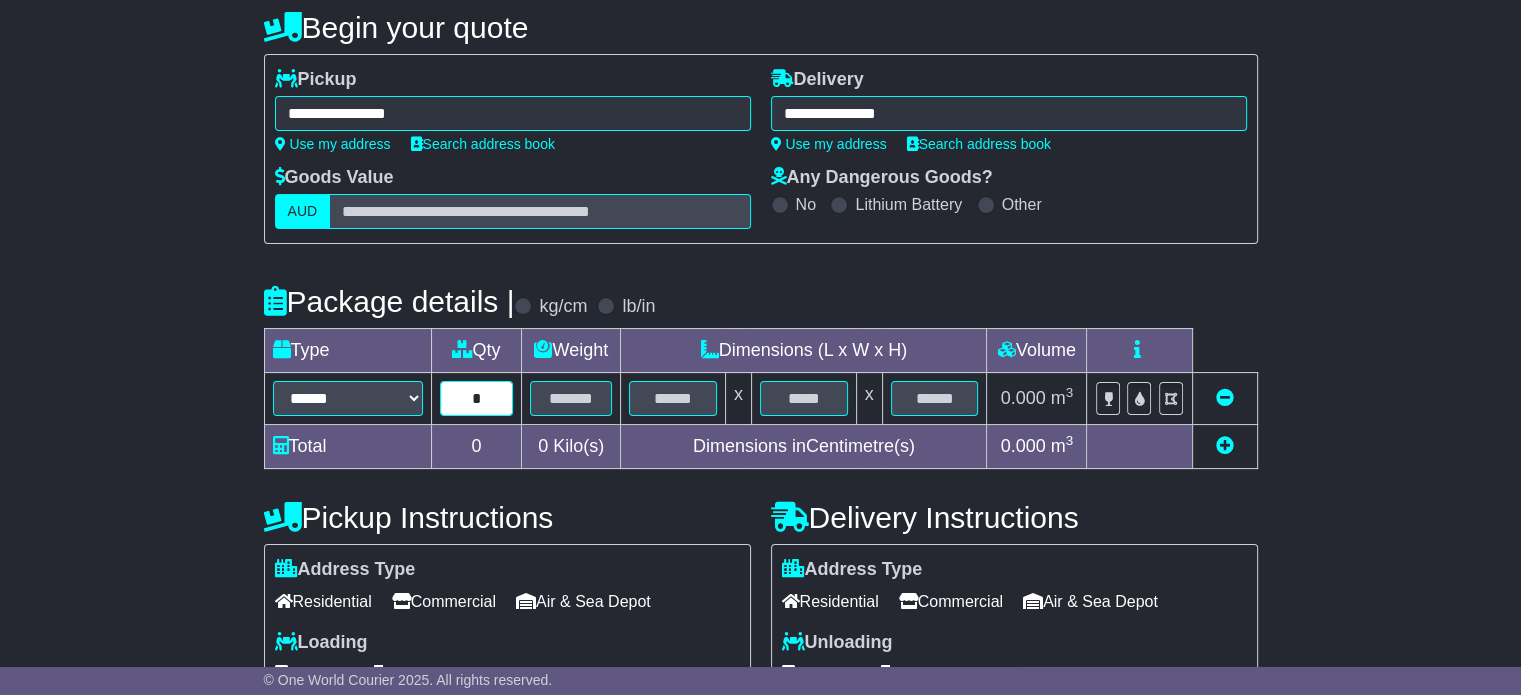 type on "*" 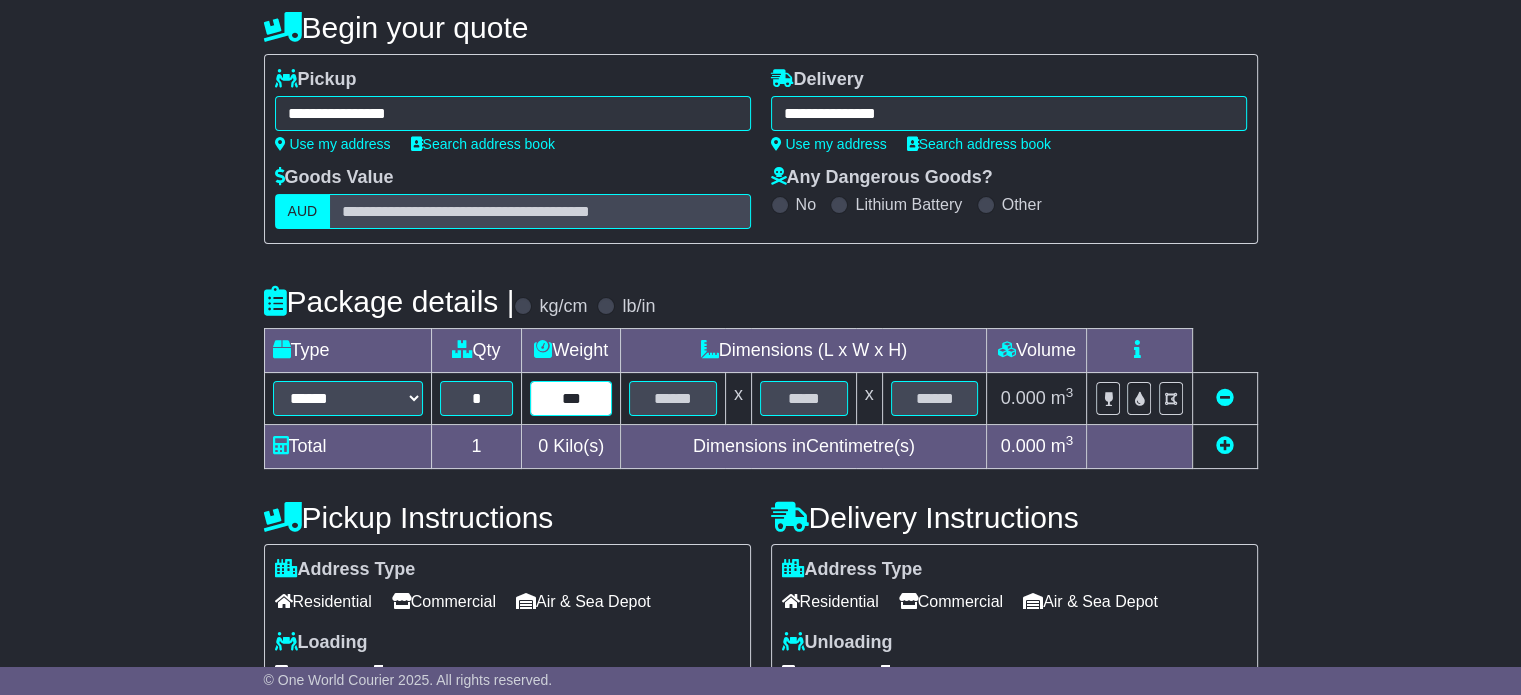 type on "***" 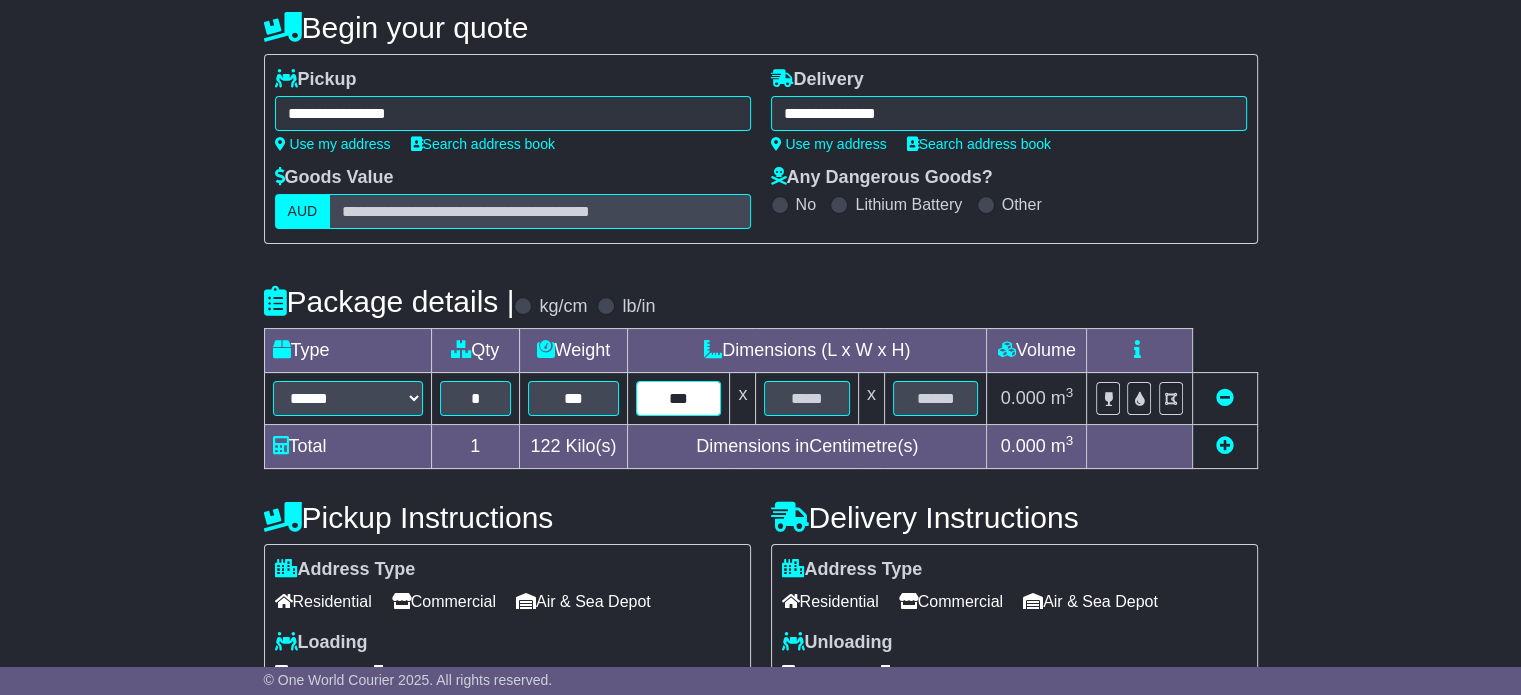 type on "***" 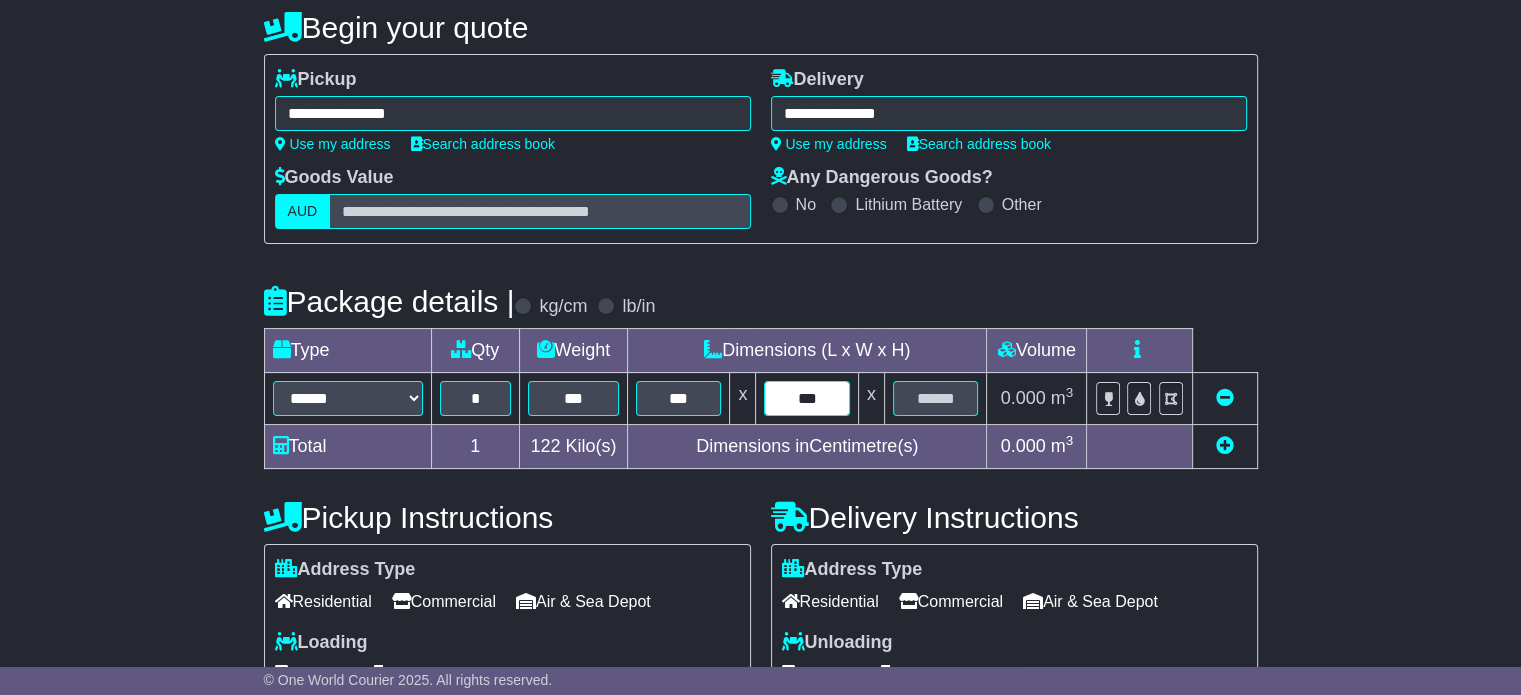 type on "***" 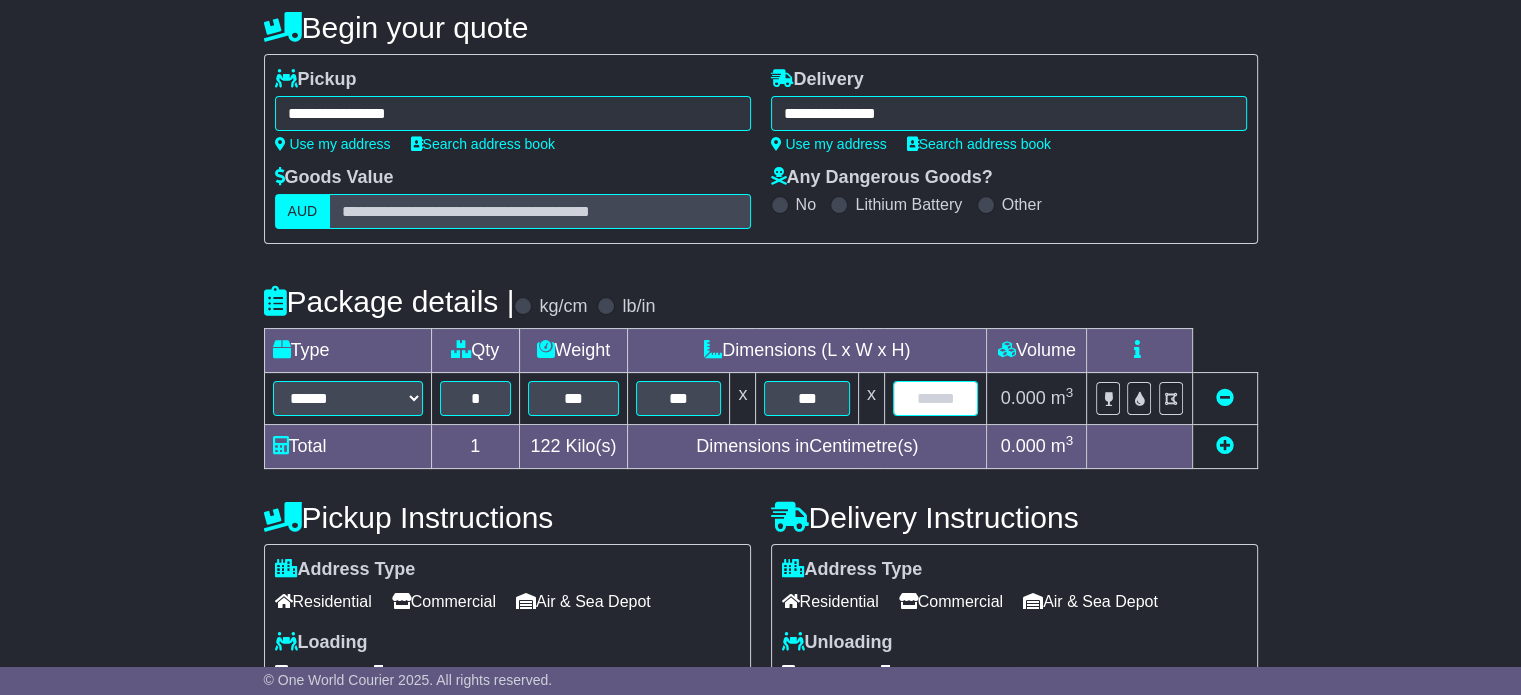 type on "*" 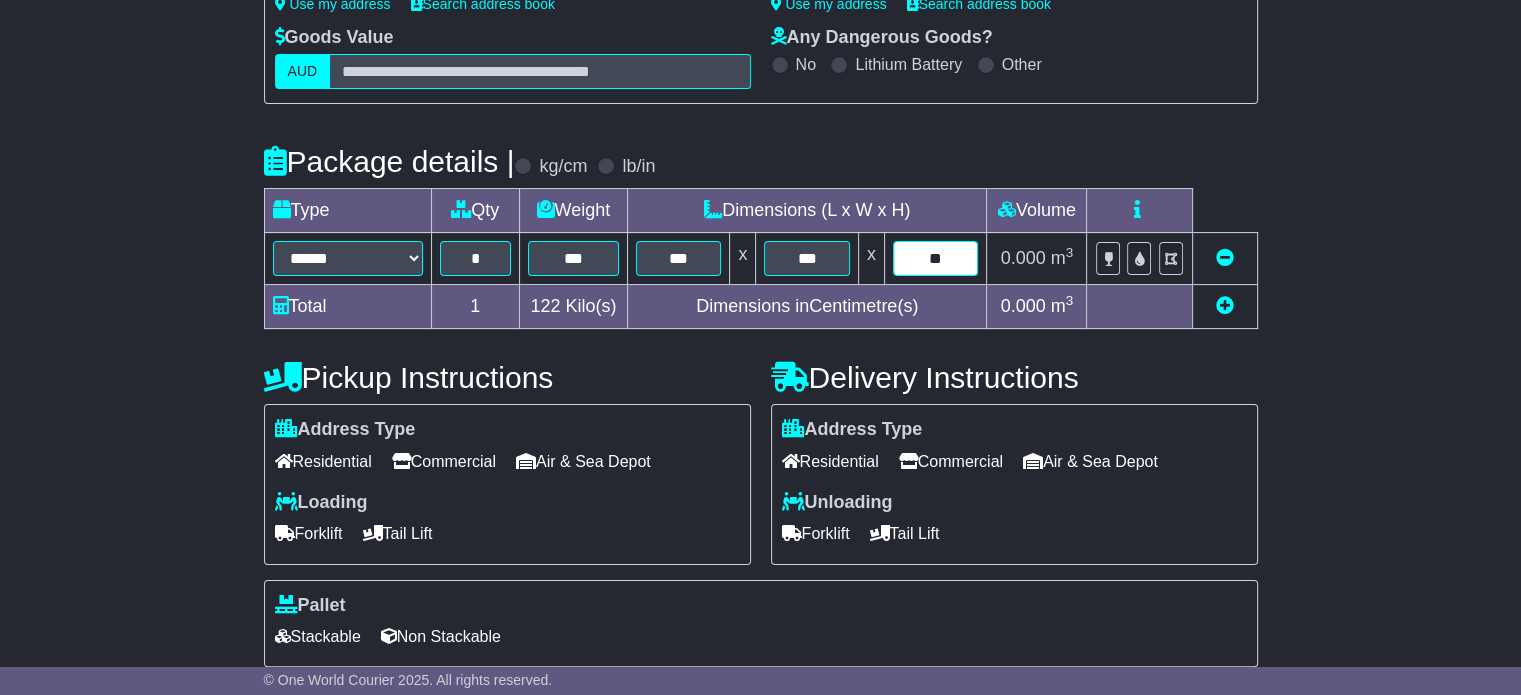 scroll, scrollTop: 500, scrollLeft: 0, axis: vertical 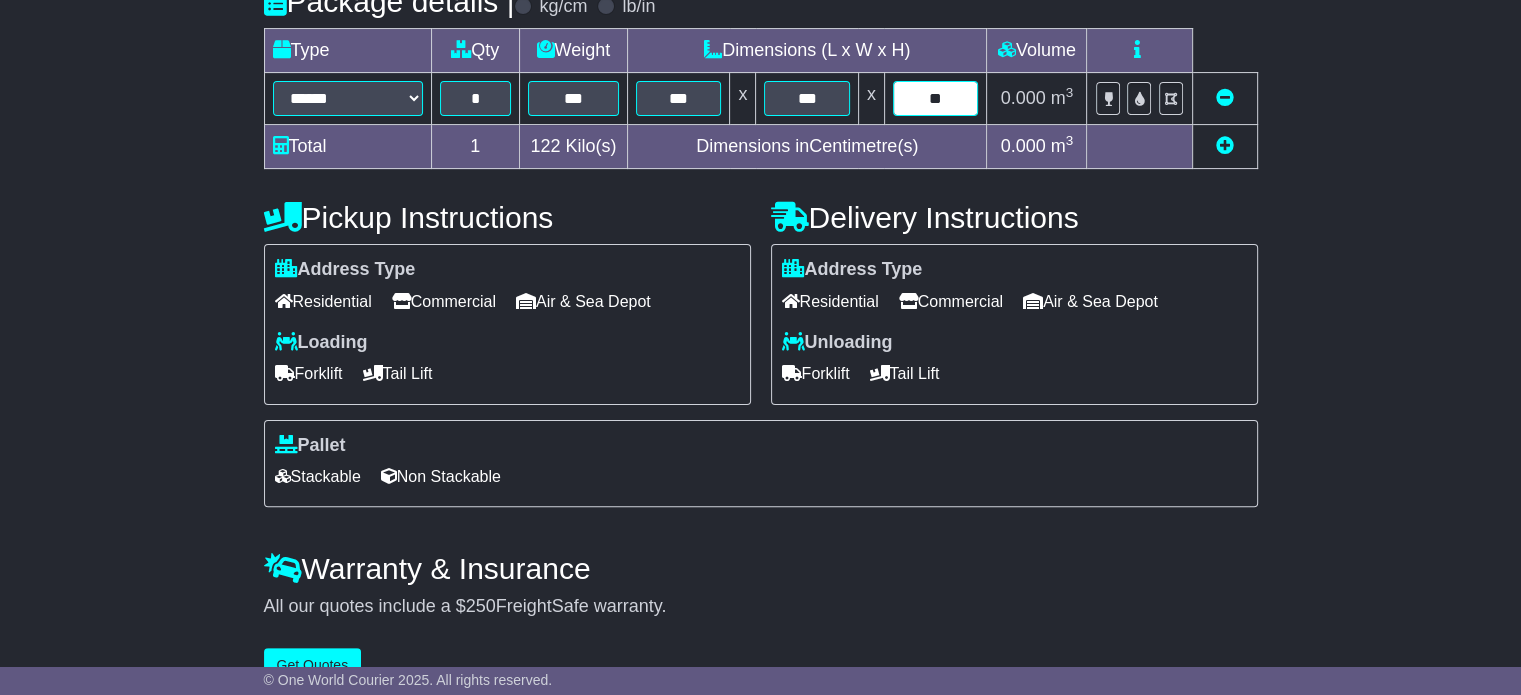 type on "**" 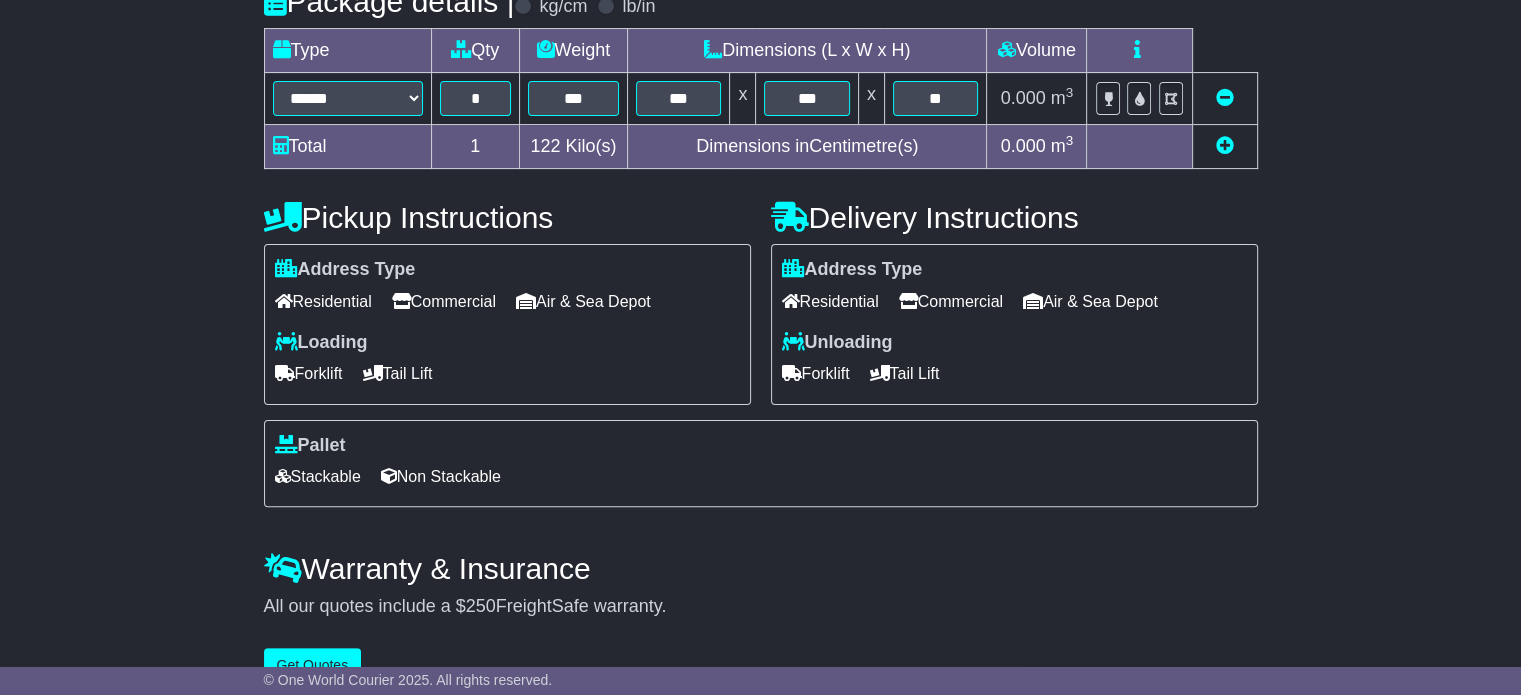 click on "Commercial" at bounding box center (444, 301) 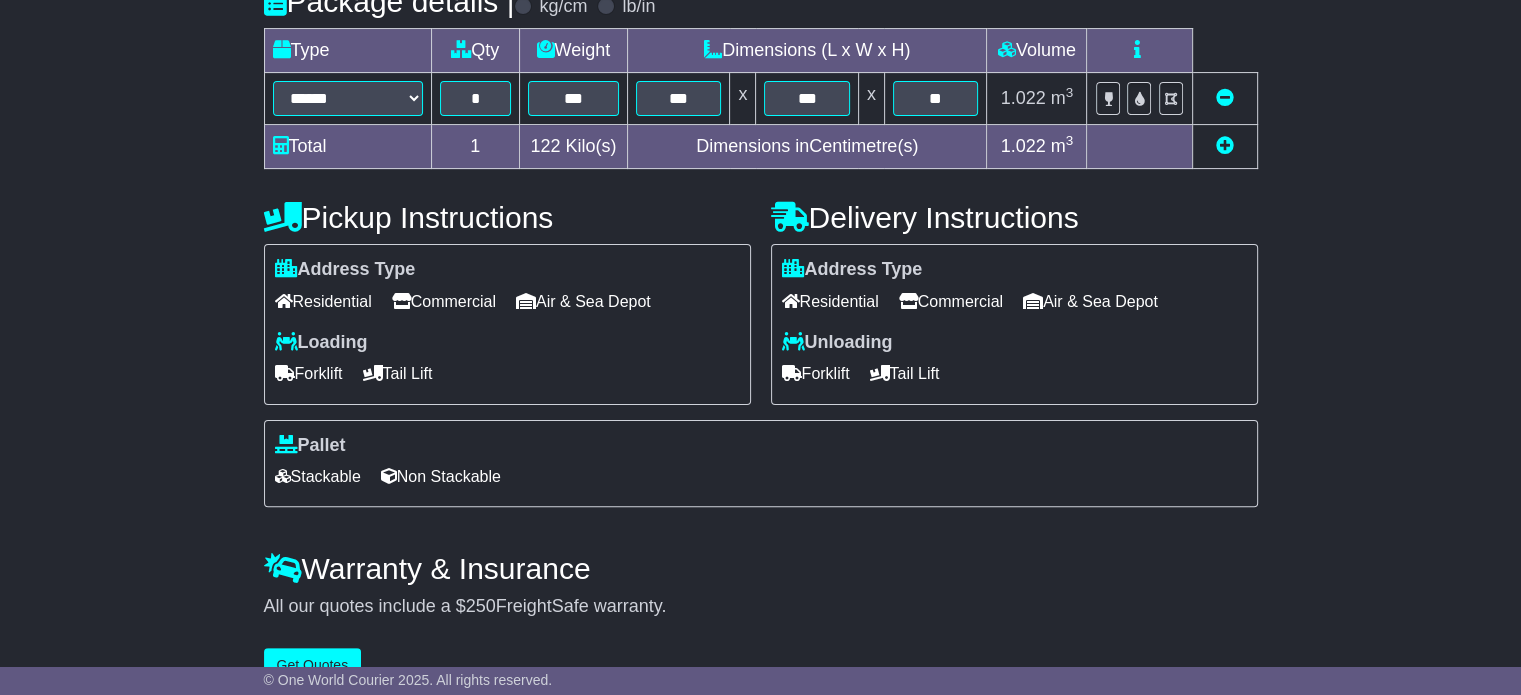 click on "Forklift" at bounding box center (309, 373) 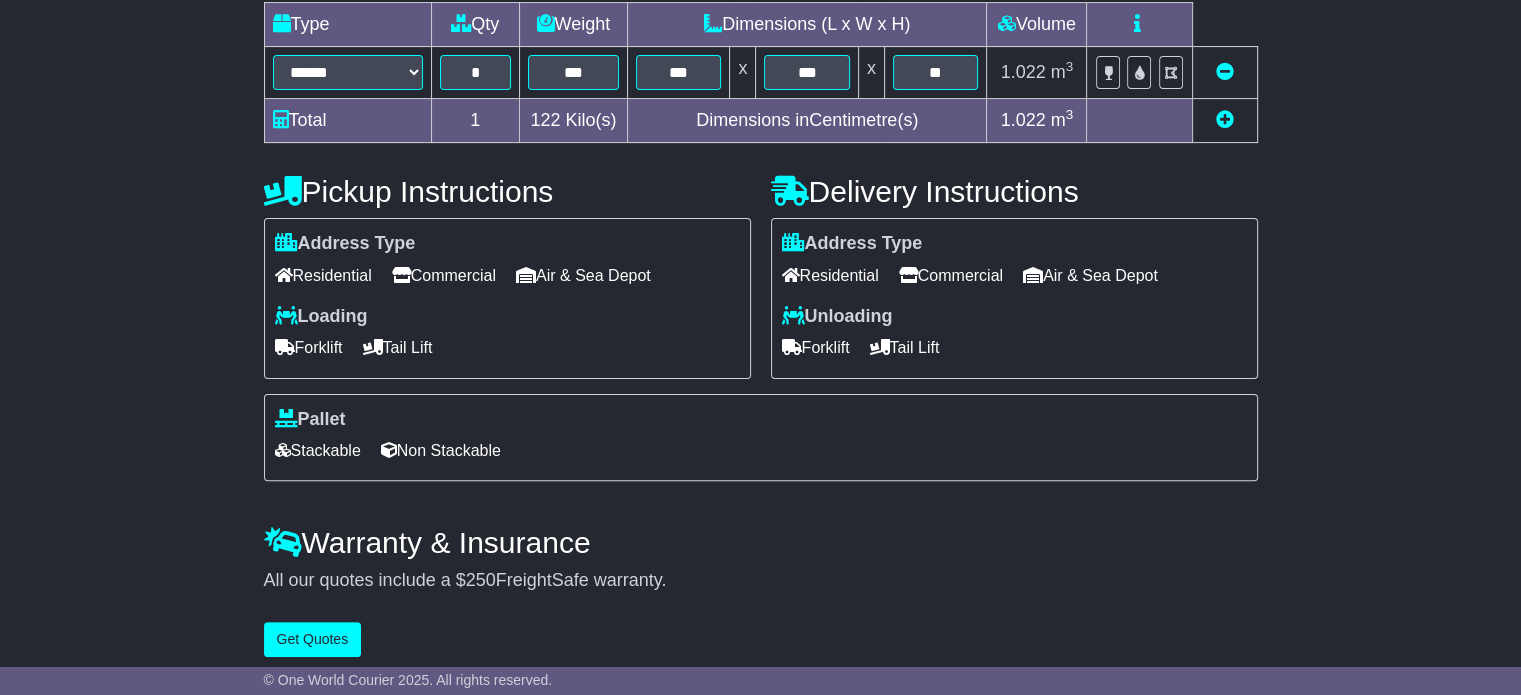 scroll, scrollTop: 540, scrollLeft: 0, axis: vertical 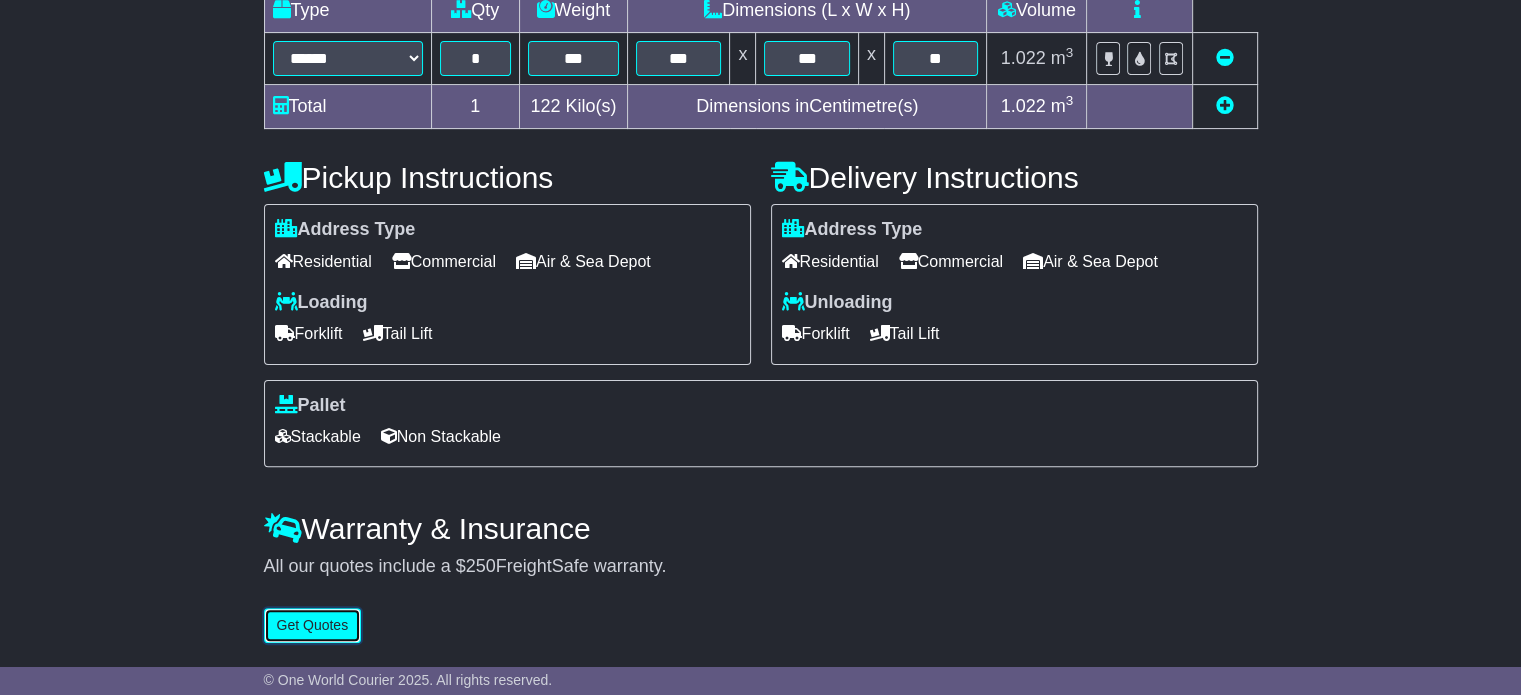 click on "Get Quotes" at bounding box center (313, 625) 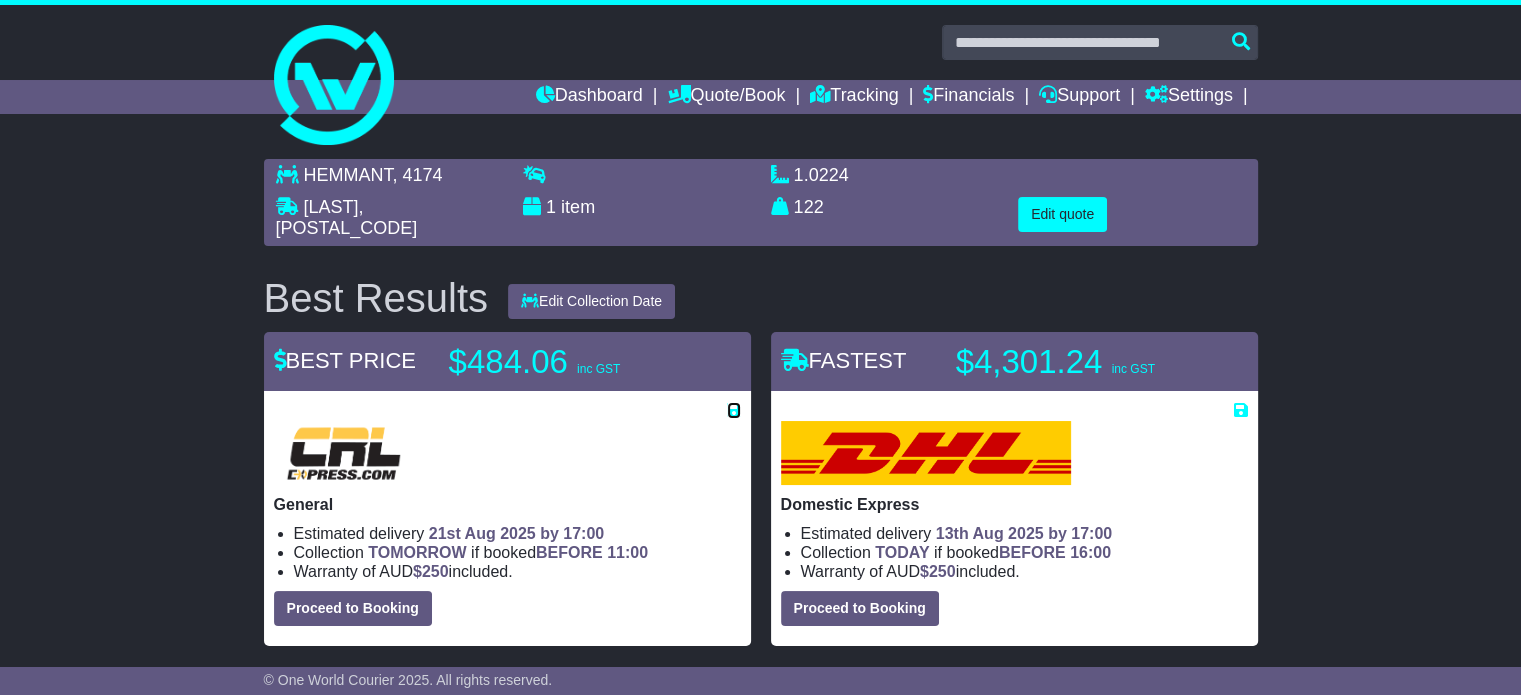 click at bounding box center [734, 410] 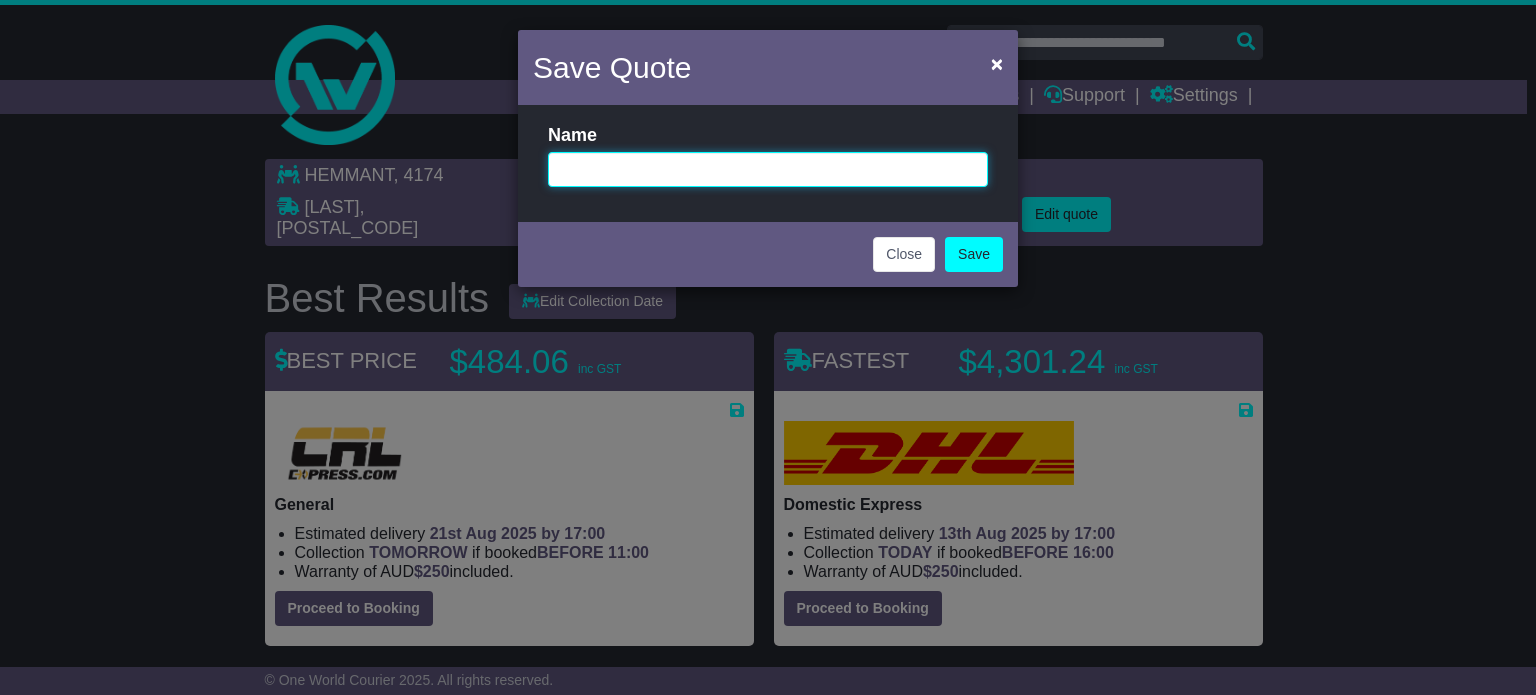 click at bounding box center (768, 169) 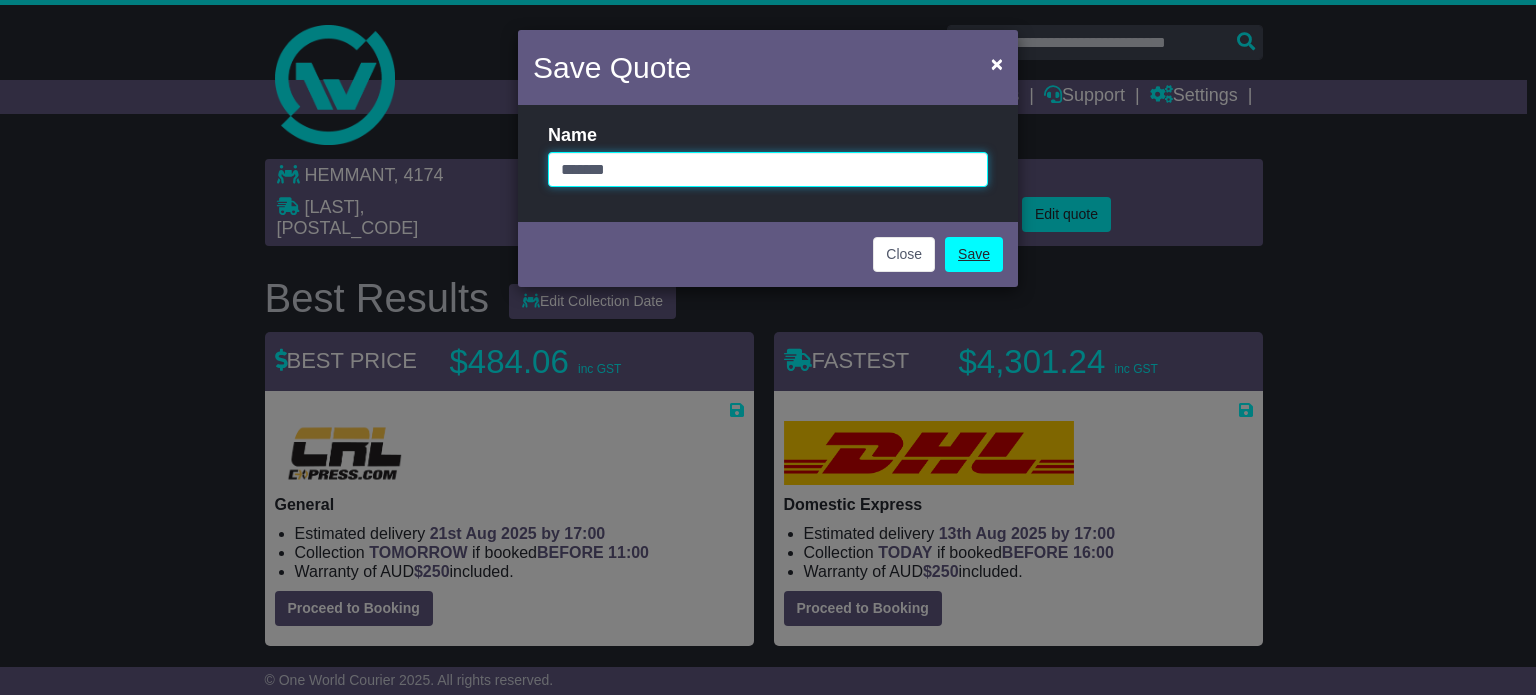 type on "*******" 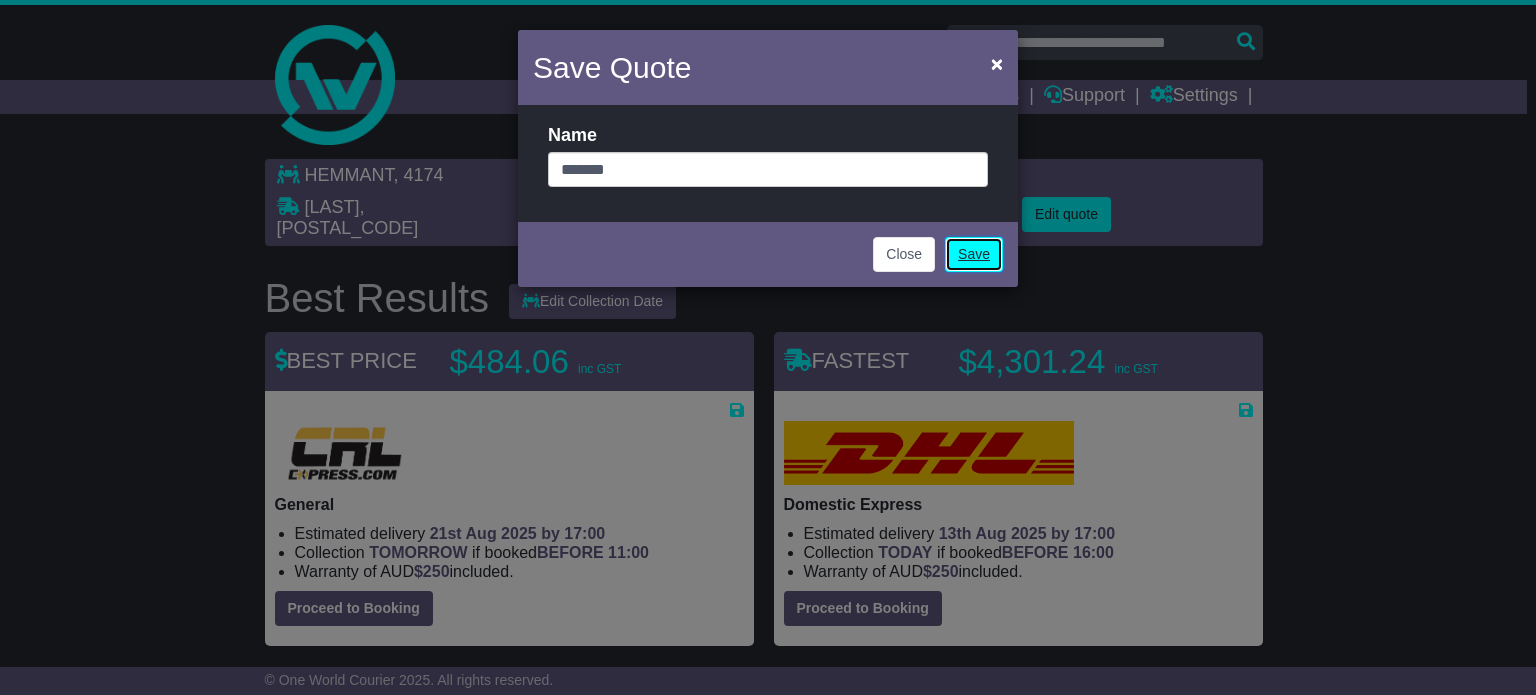 click on "Save" at bounding box center [974, 254] 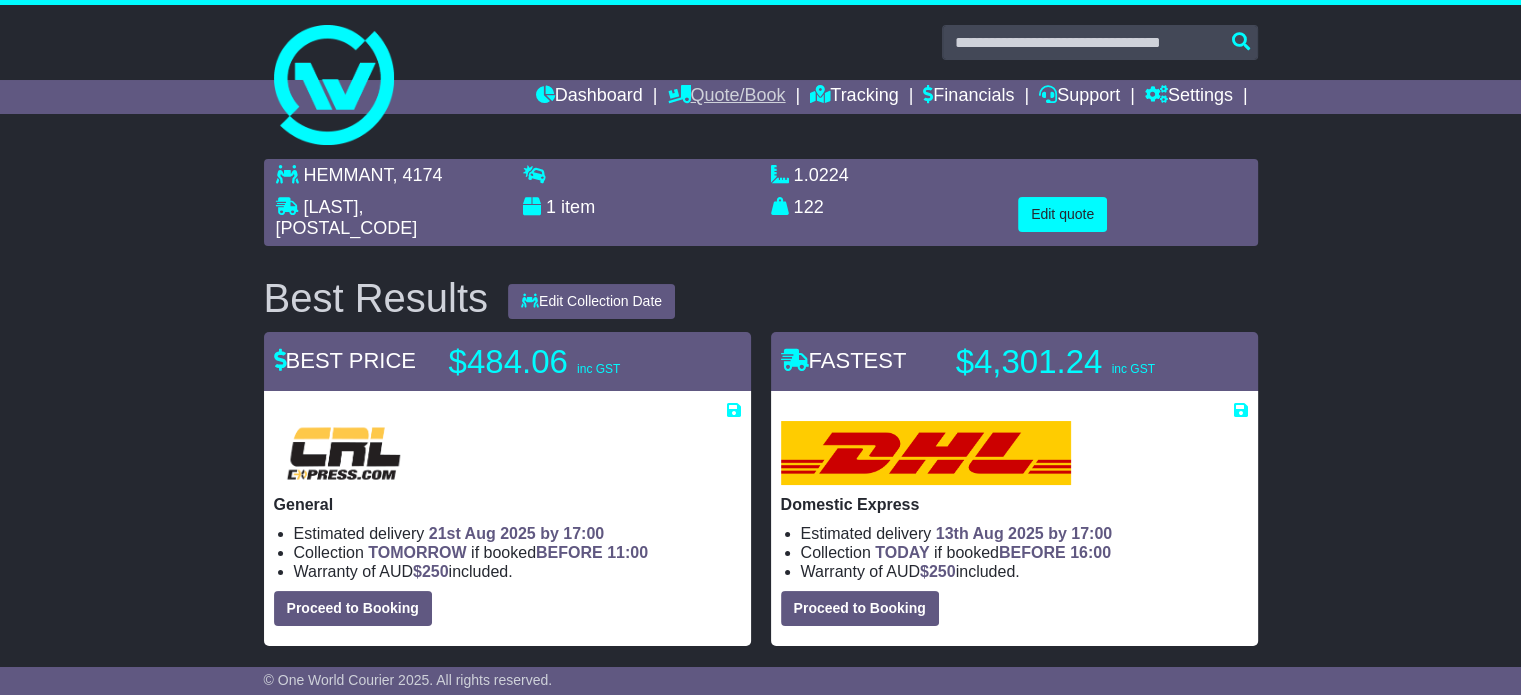 click on "Quote/Book" at bounding box center (726, 97) 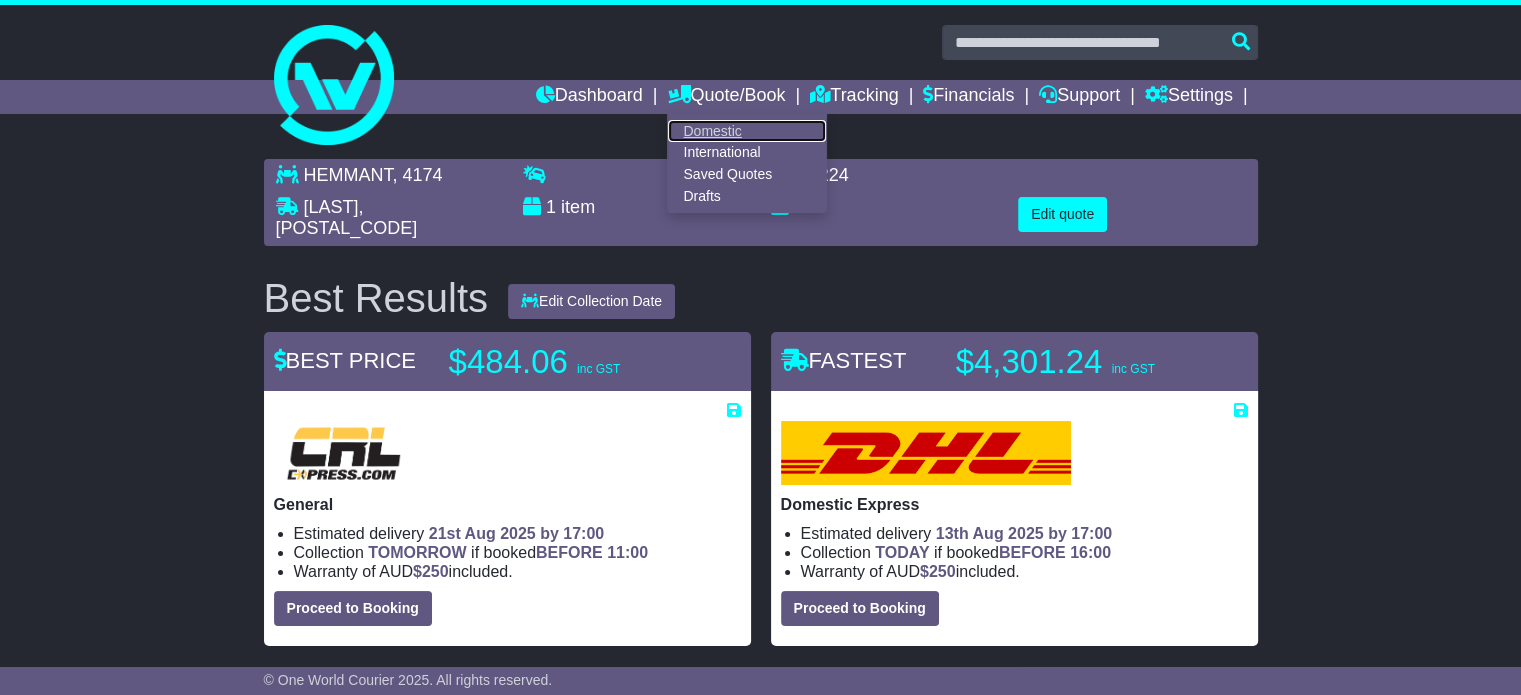 click on "Domestic" at bounding box center (747, 131) 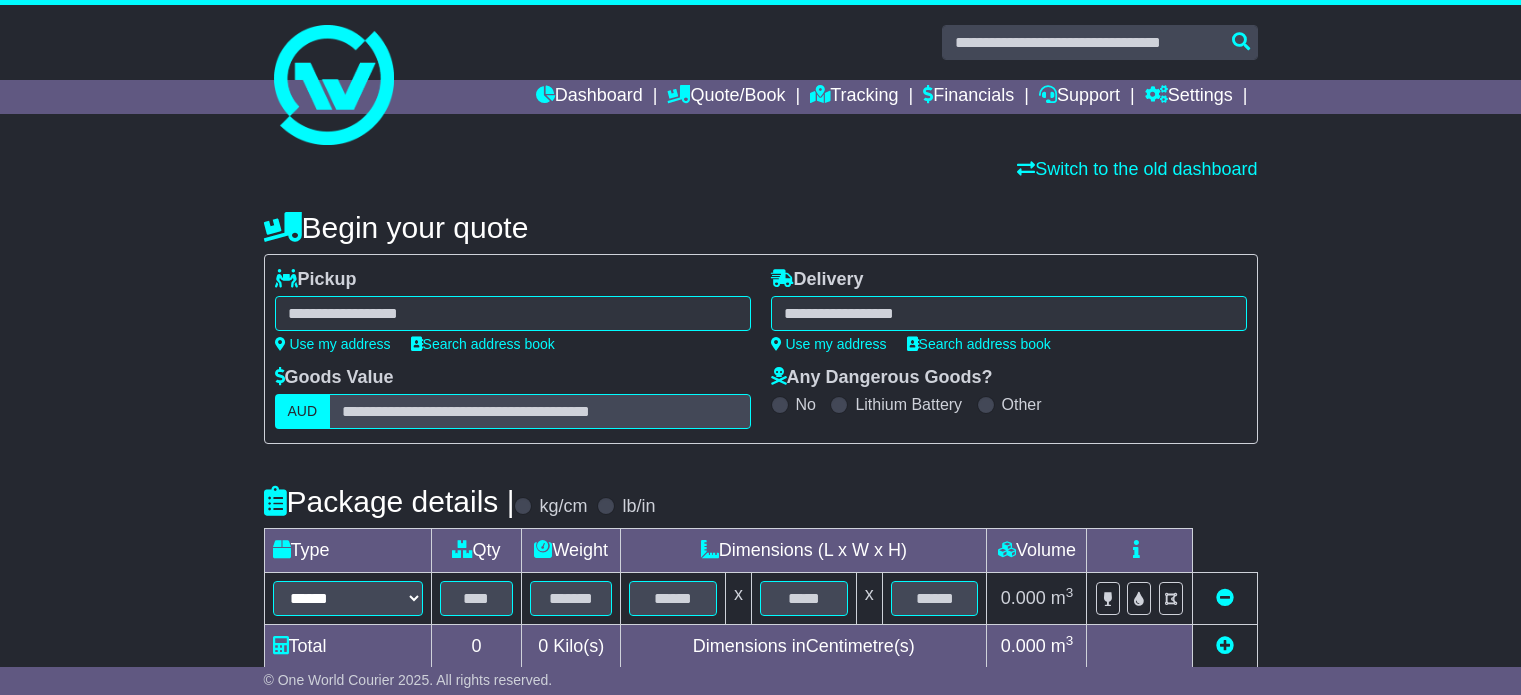 scroll, scrollTop: 0, scrollLeft: 0, axis: both 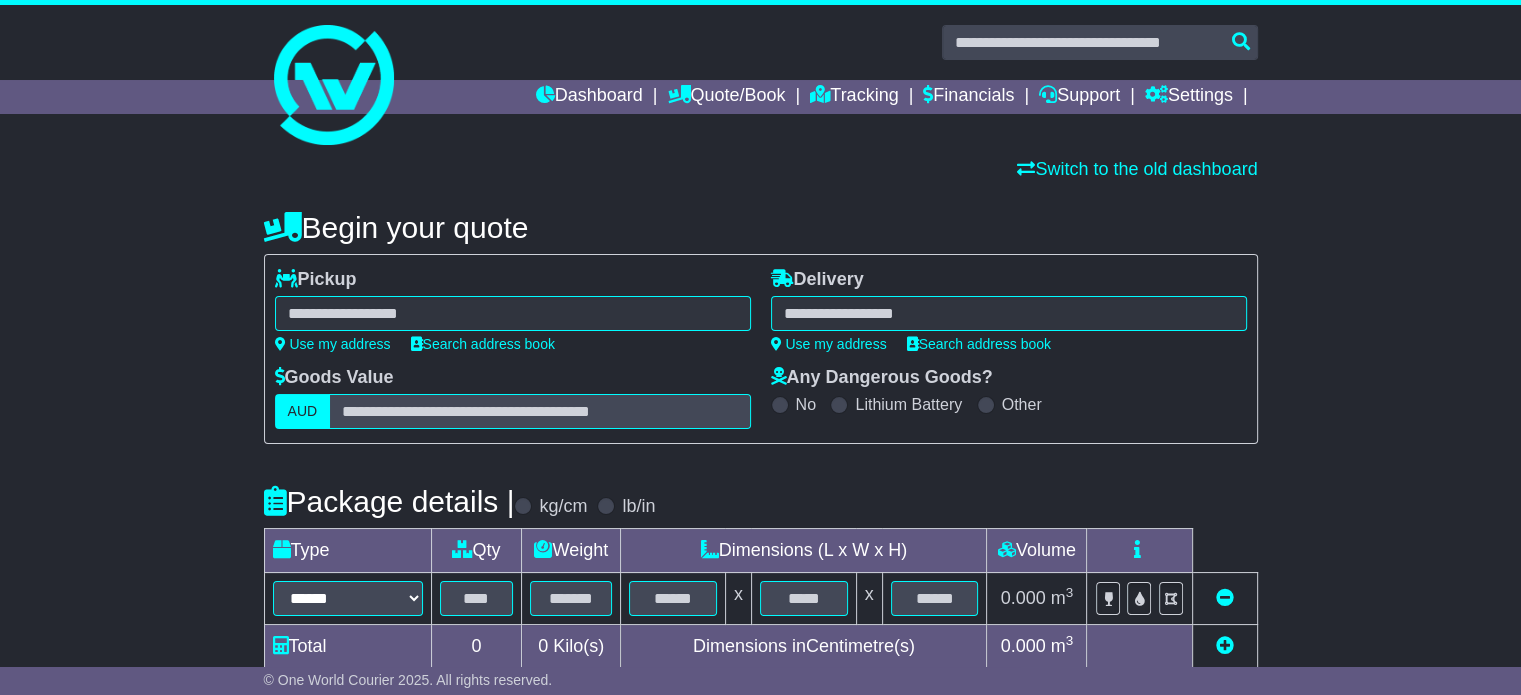 click at bounding box center (513, 313) 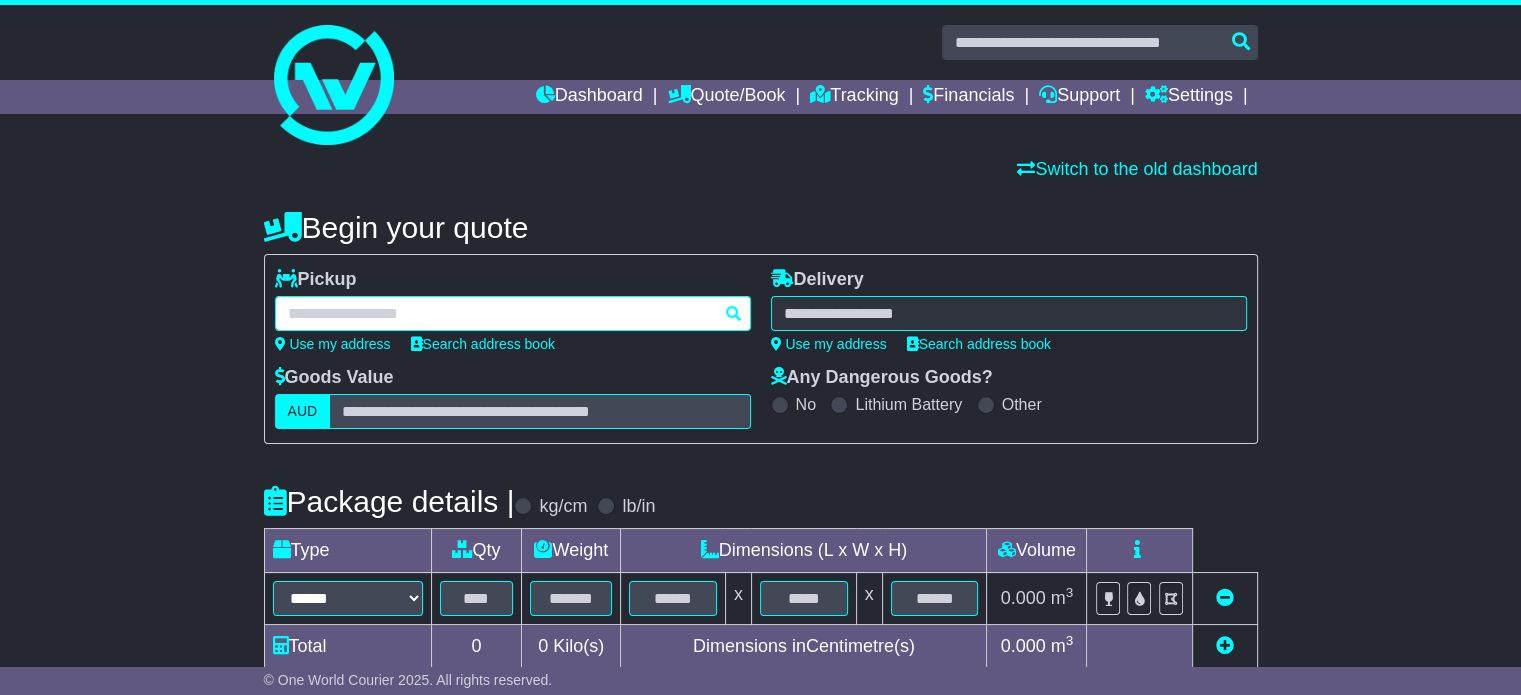 paste on "********" 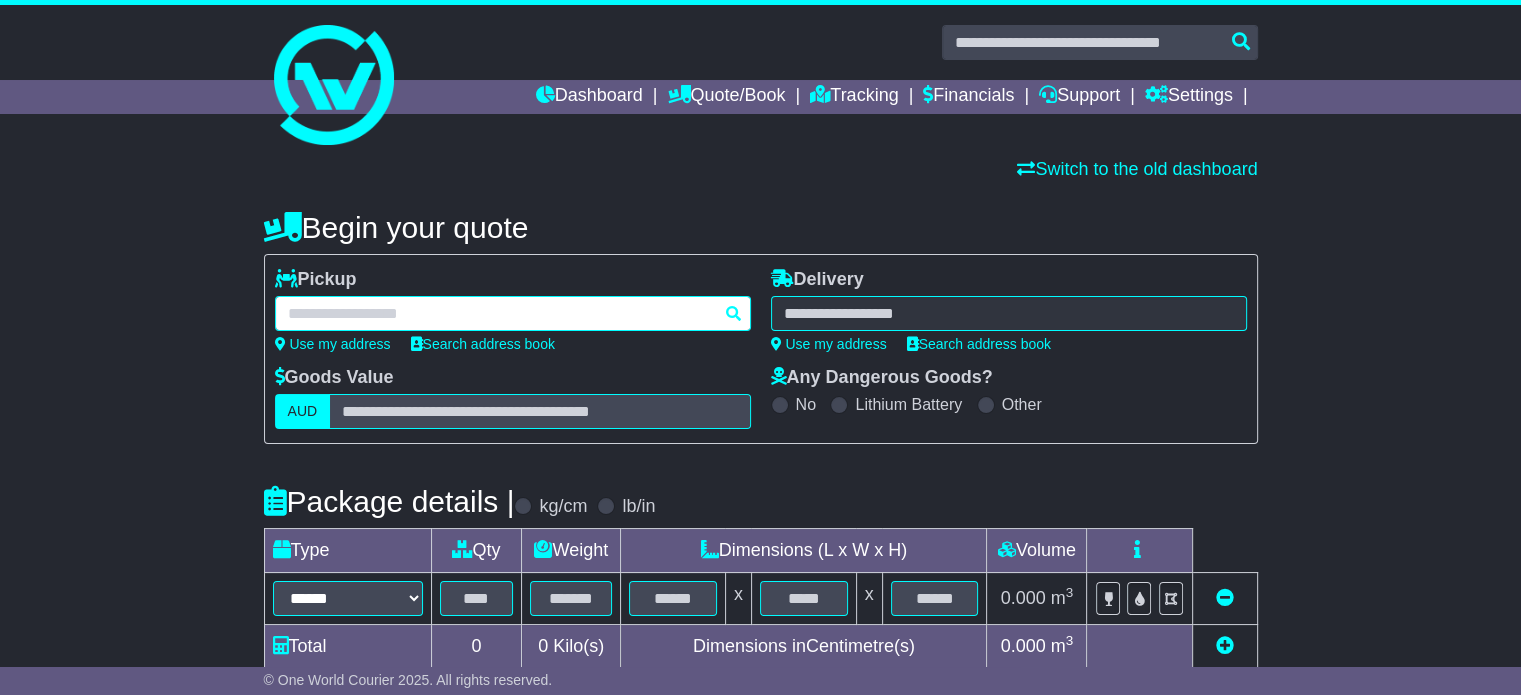 type on "********" 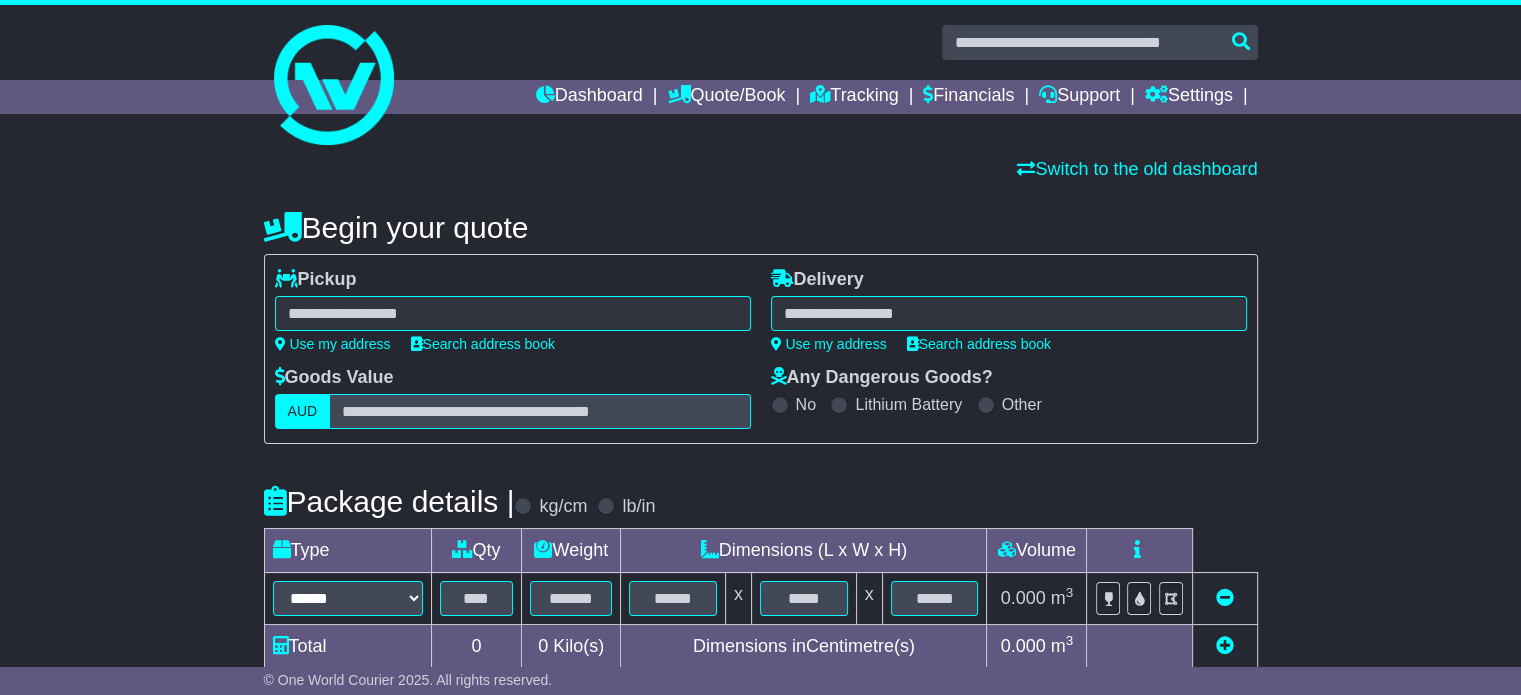 click on "******** [SUBURB] [SUBURB] [POSTCODE] [SUBURB] [POSTCODE] [SUBURB] [POSTCODE] [SUBURB] [POSTCODE] [SUBURB] [POSTCODE] [SUBURB] [POSTCODE] [SUBURB] [POSTCODE] [SUBURB] [POSTCODE] [SUBURB] [POSTCODE] [SUBURB] [POSTCODE]" at bounding box center (513, 313) 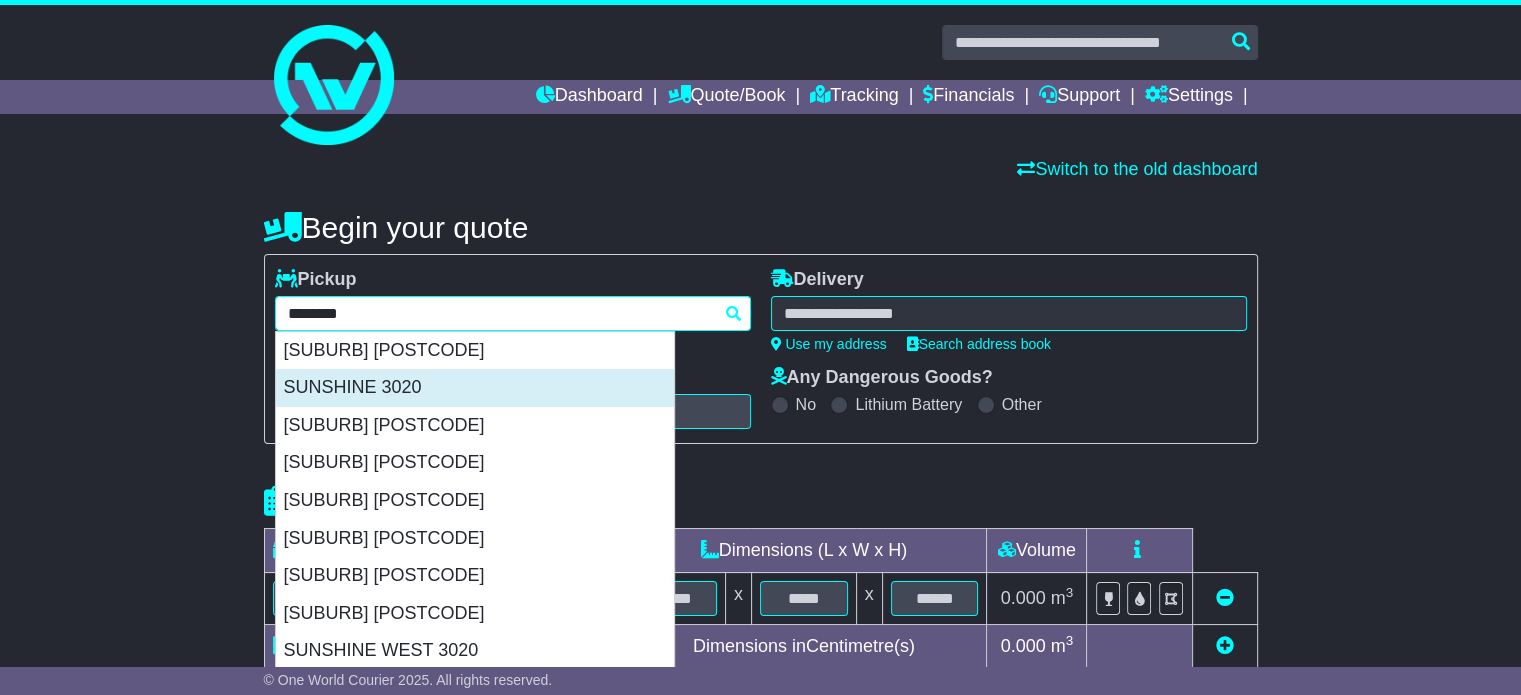 click on "SUNSHINE 3020" at bounding box center [475, 388] 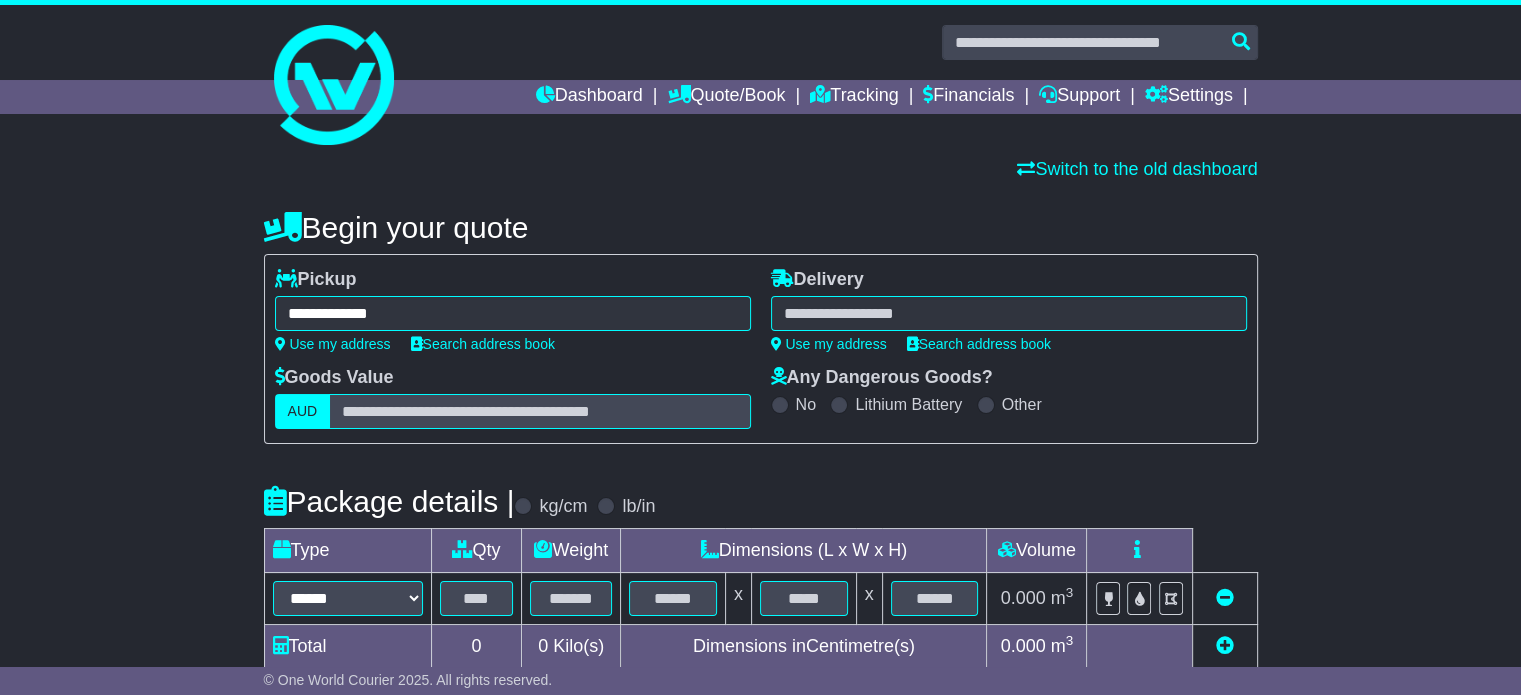 type on "**********" 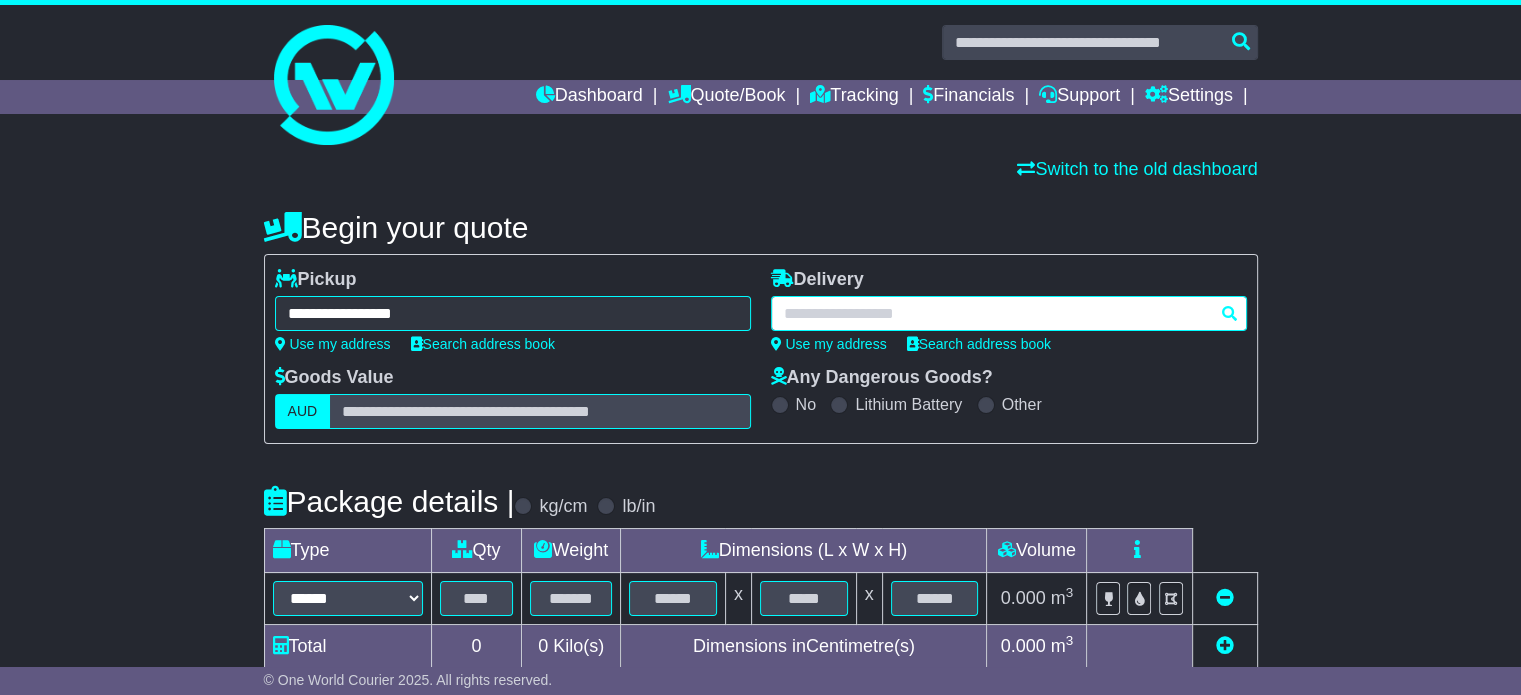 click at bounding box center (1009, 313) 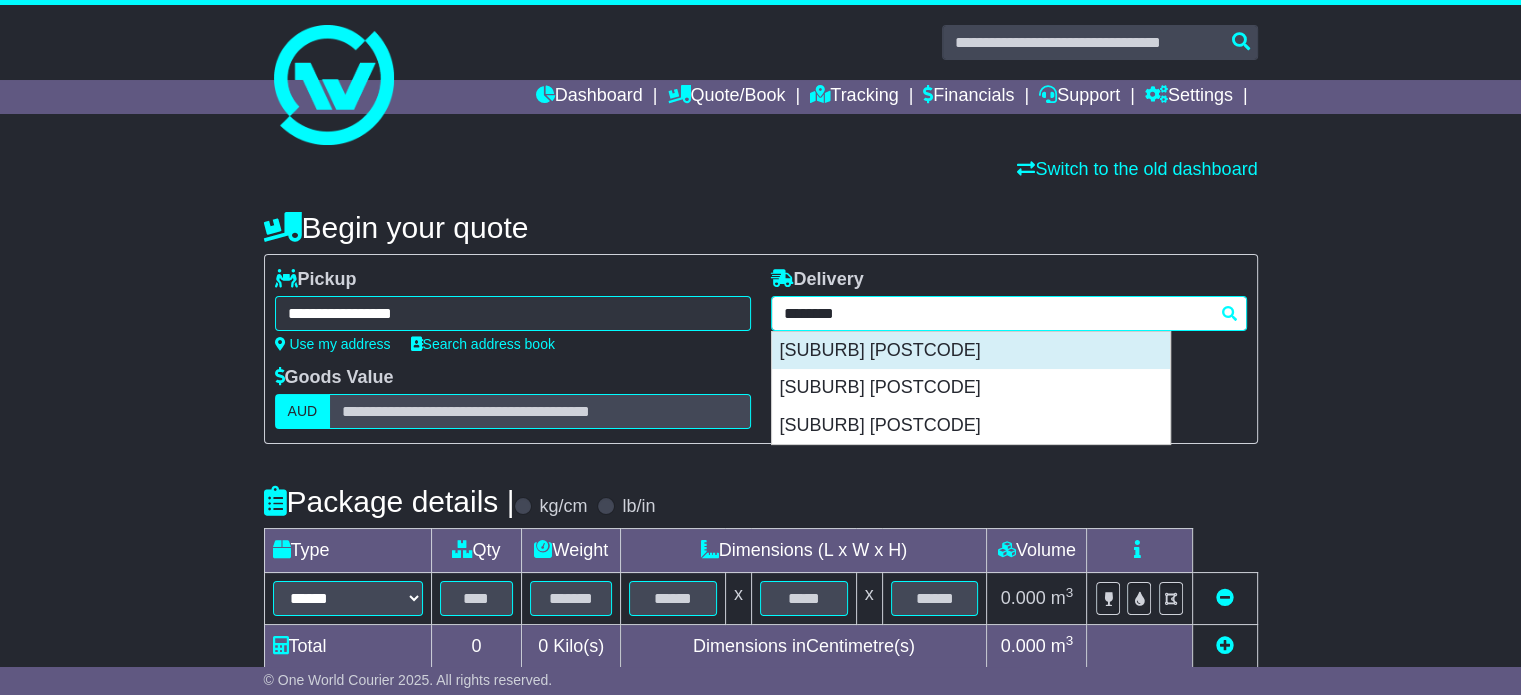 click on "[SUBURB] [POSTCODE]" at bounding box center (971, 351) 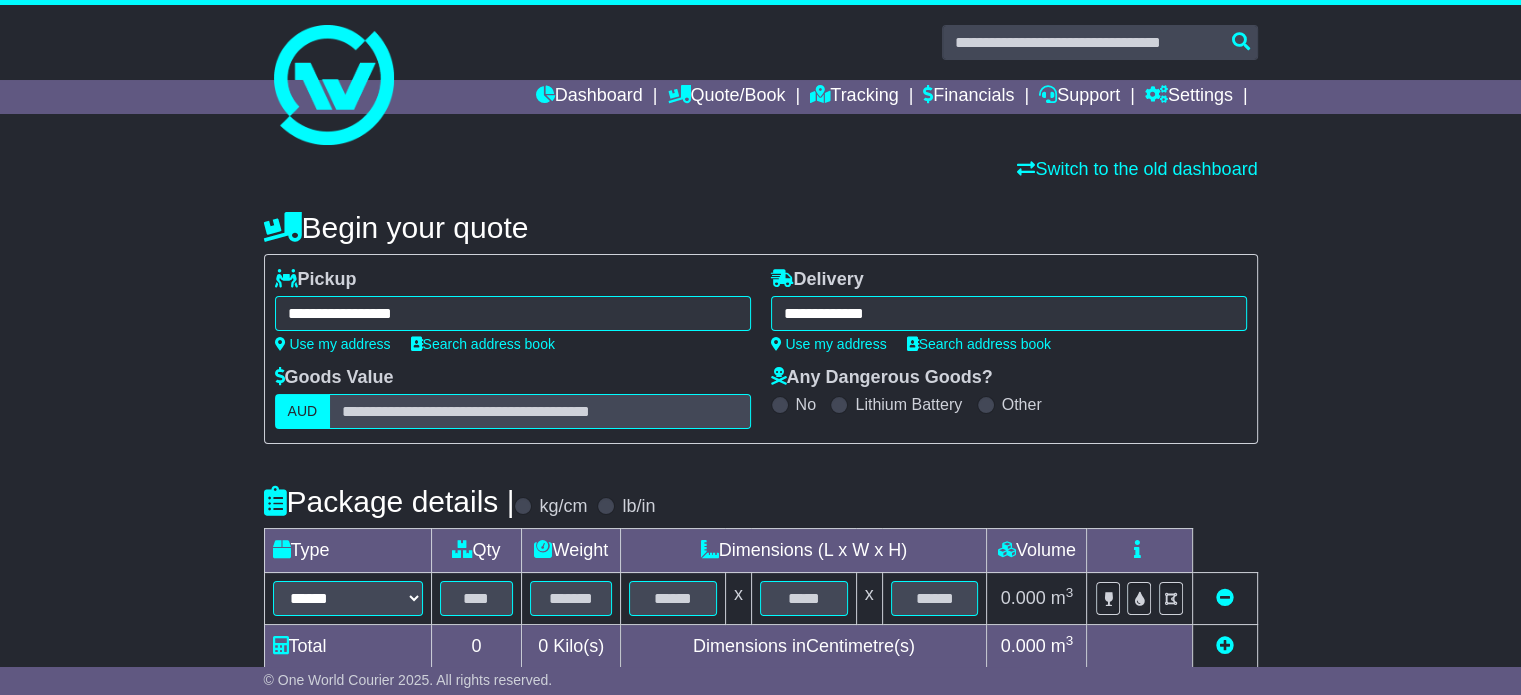 type on "**********" 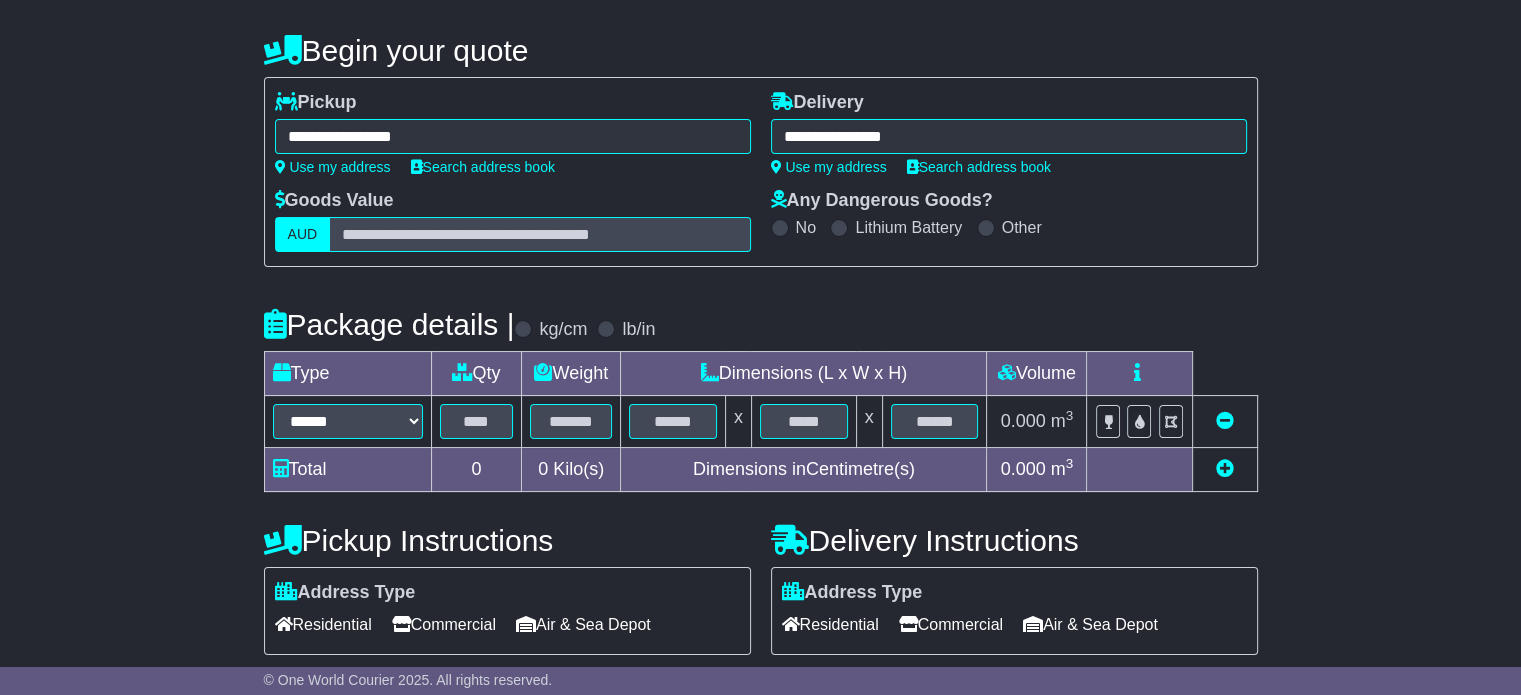 scroll, scrollTop: 300, scrollLeft: 0, axis: vertical 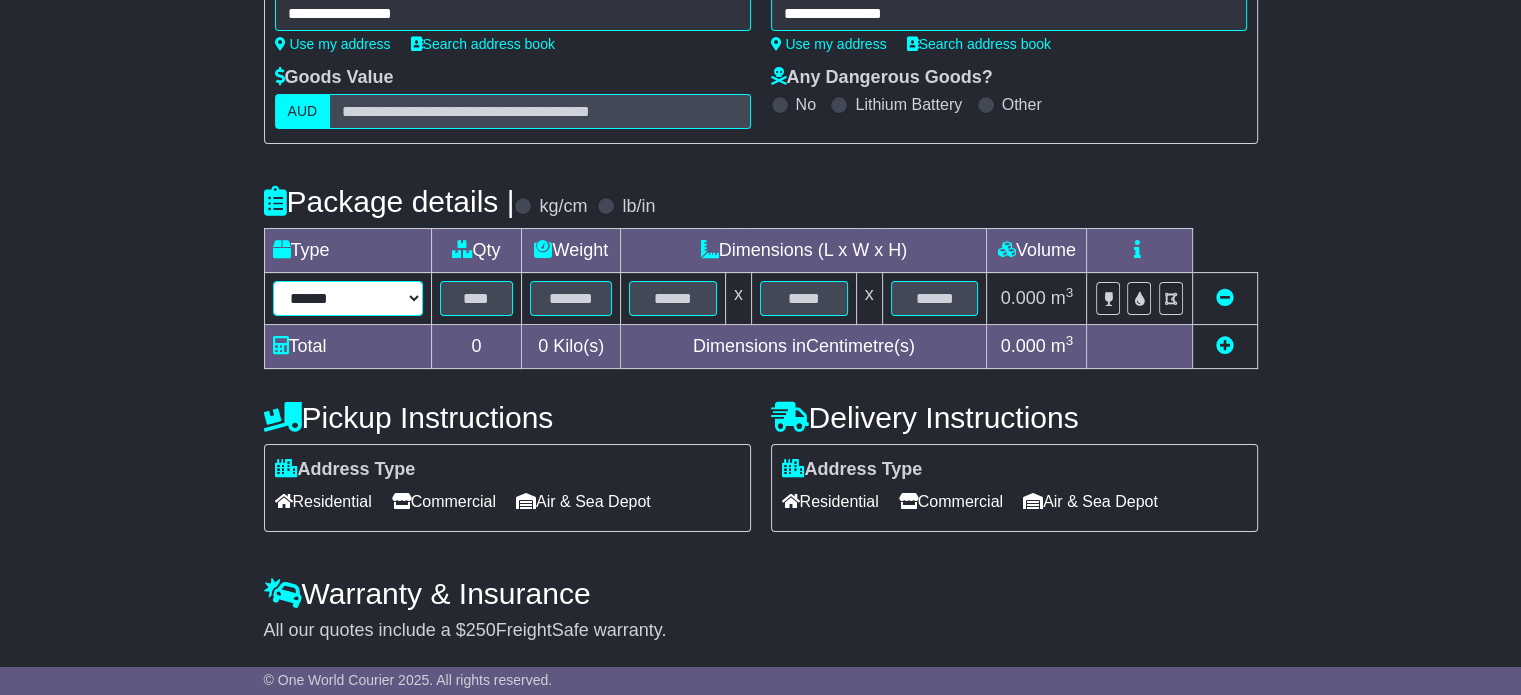 drag, startPoint x: 392, startPoint y: 291, endPoint x: 388, endPoint y: 311, distance: 20.396078 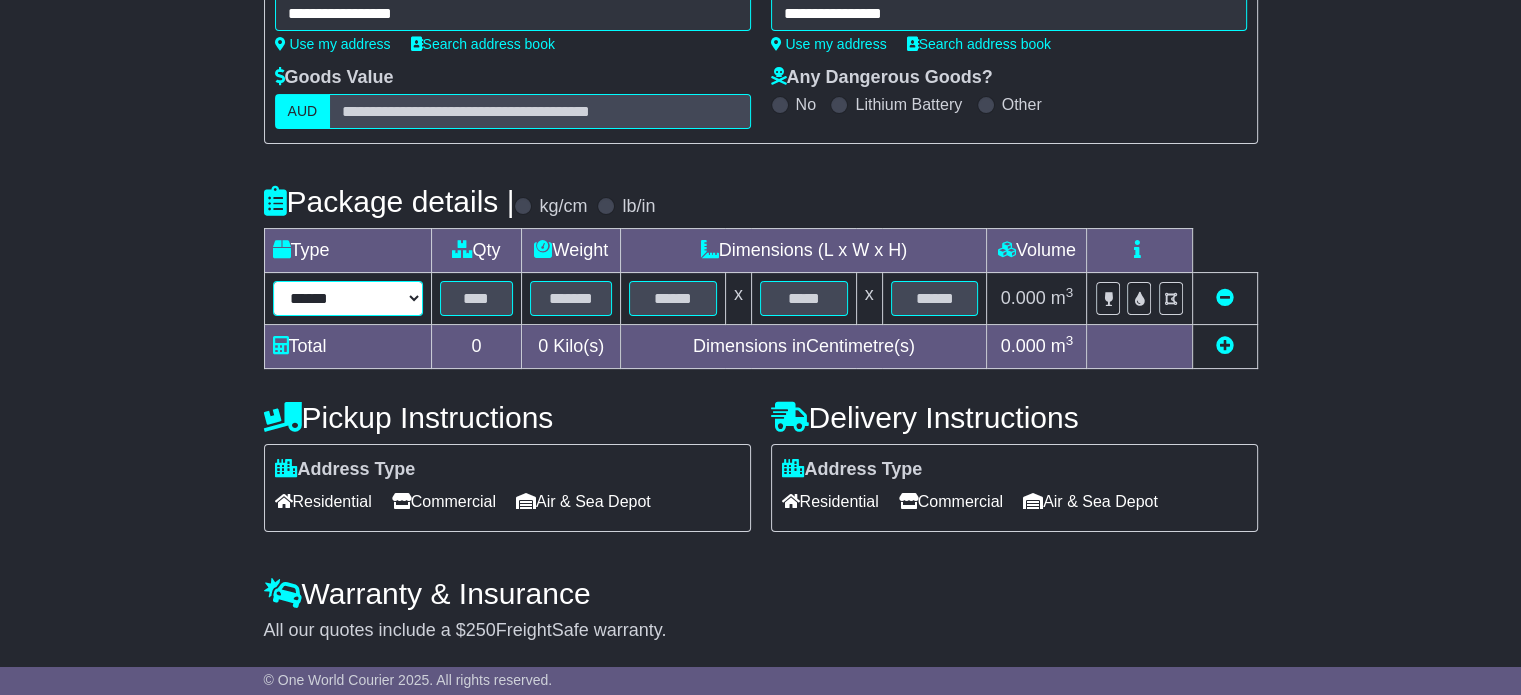 select on "*****" 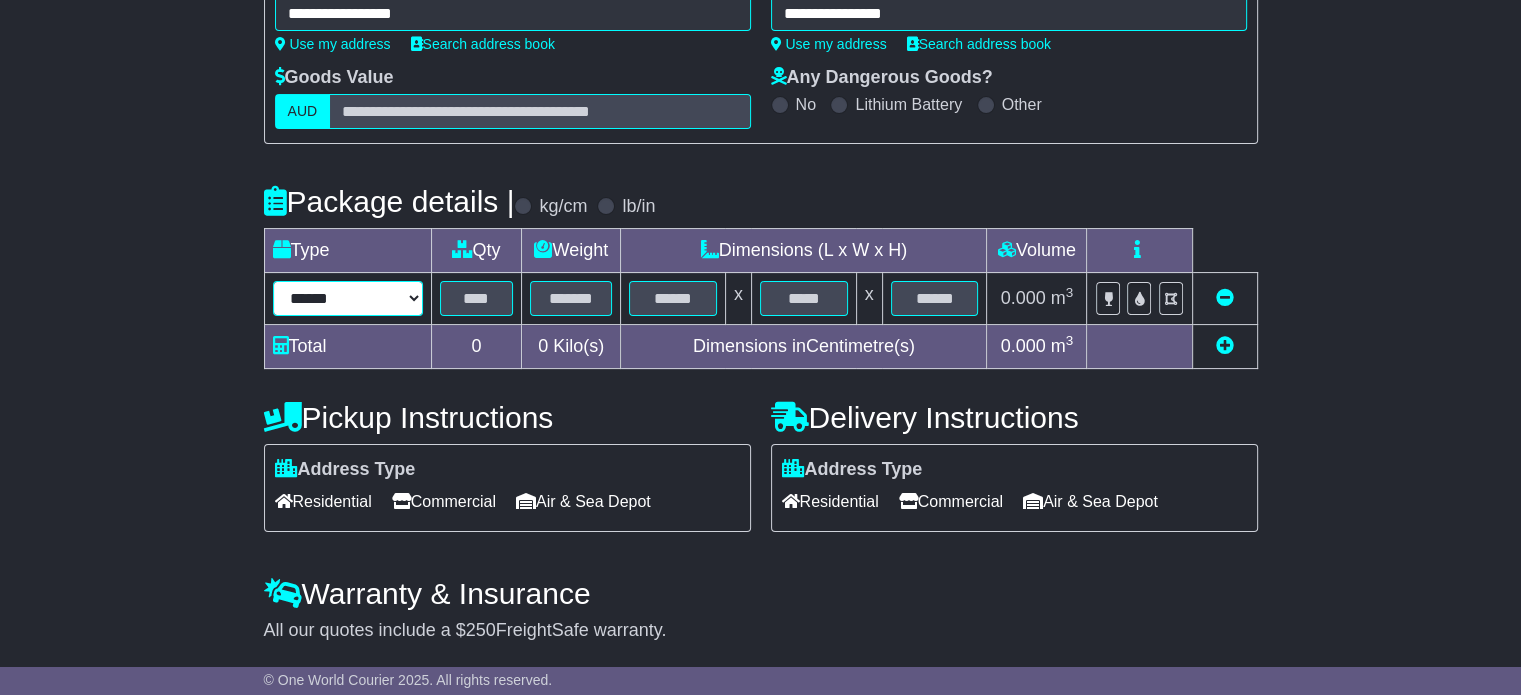click on "****** ****** *** ******** ***** **** **** ****** *** *******" at bounding box center (348, 298) 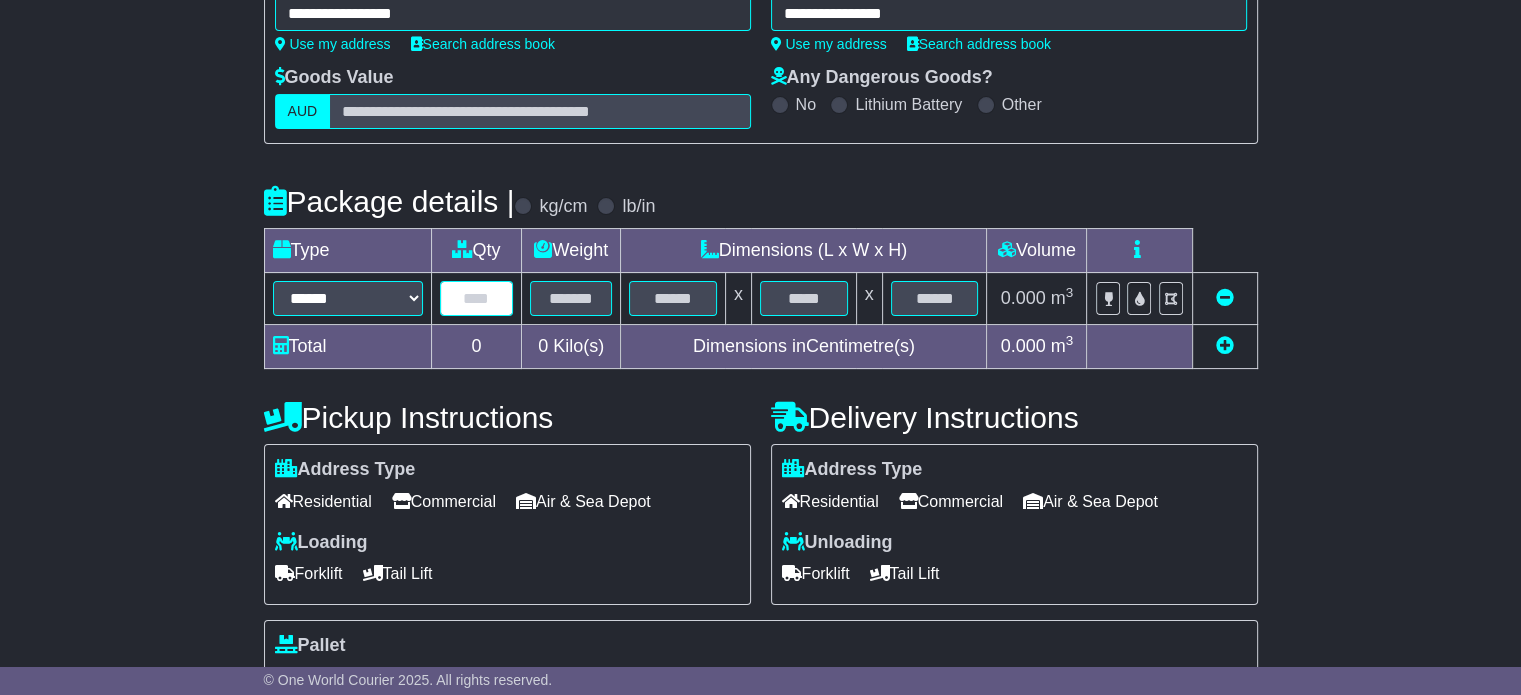 click at bounding box center (477, 298) 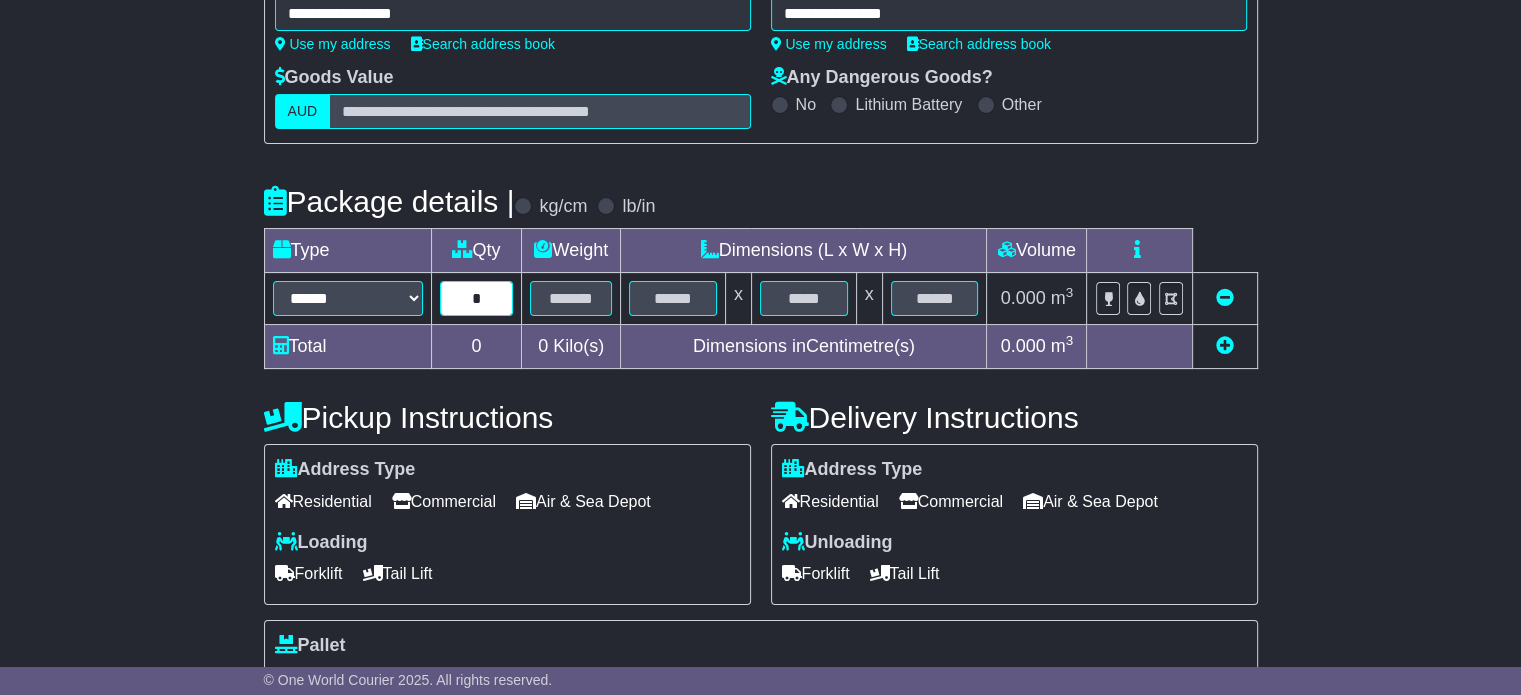 type on "*" 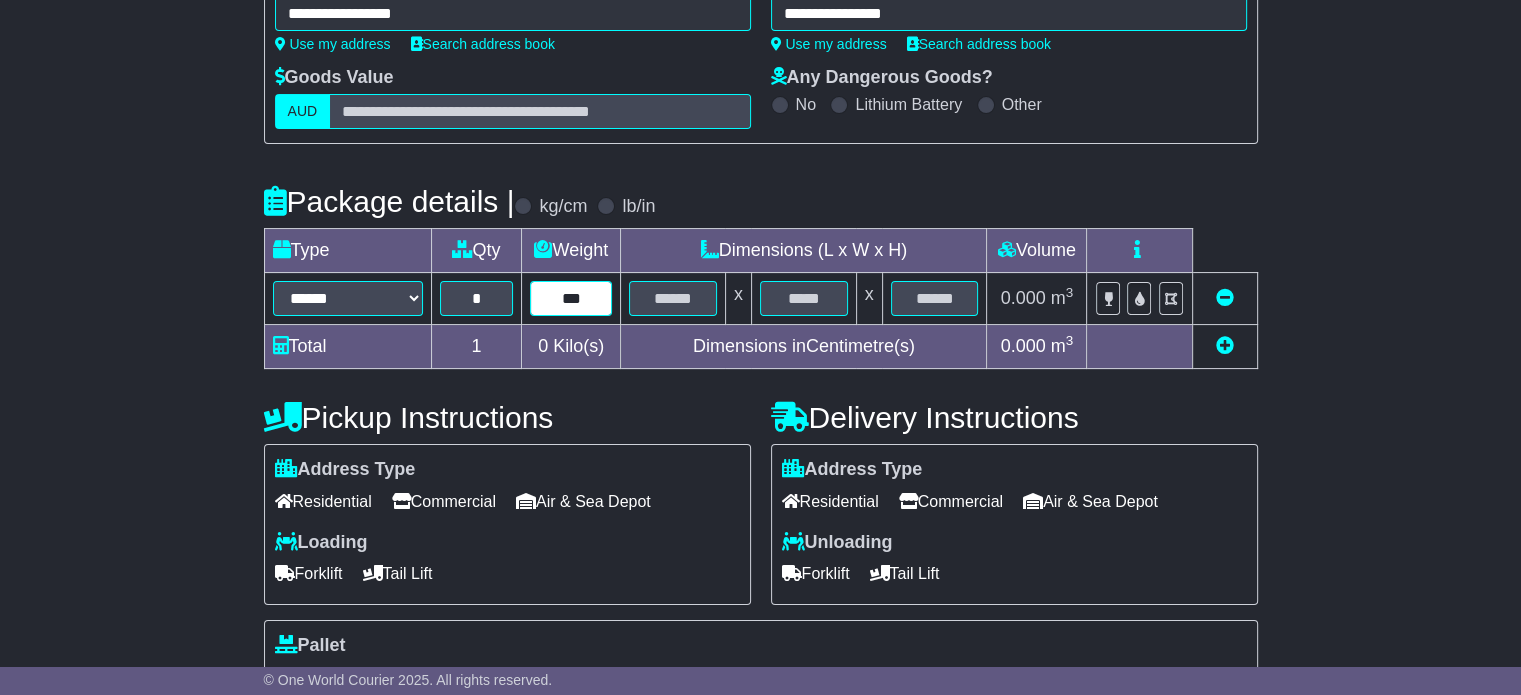 type on "***" 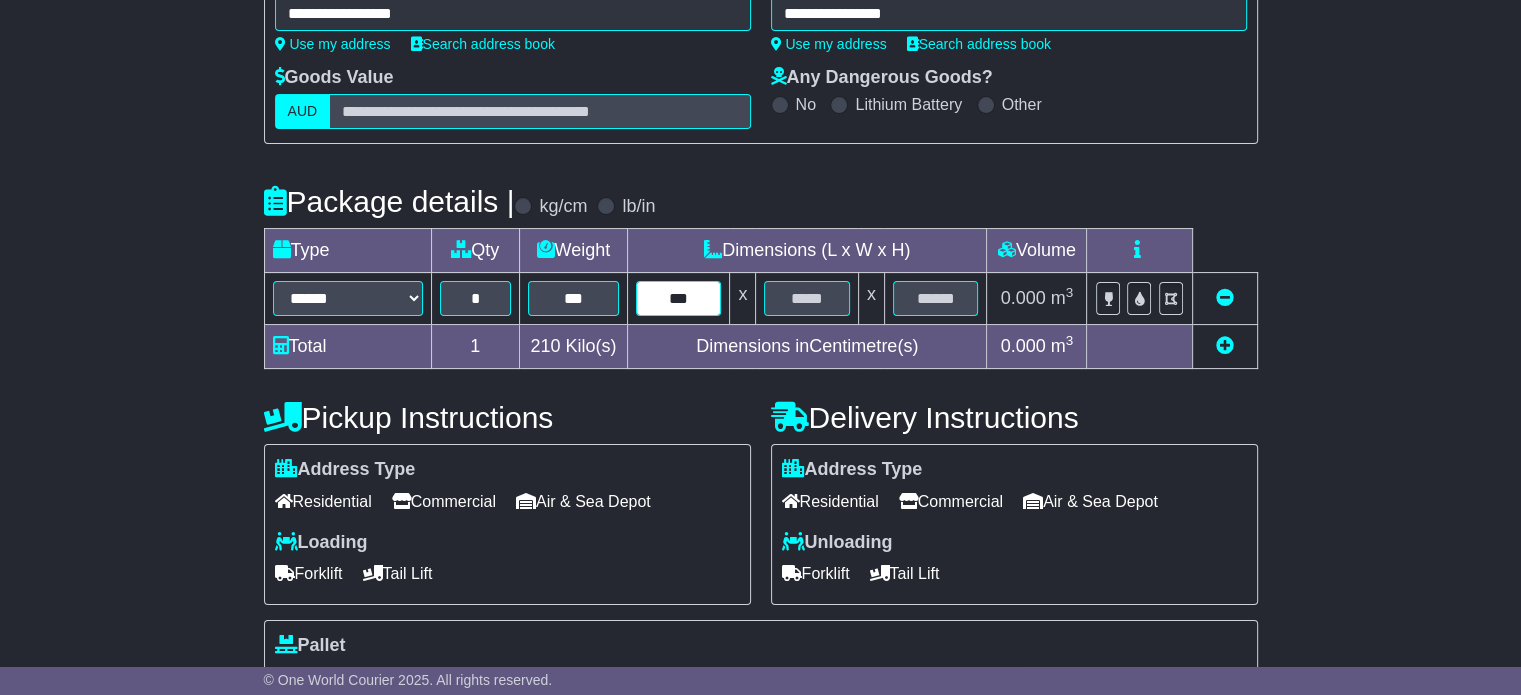 type on "***" 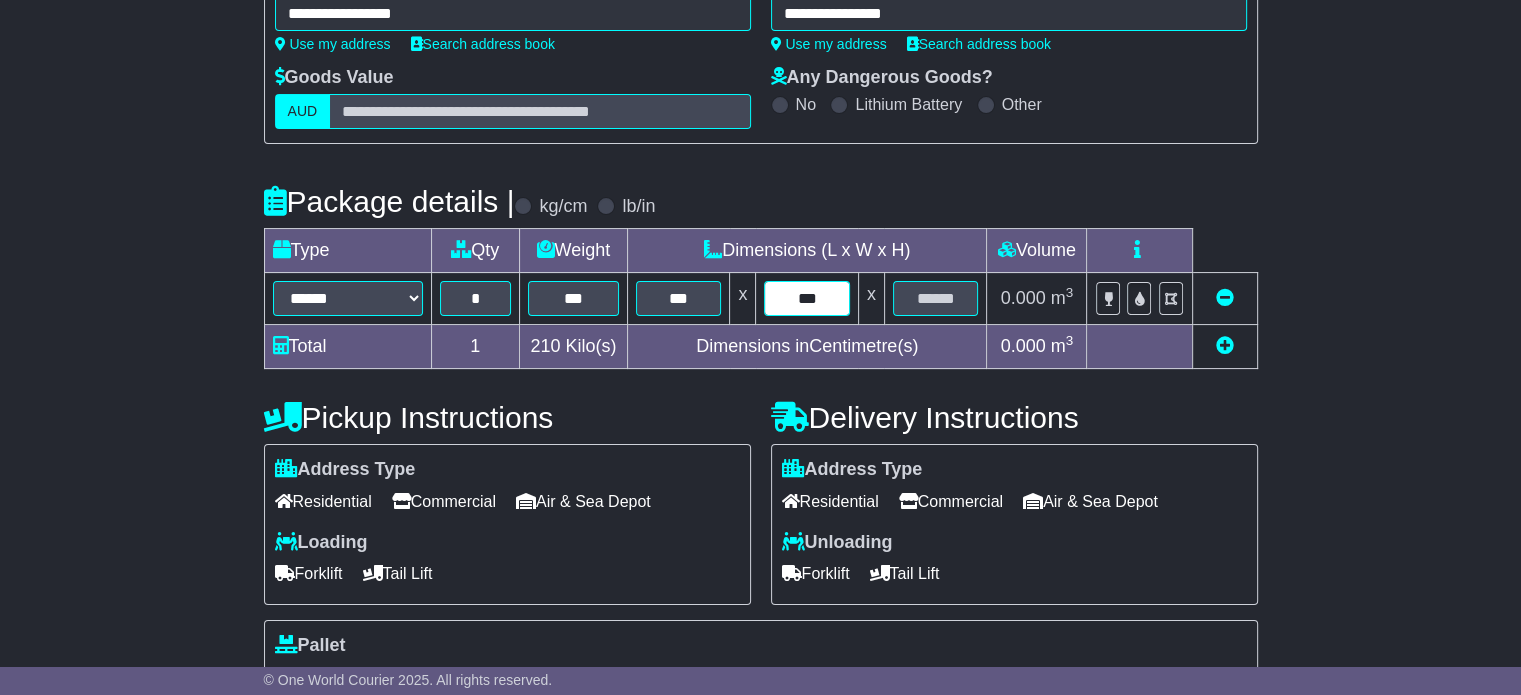 type on "***" 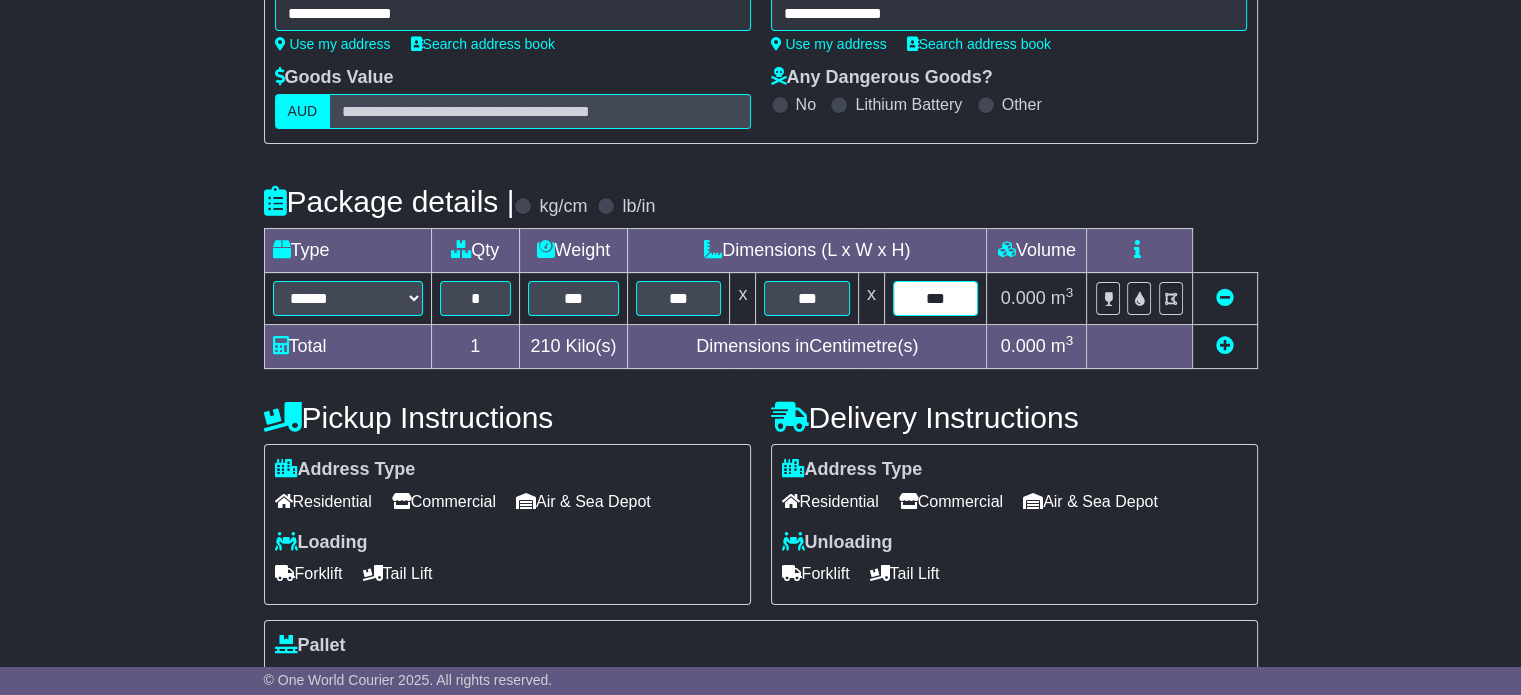 type on "***" 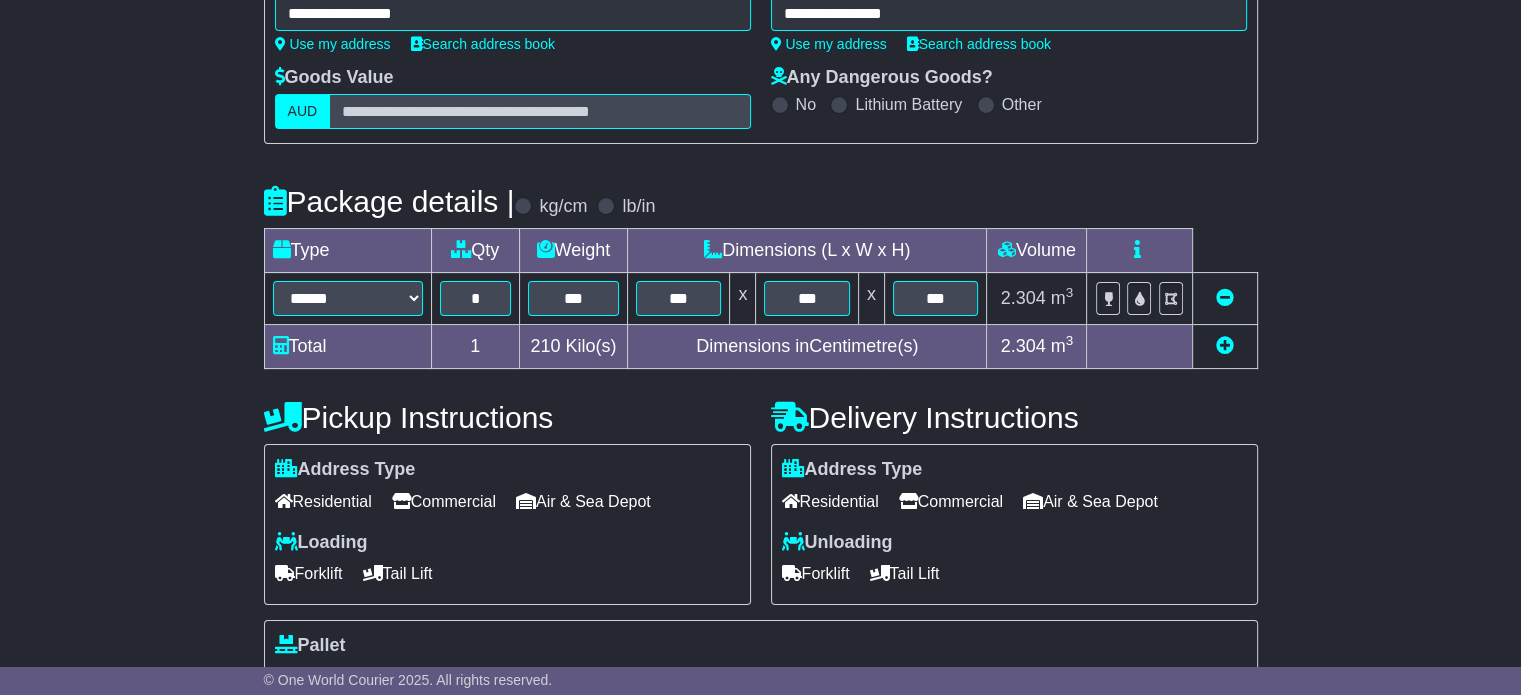 scroll, scrollTop: 535, scrollLeft: 0, axis: vertical 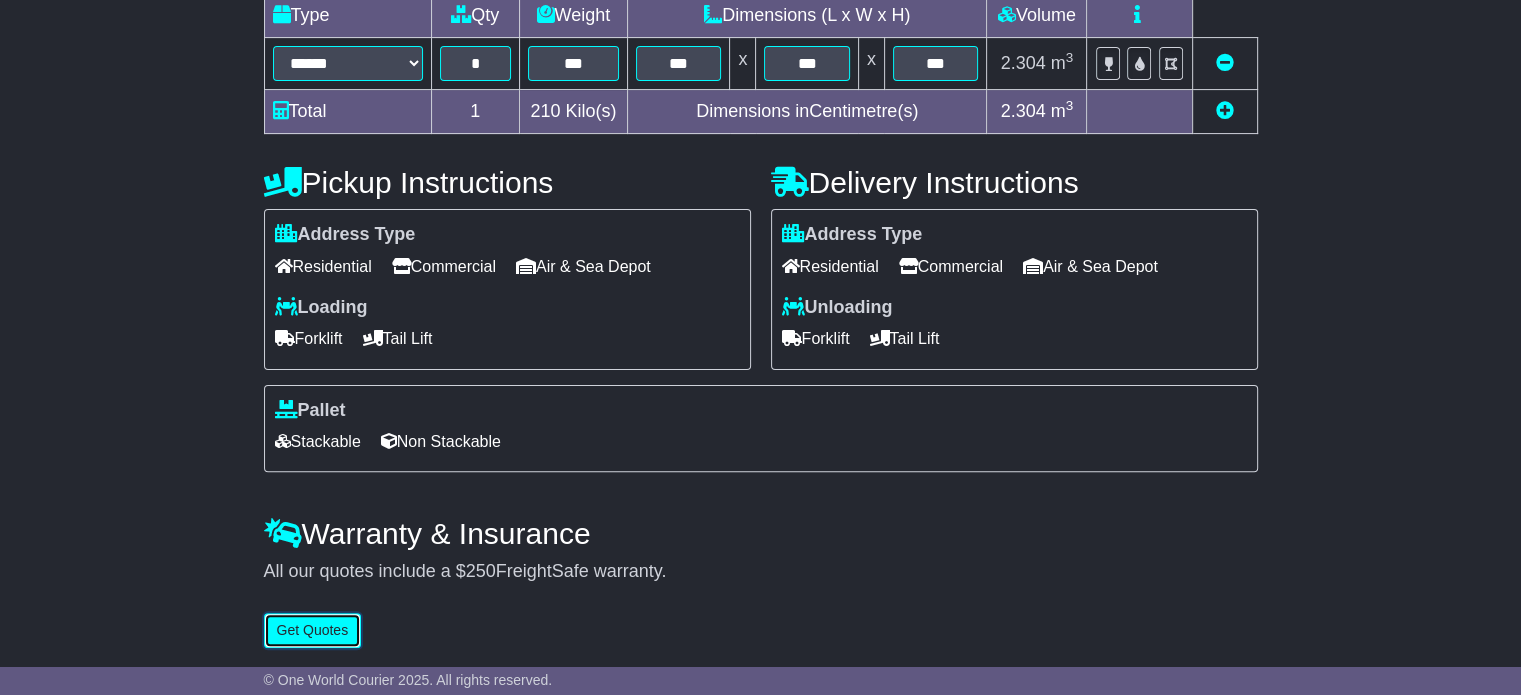 type 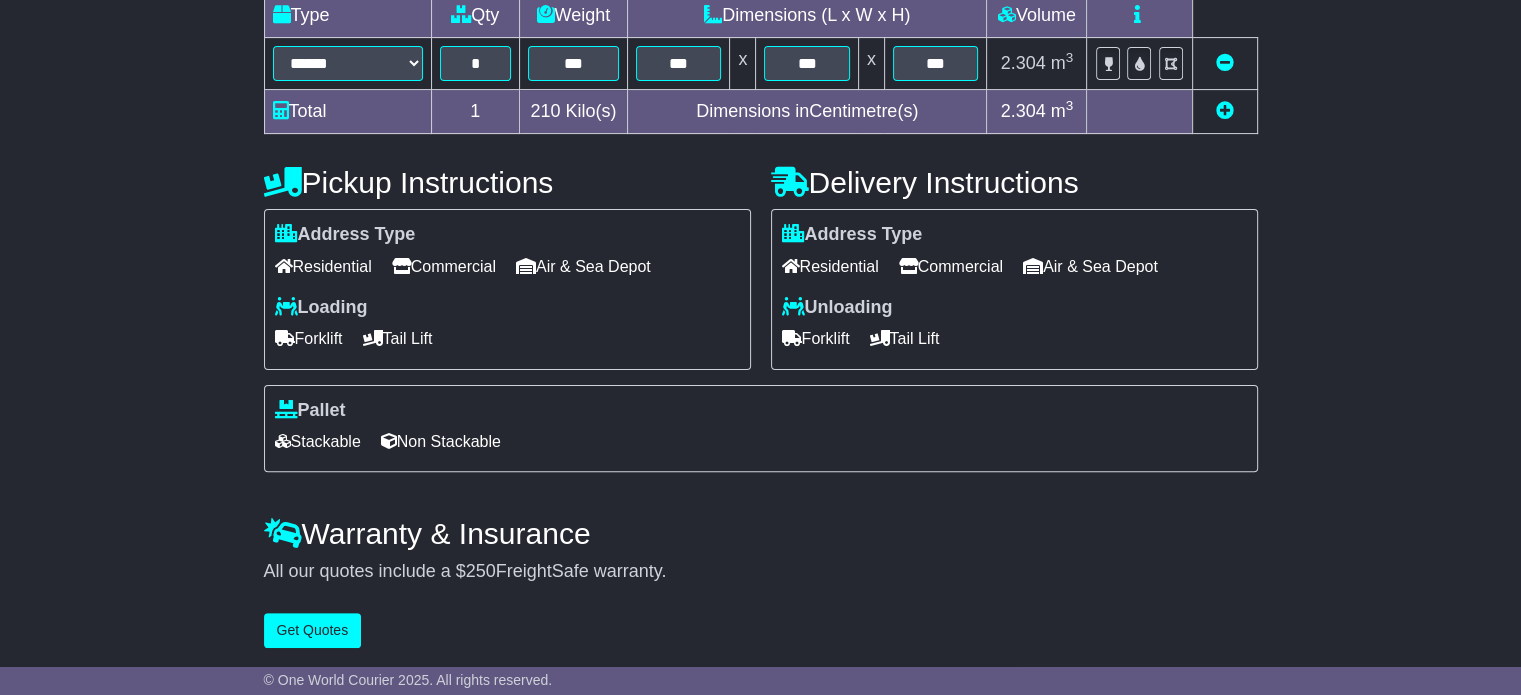 click on "Commercial" at bounding box center [444, 266] 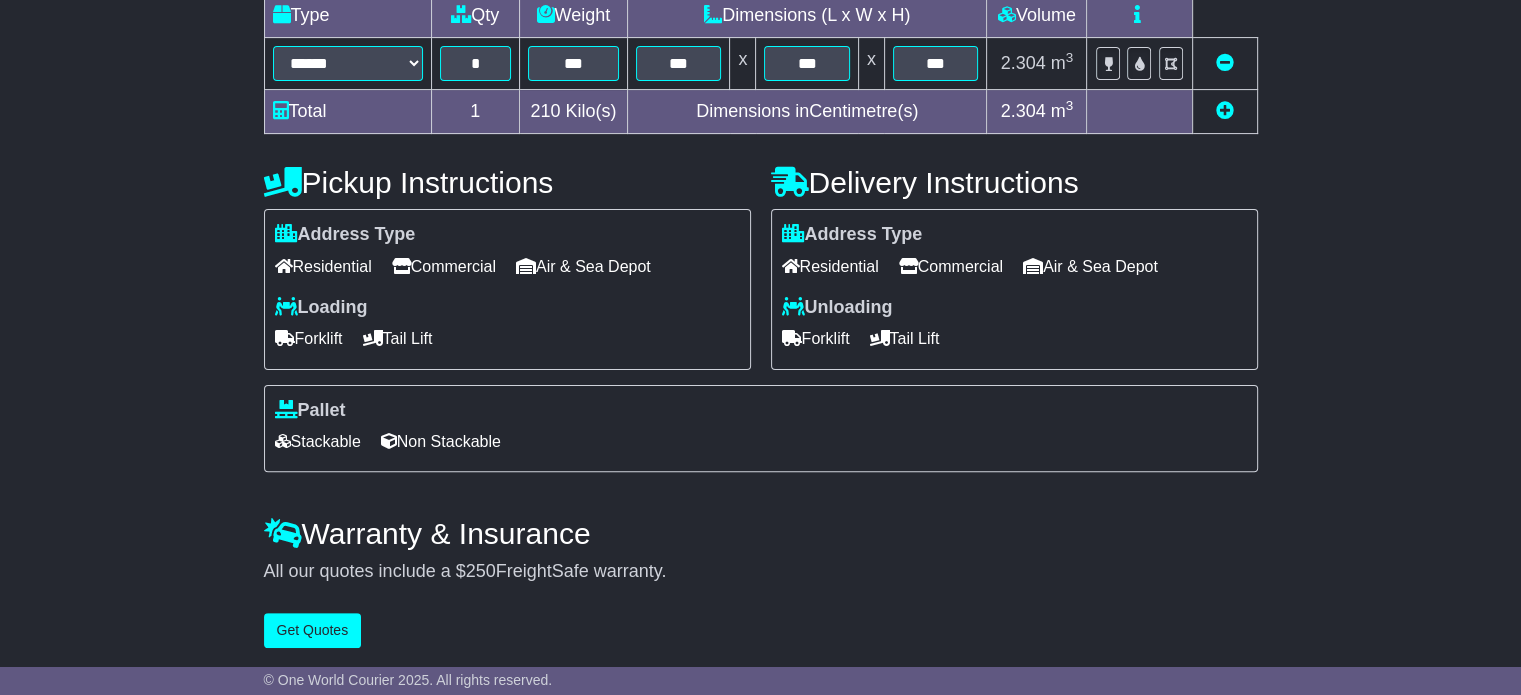 drag, startPoint x: 322, startPoint y: 448, endPoint x: 343, endPoint y: 470, distance: 30.413813 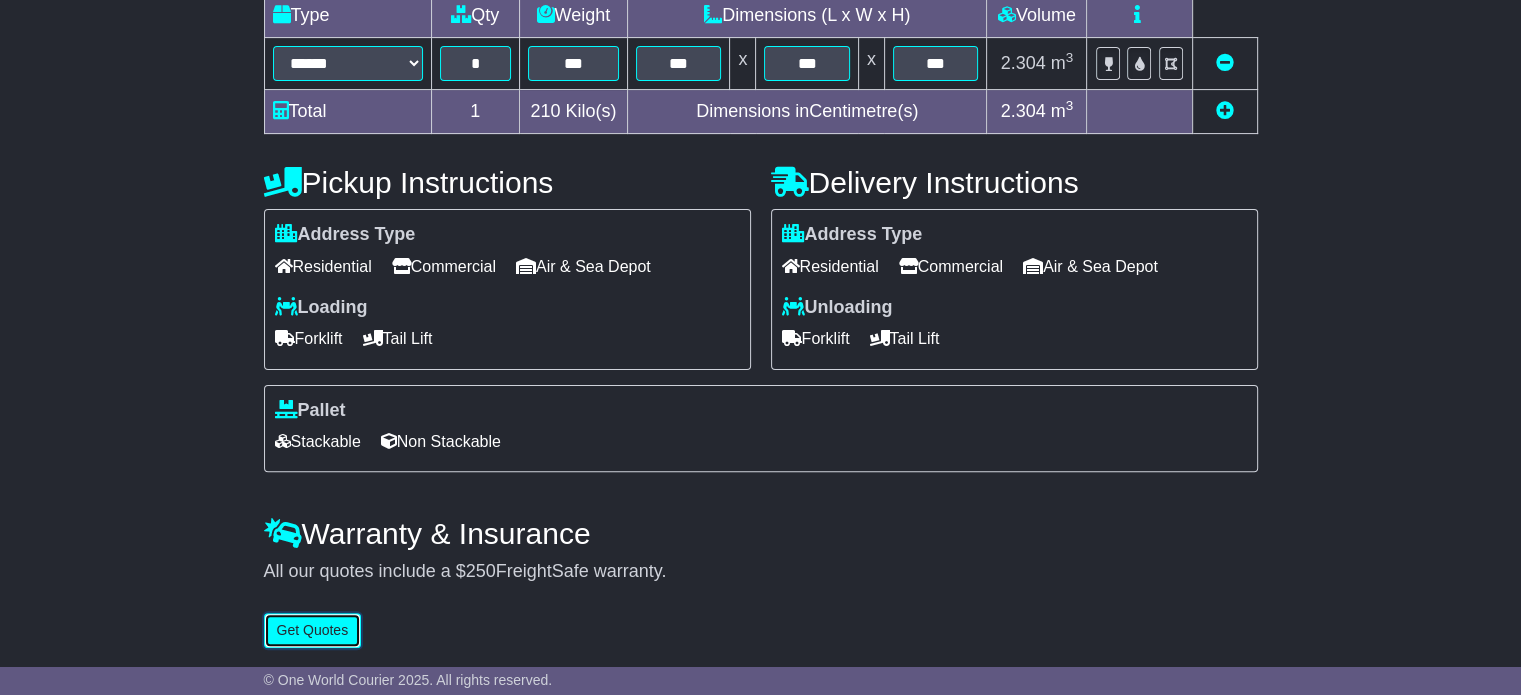 click on "Get Quotes" at bounding box center [313, 630] 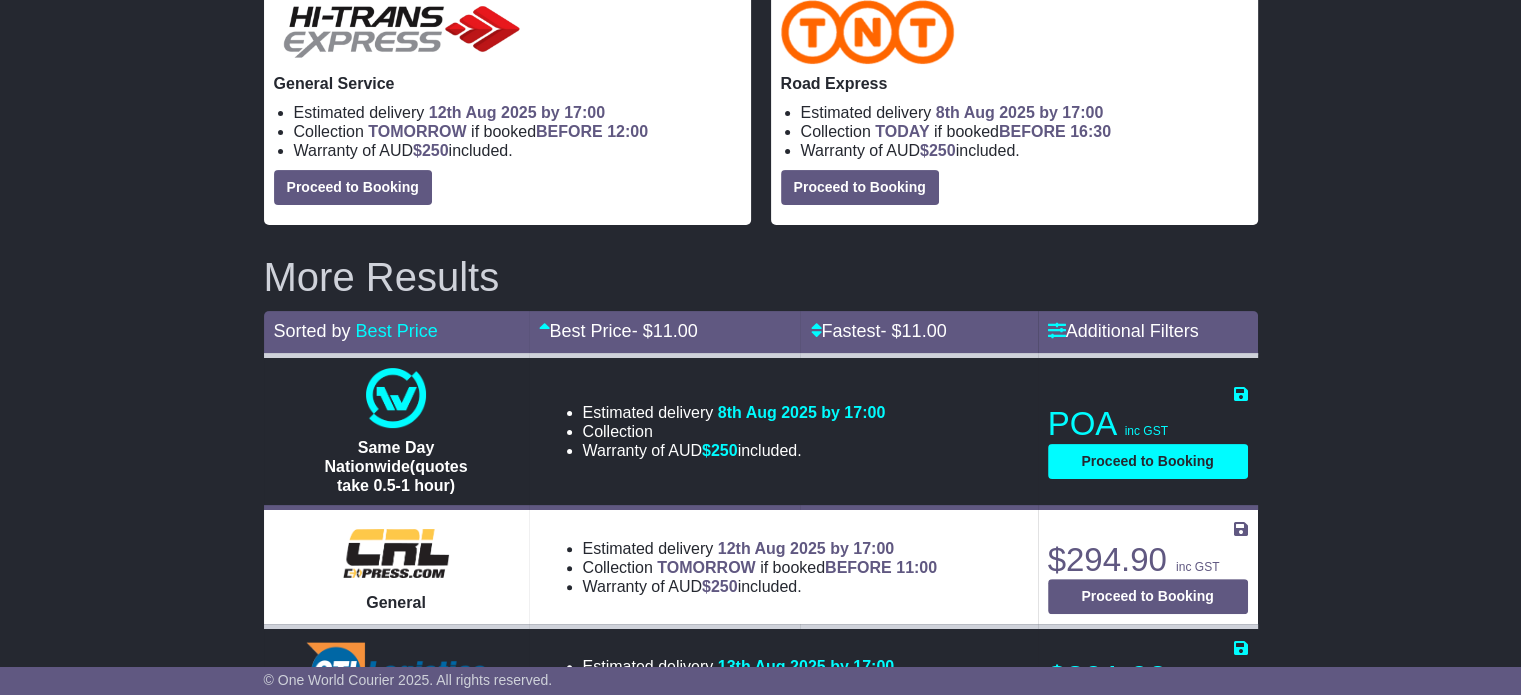 scroll, scrollTop: 300, scrollLeft: 0, axis: vertical 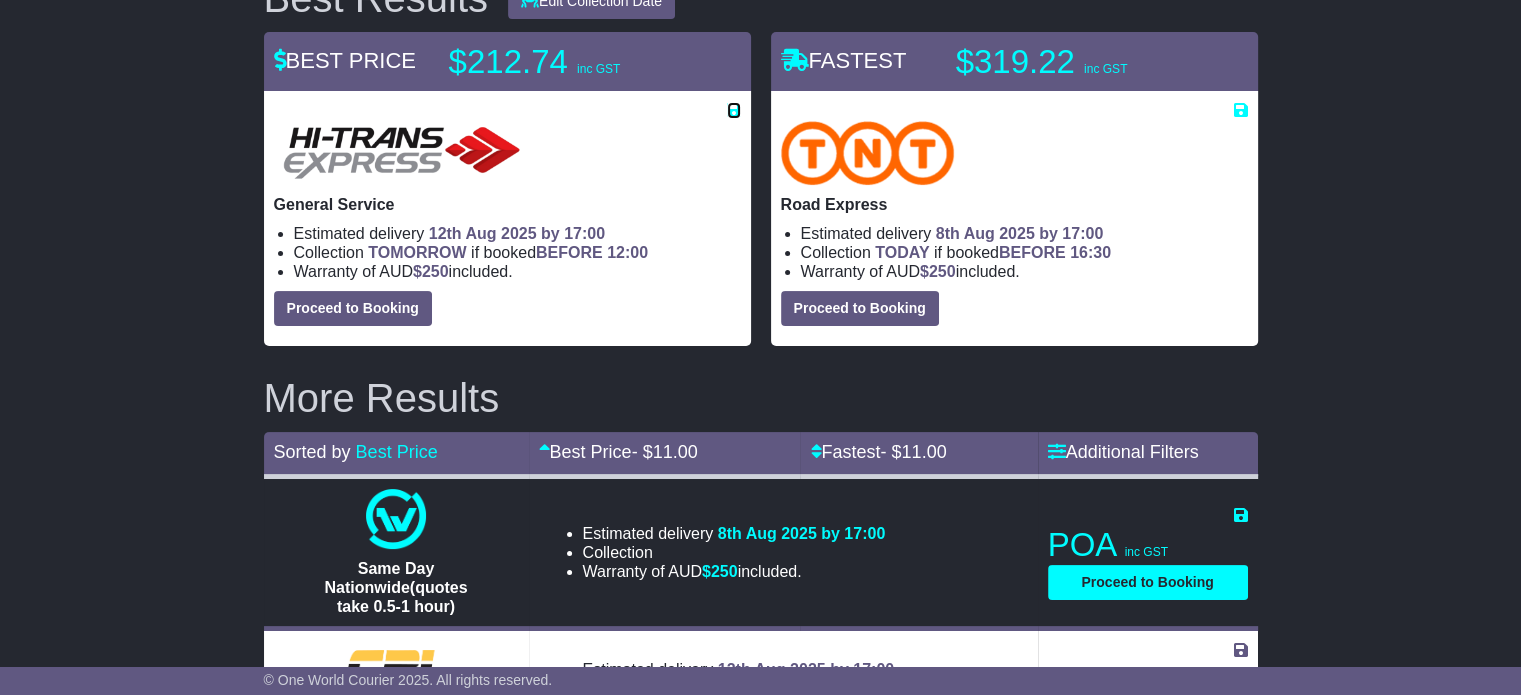 click at bounding box center [734, 110] 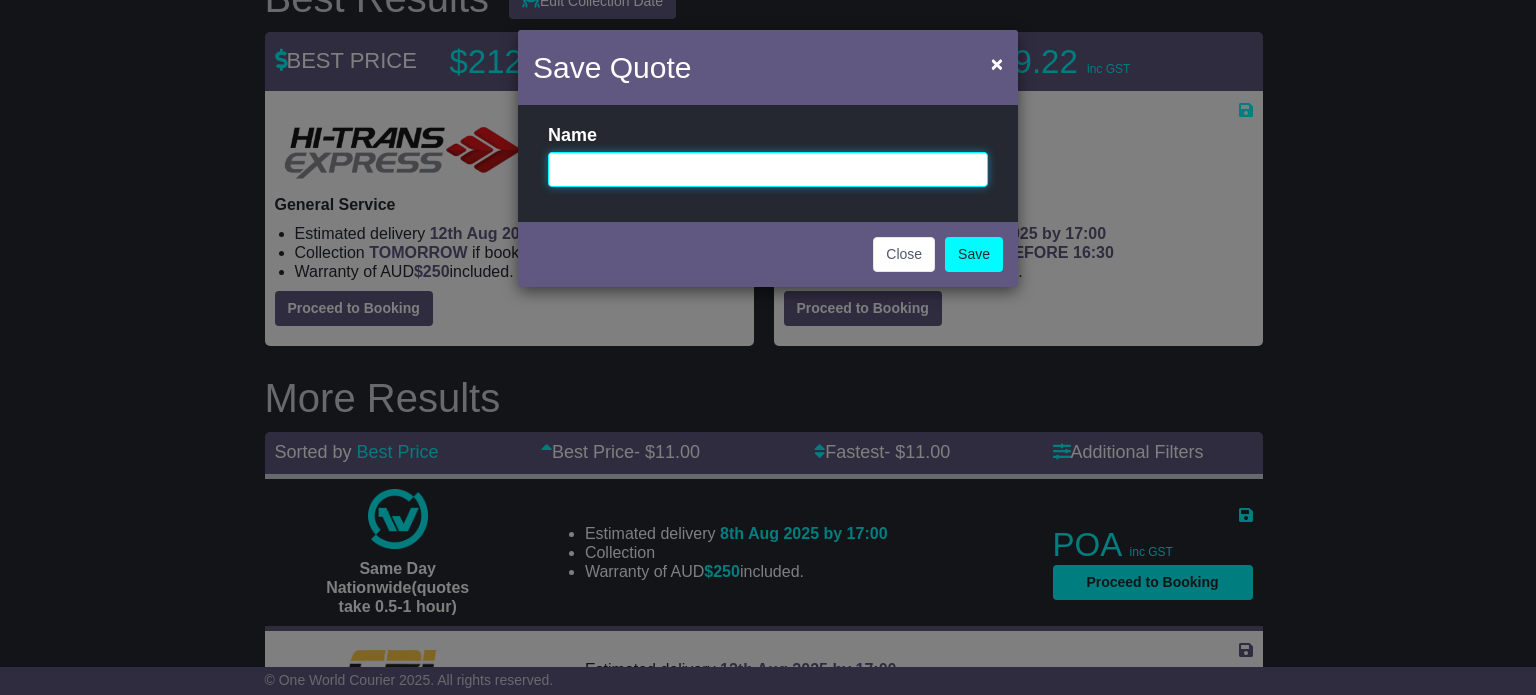 click at bounding box center [768, 169] 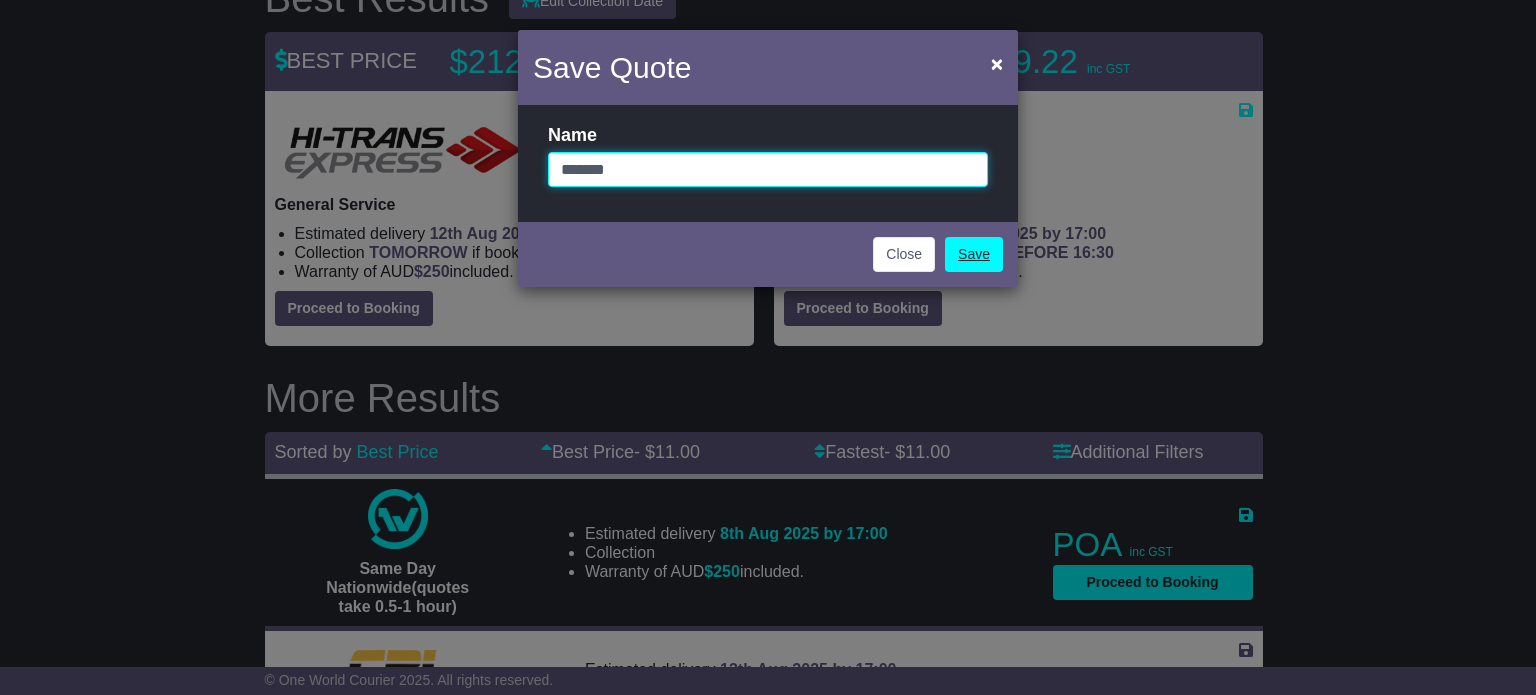 type on "*******" 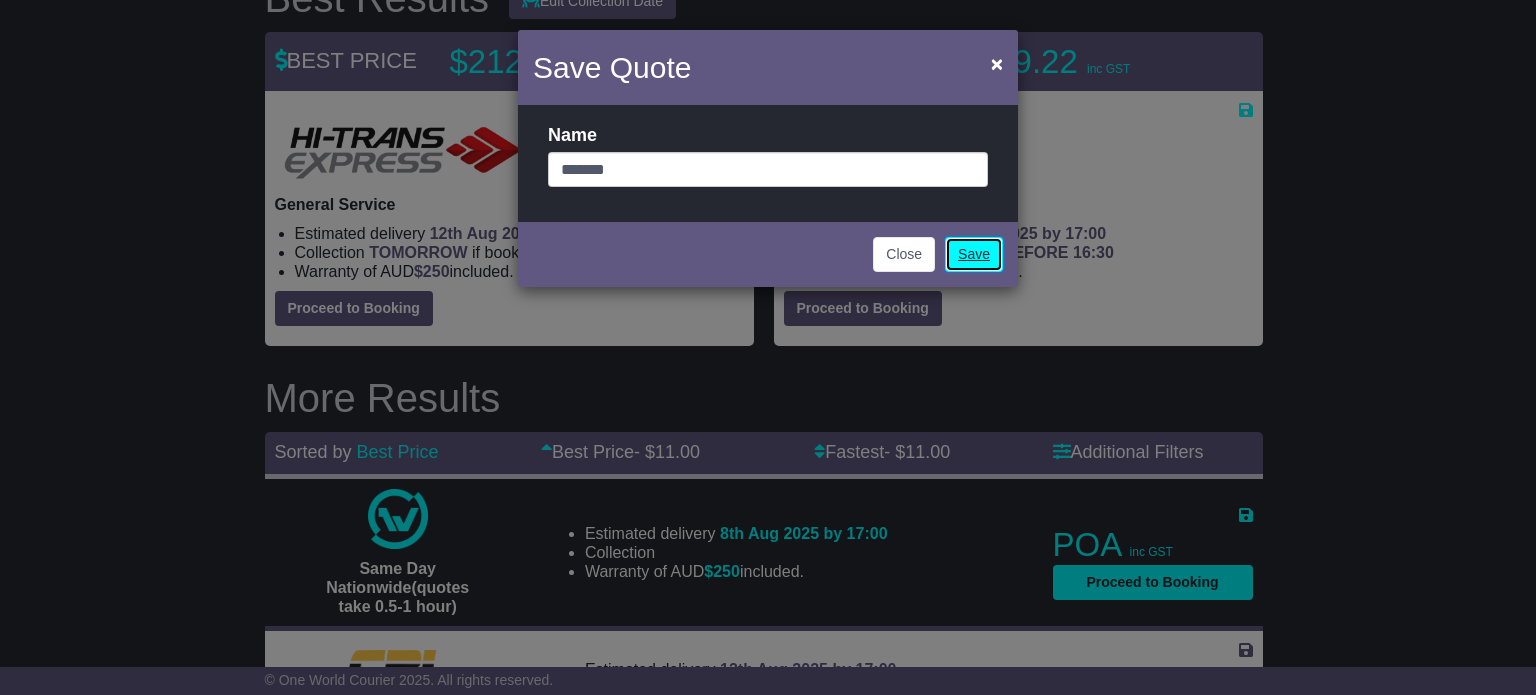 click on "Save" at bounding box center (974, 254) 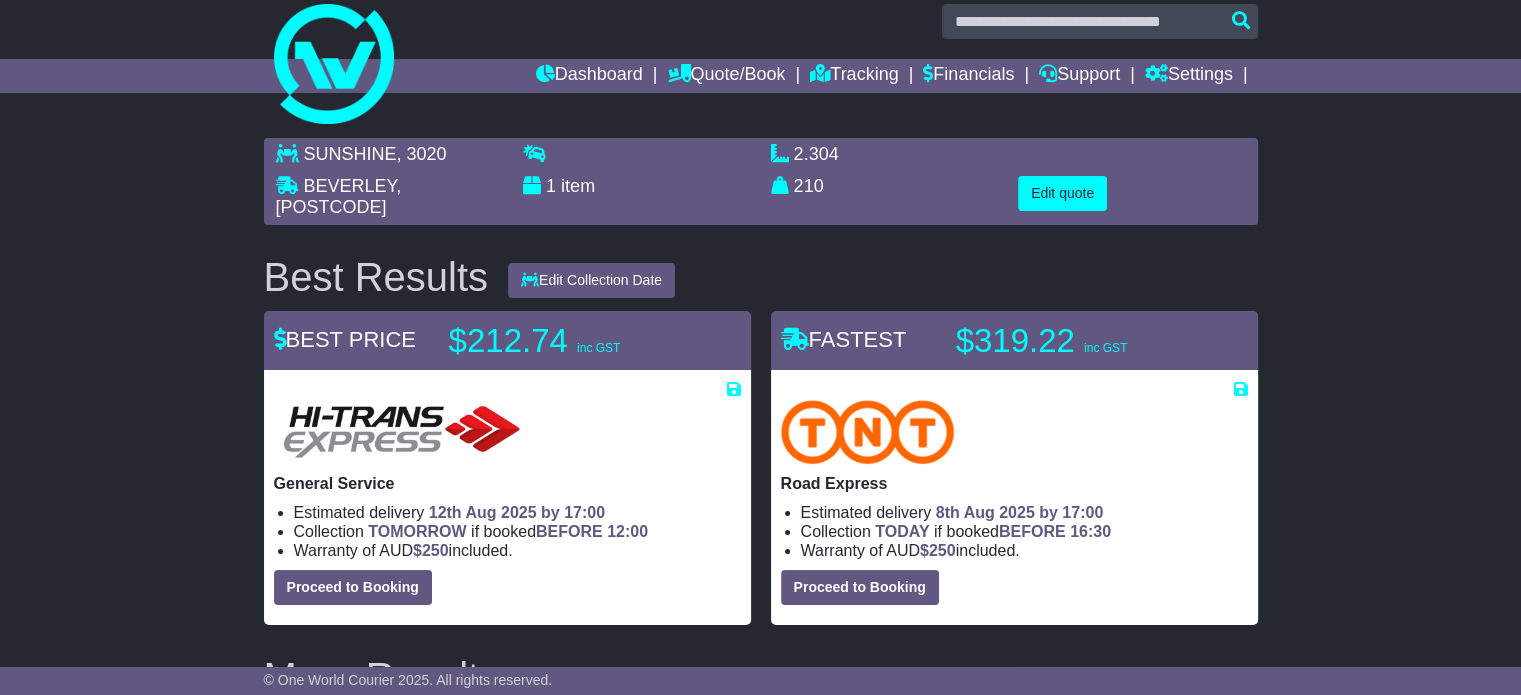 scroll, scrollTop: 0, scrollLeft: 0, axis: both 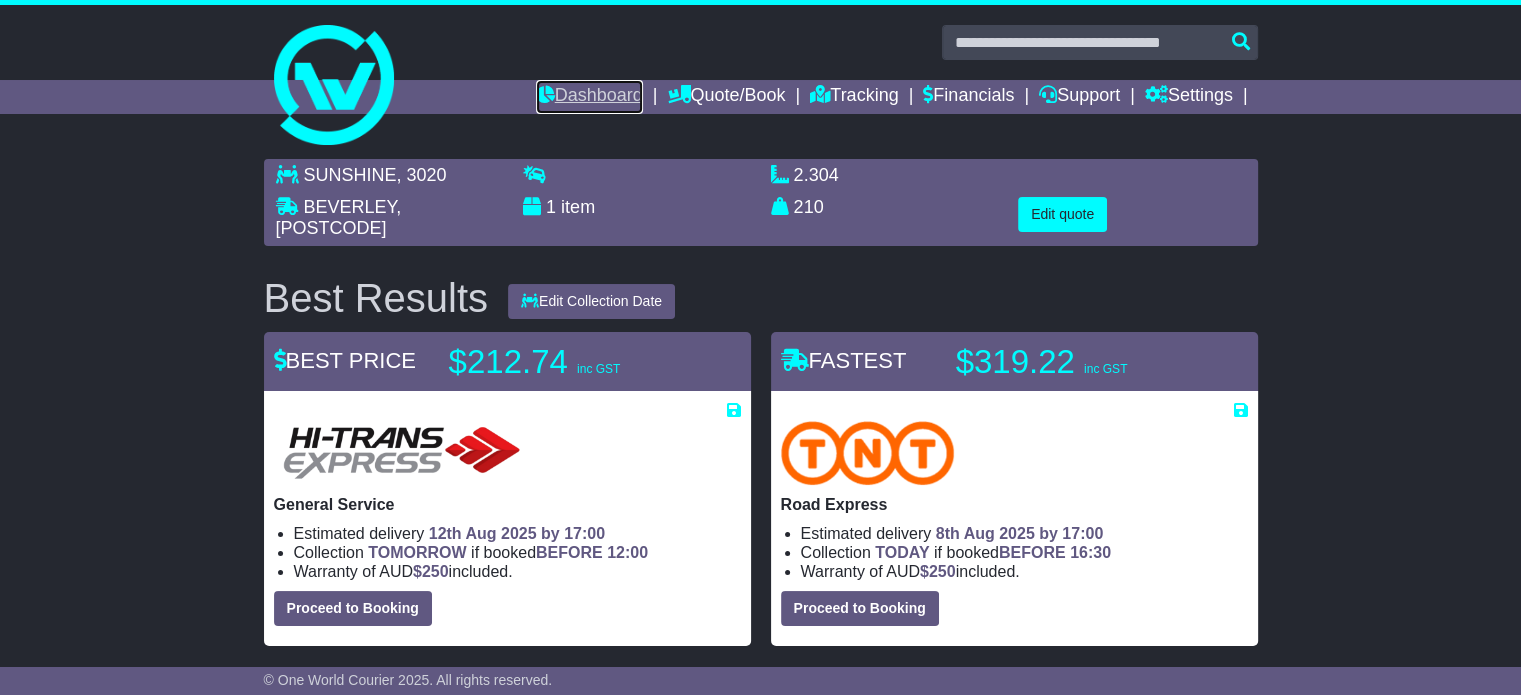 click on "Dashboard" at bounding box center [589, 97] 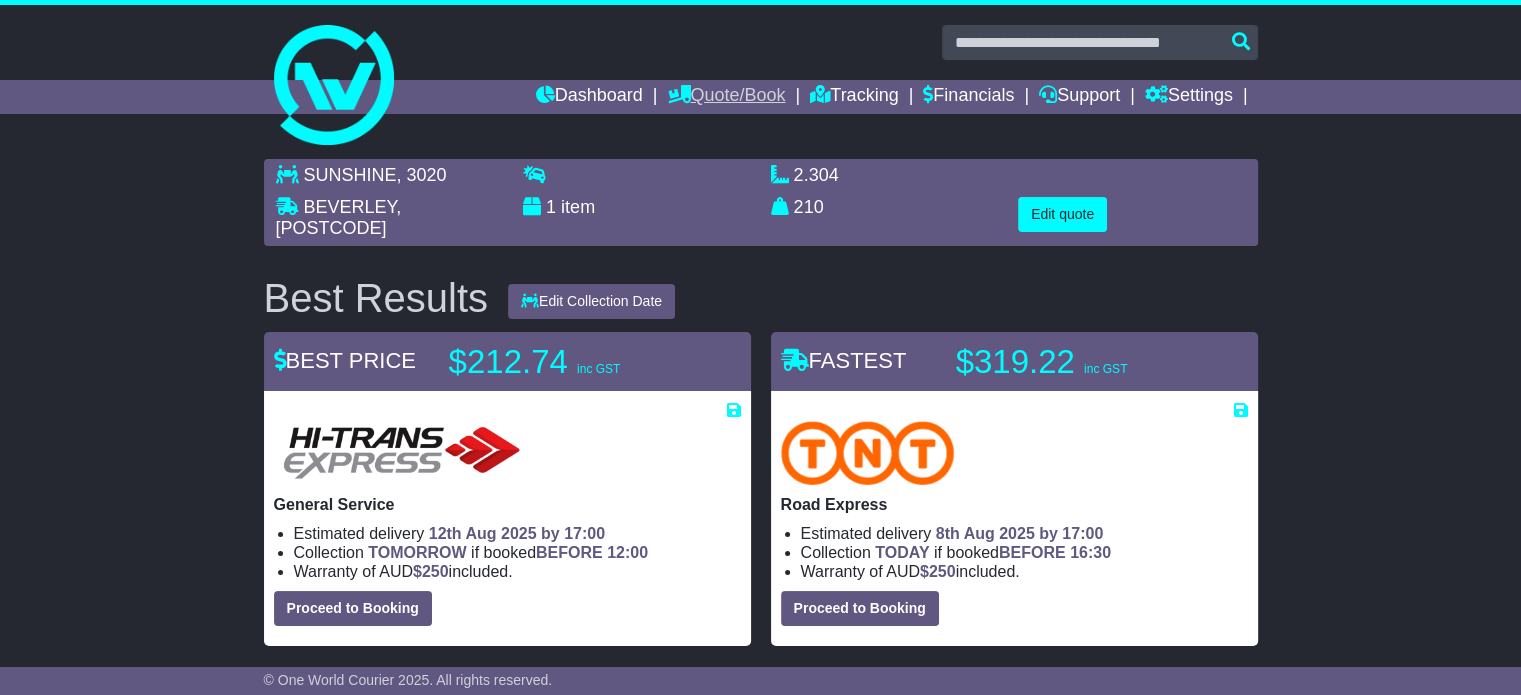 click on "Quote/Book" at bounding box center (726, 97) 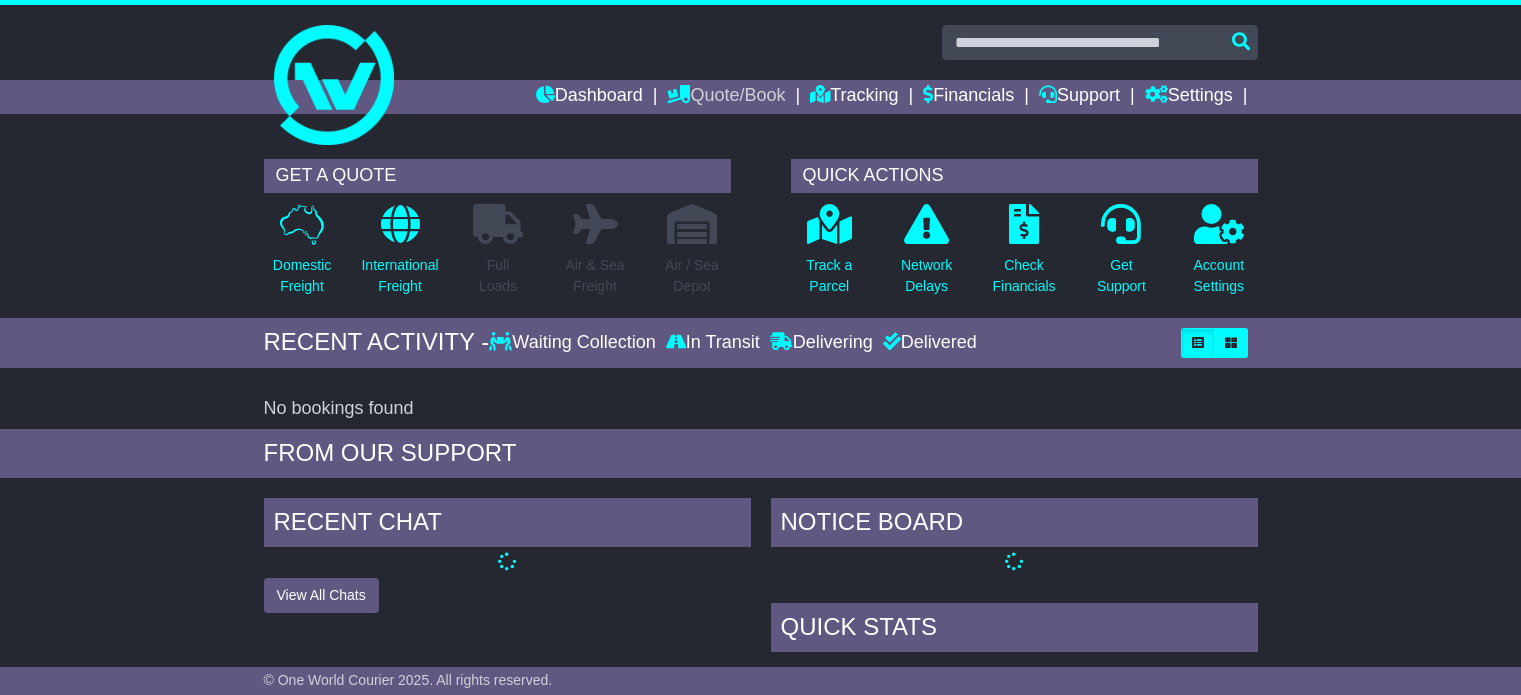 scroll, scrollTop: 0, scrollLeft: 0, axis: both 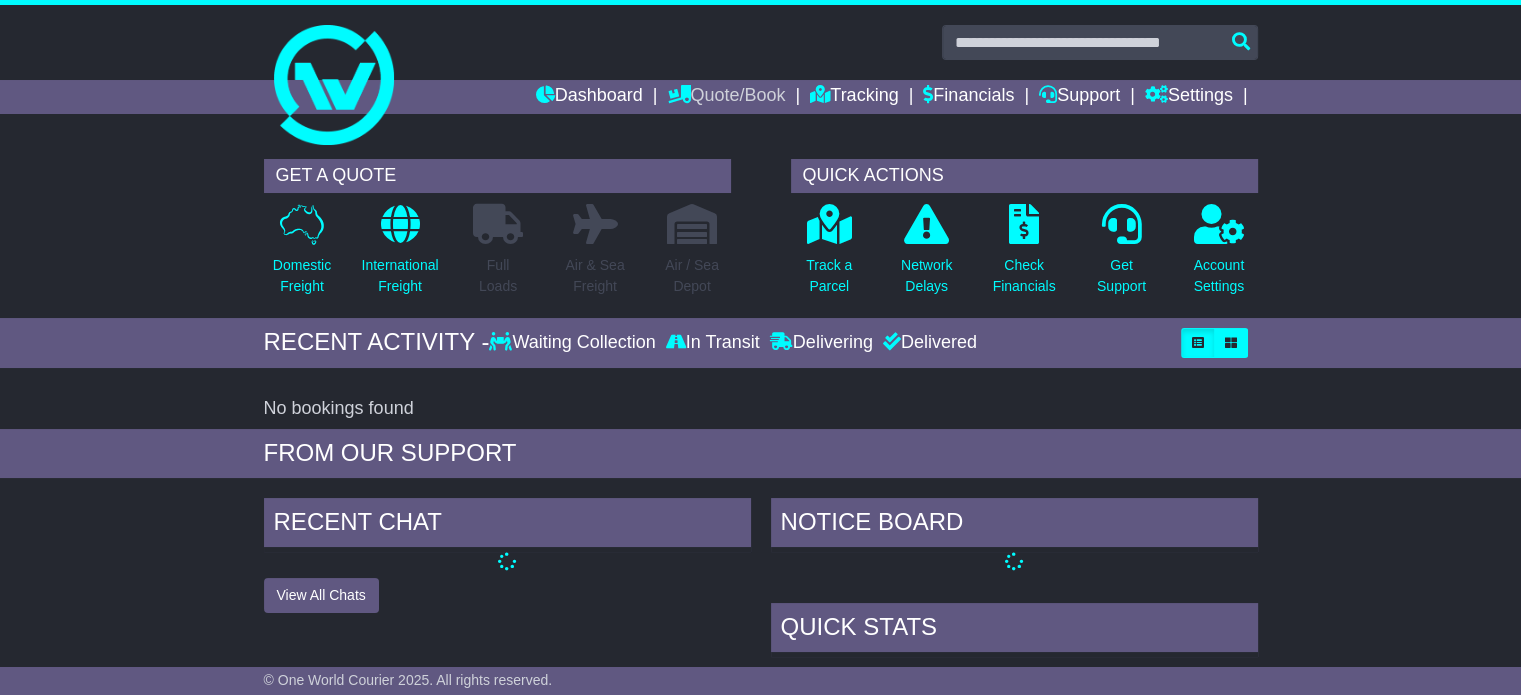 click on "Quote/Book" at bounding box center (726, 97) 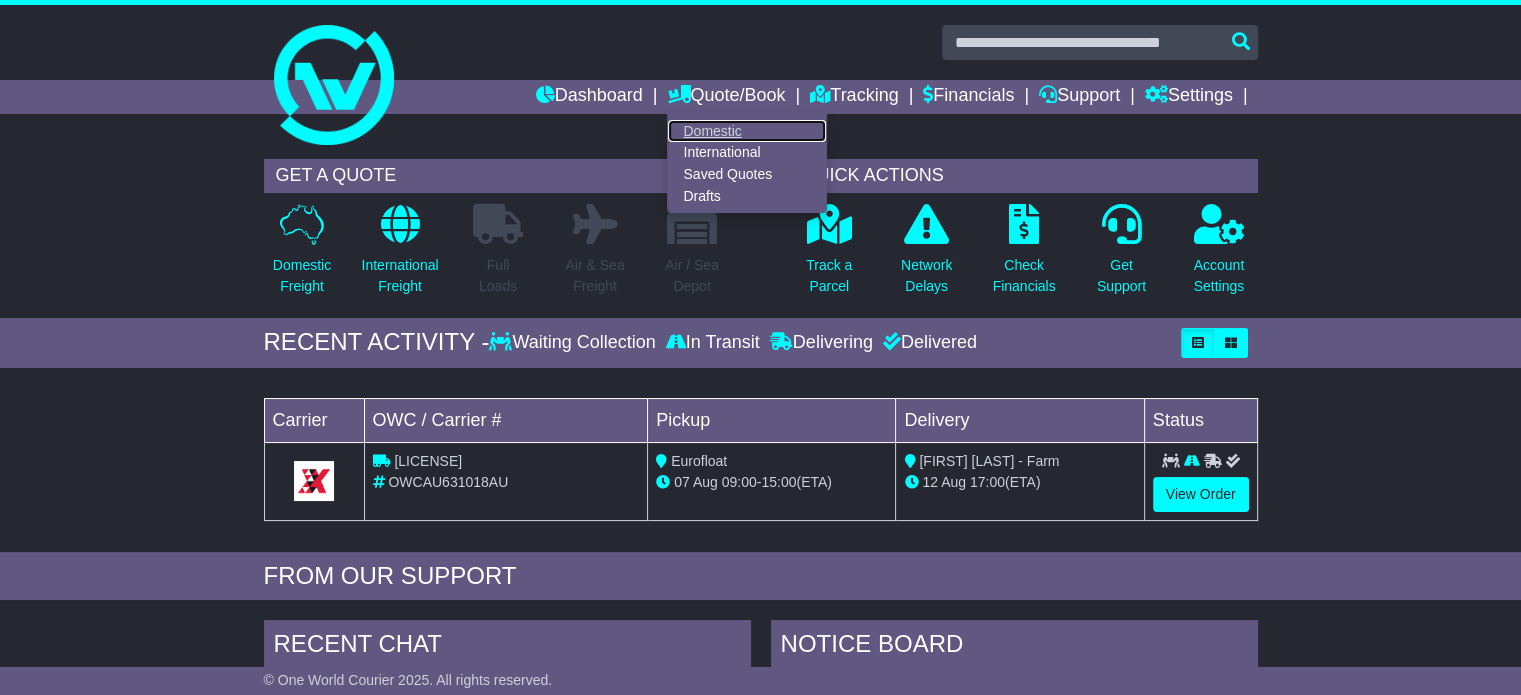 click on "Domestic" at bounding box center [747, 131] 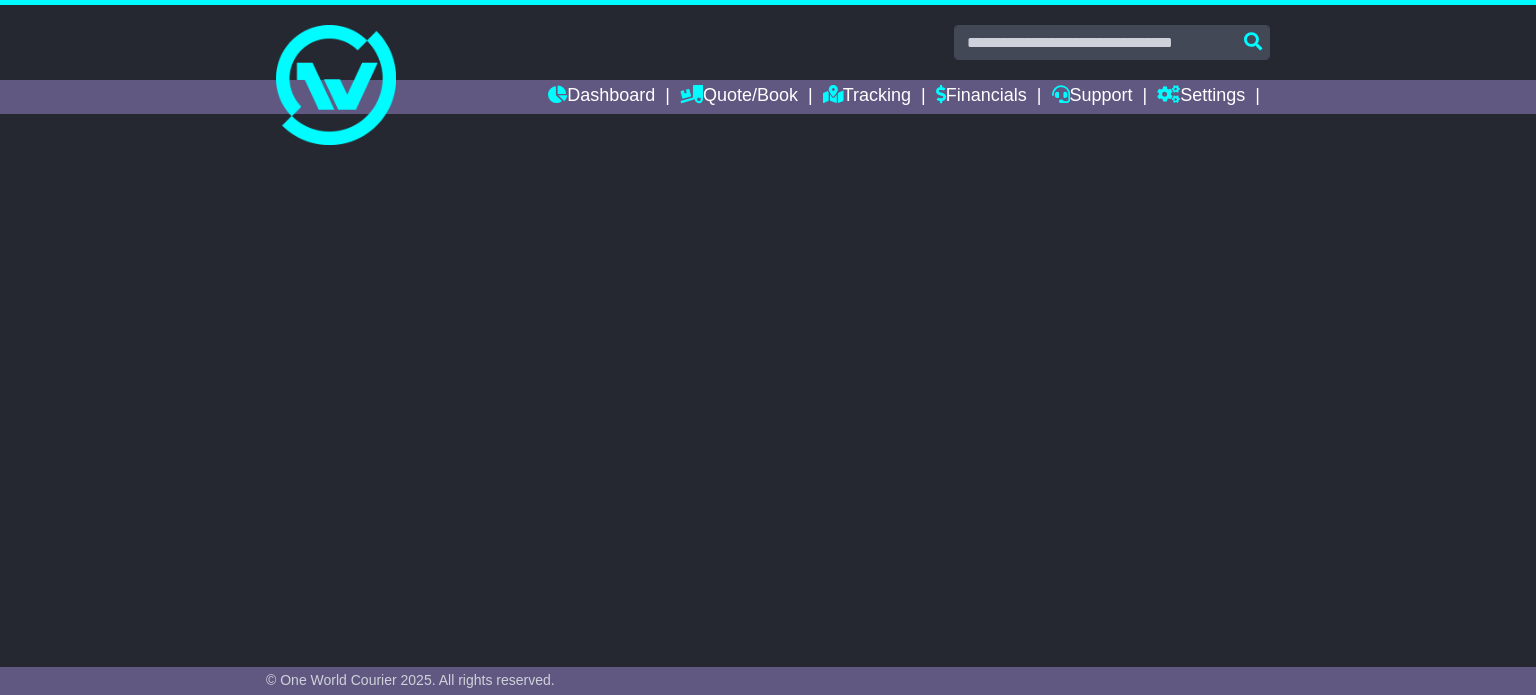 scroll, scrollTop: 0, scrollLeft: 0, axis: both 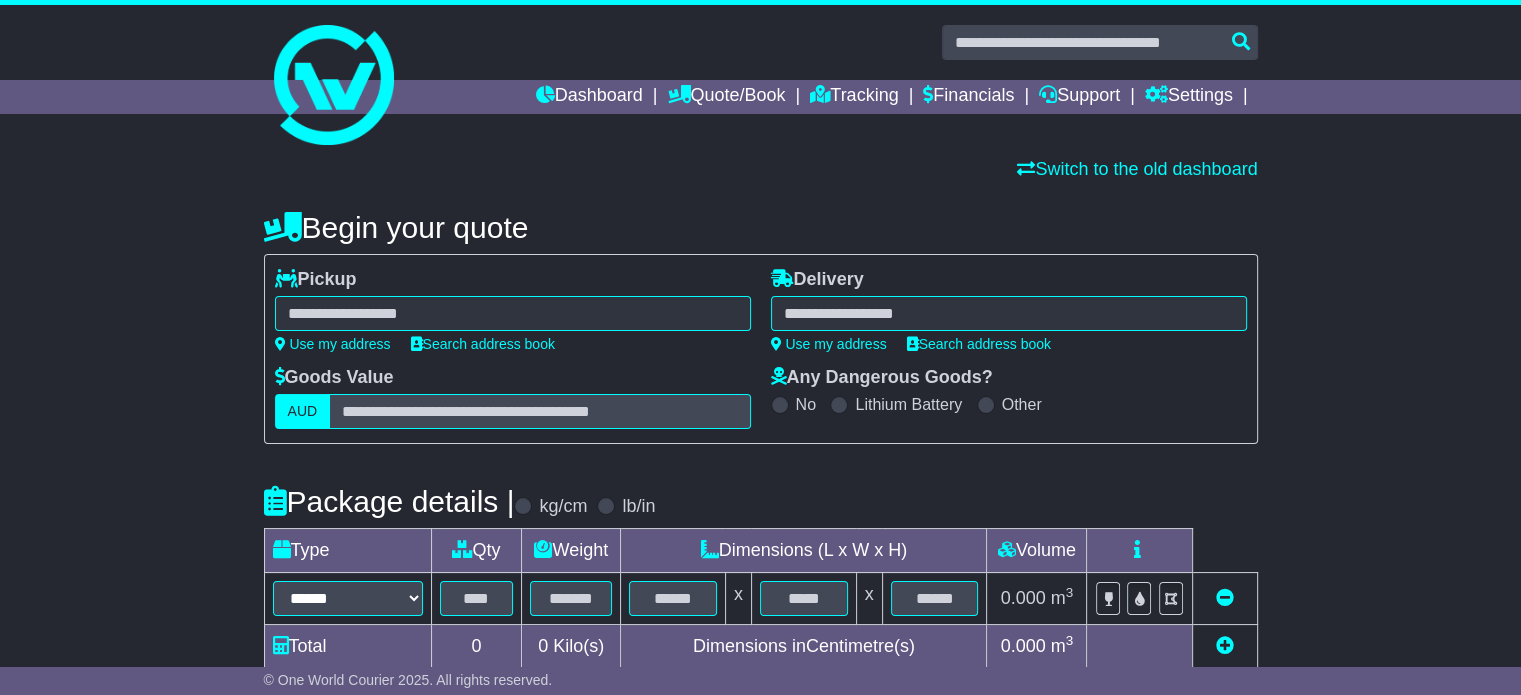 click at bounding box center (513, 313) 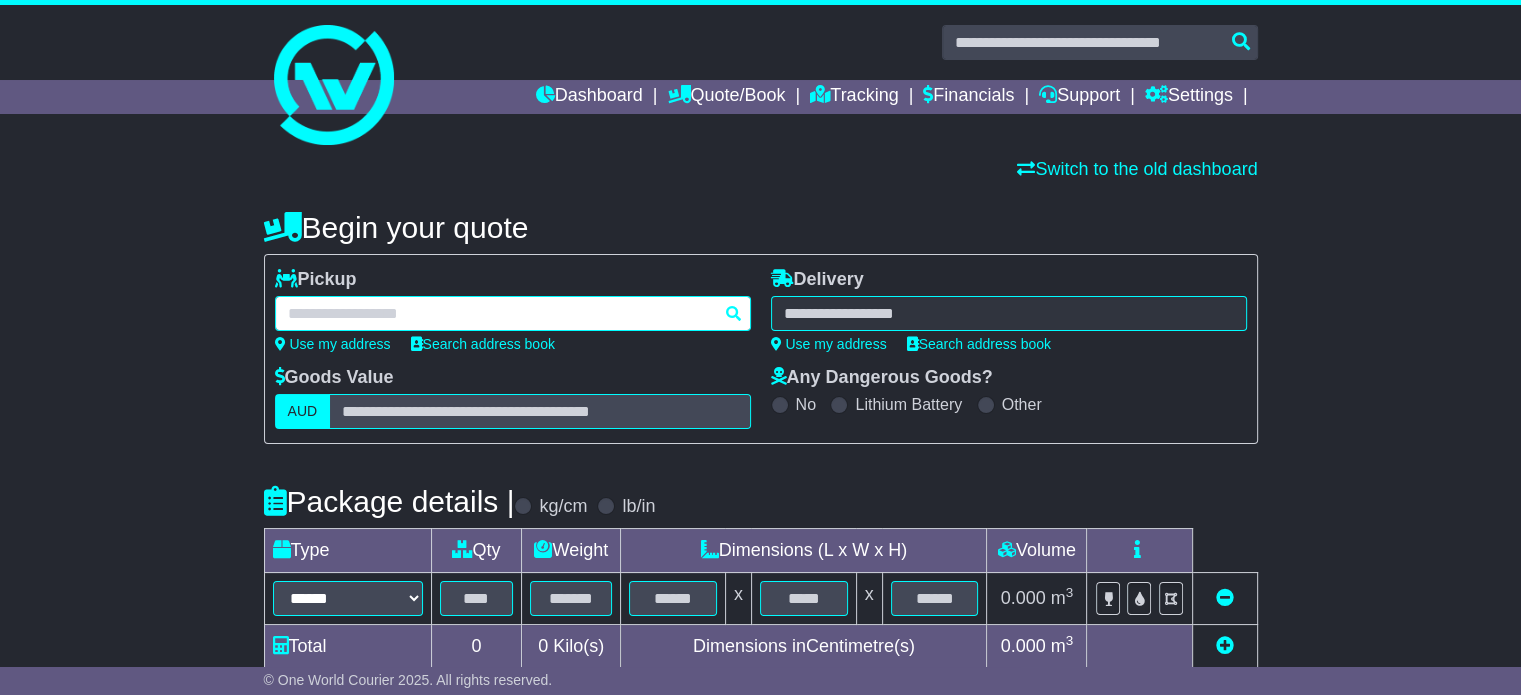 paste on "*******" 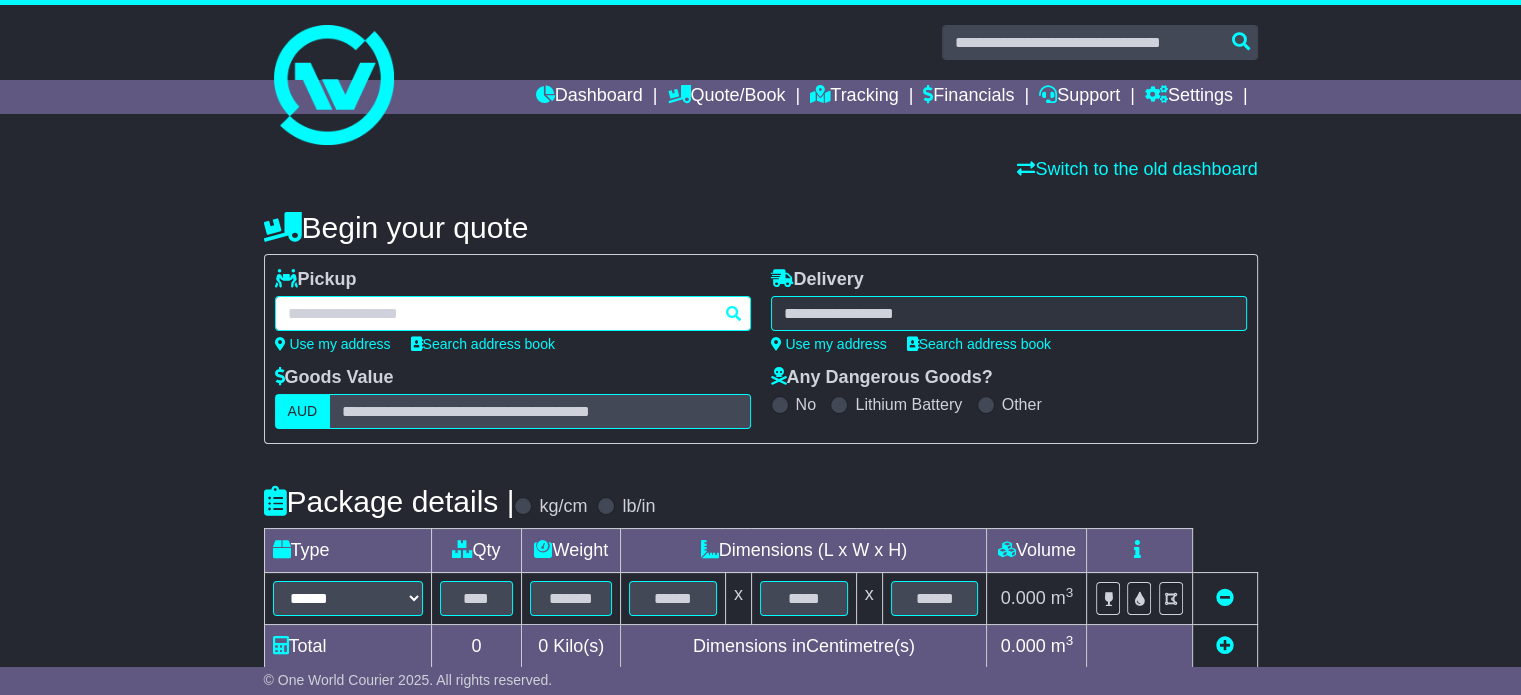 type on "*******" 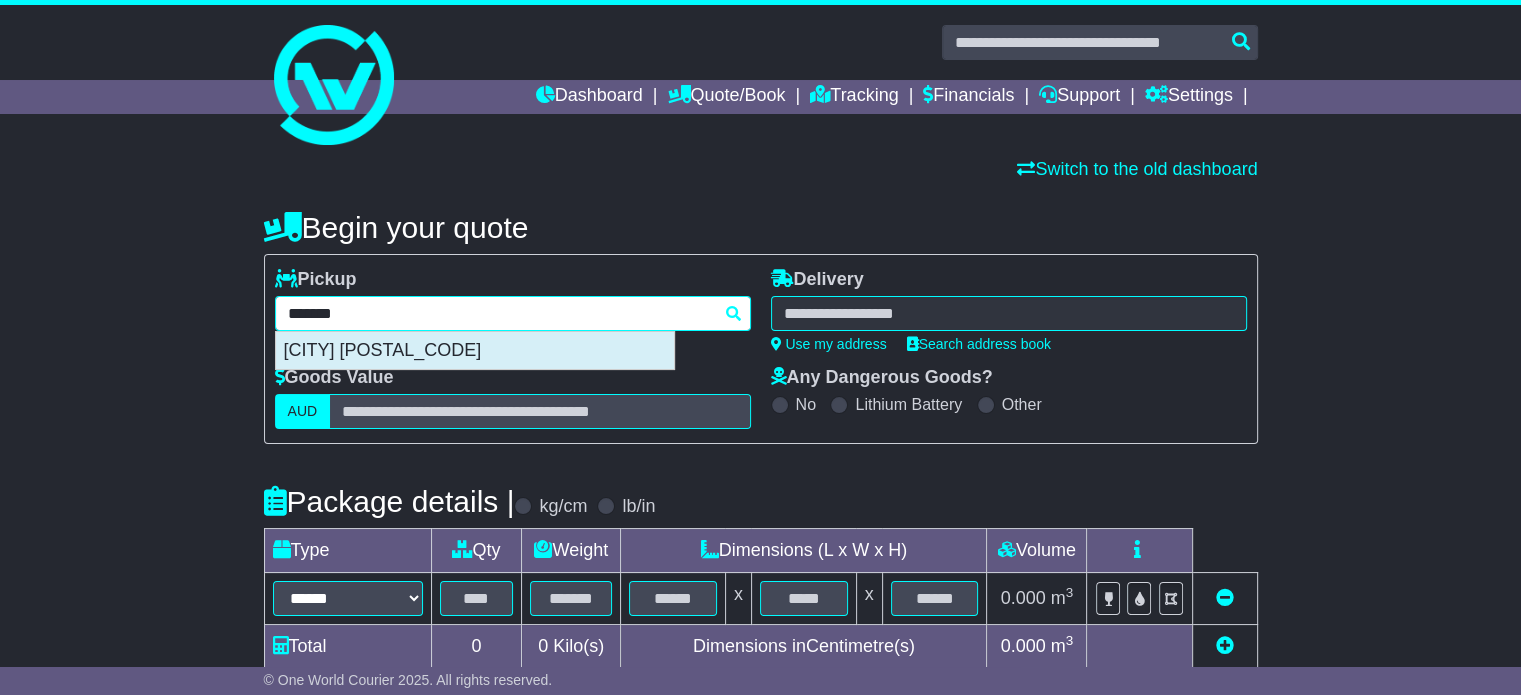 click on "COOMERA 4209" at bounding box center [475, 351] 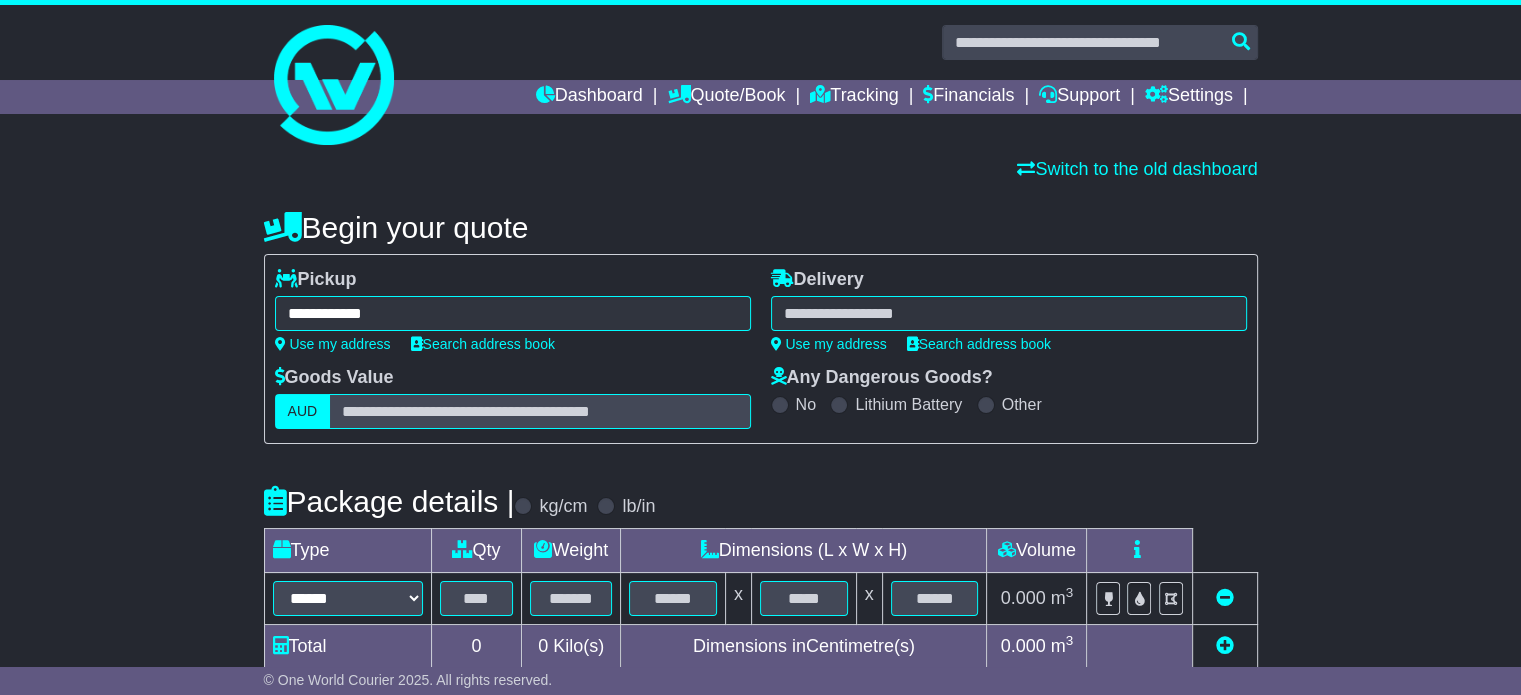 type on "**********" 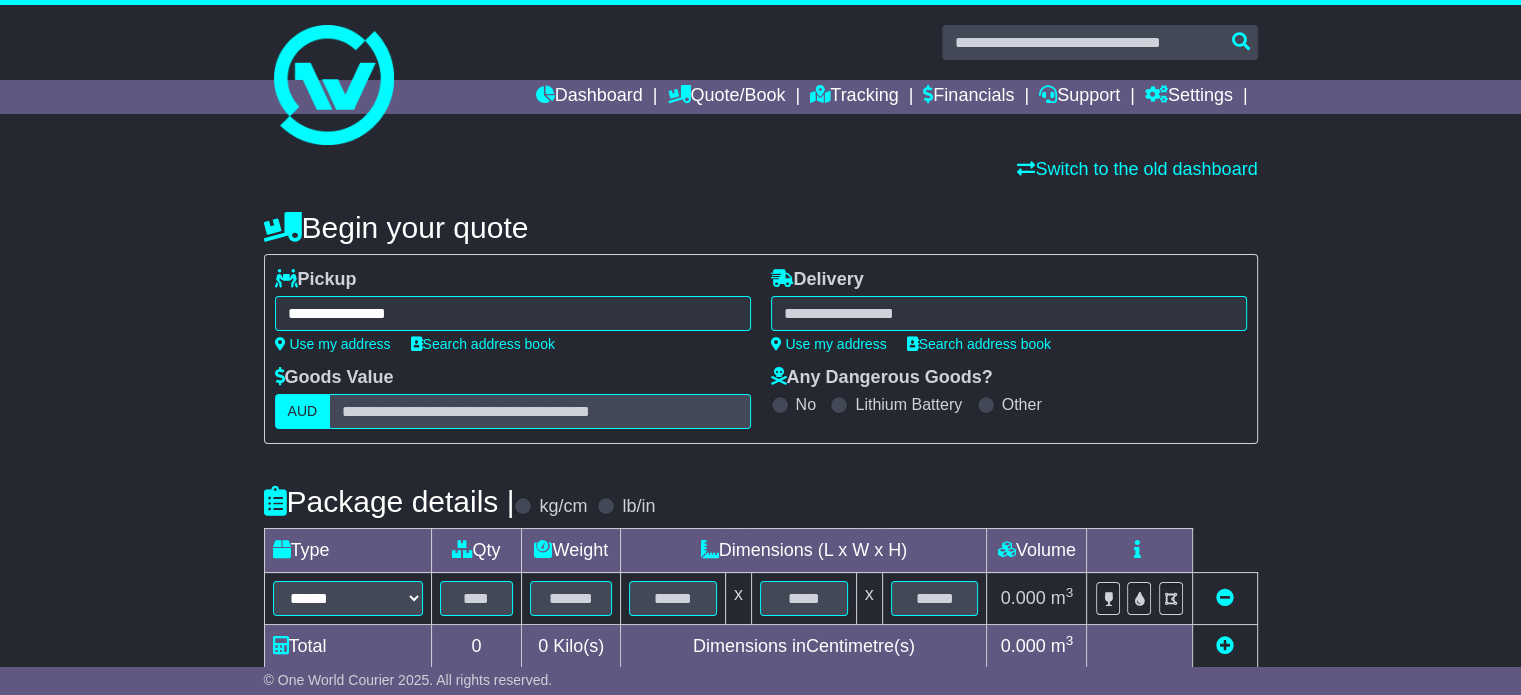 click at bounding box center [1009, 313] 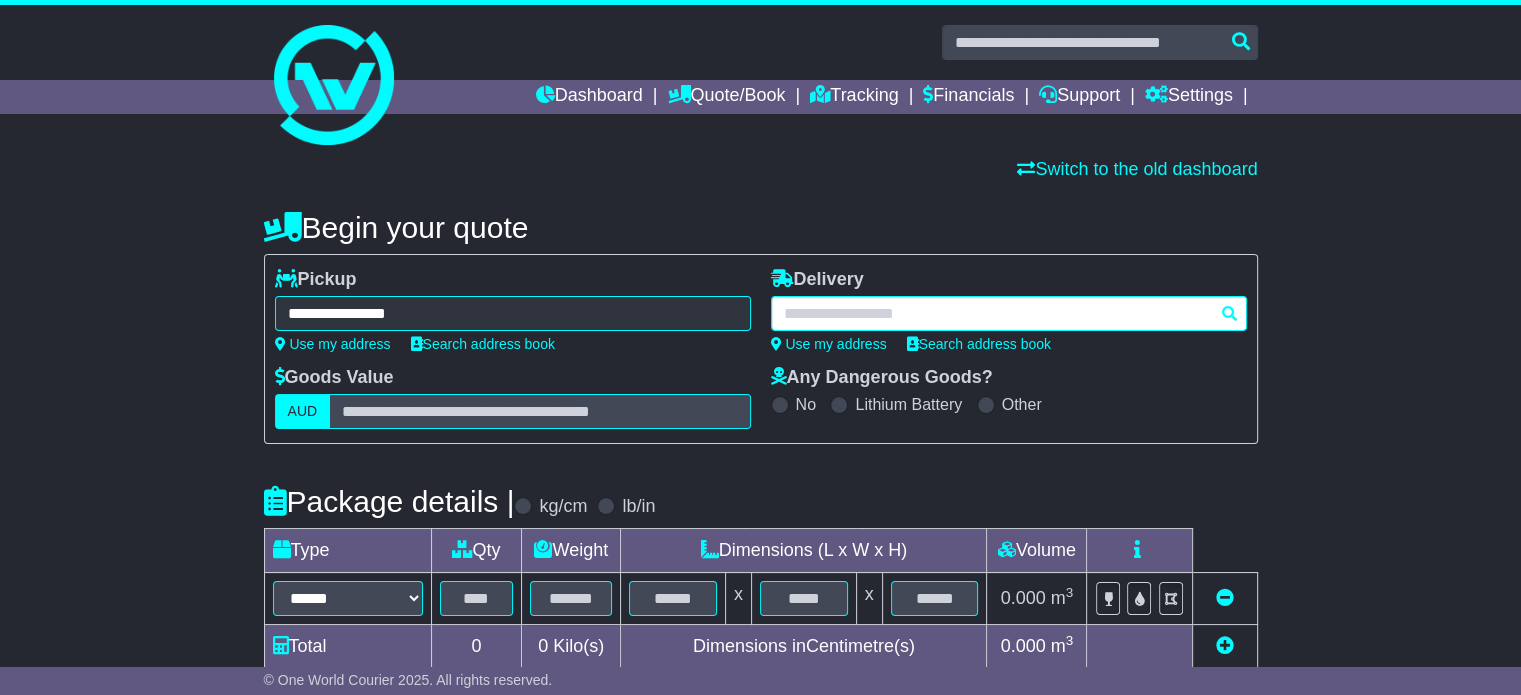 click at bounding box center [1009, 313] 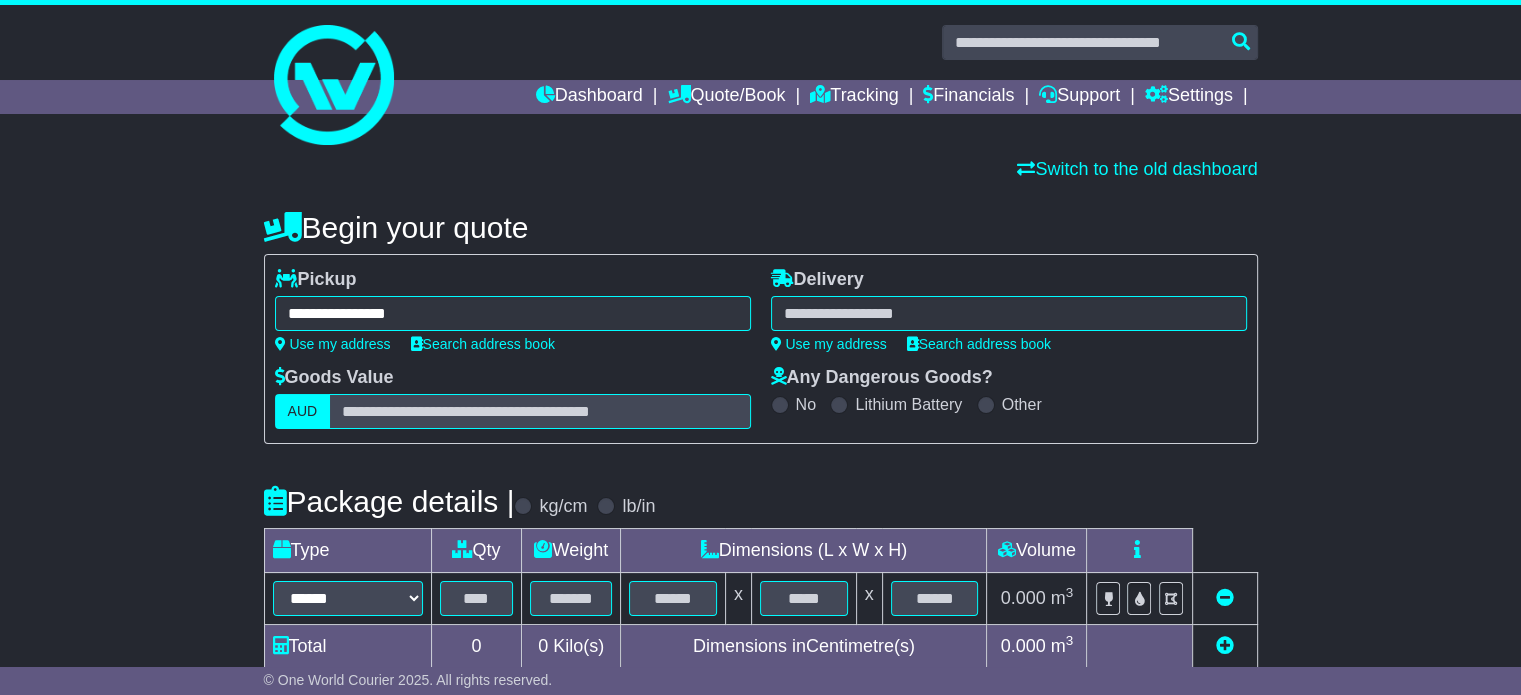 click on "****** MACKAY MACKAY 4740 MACKAY CANELAND 4740 MACKAY DC 4740 MACKAY HARBOUR 4740 MACKAY MC 4741 MACKAY NORTH 4740 MACKAY SOUTH 4740 MACKAY WEST 4740" at bounding box center (1009, 313) 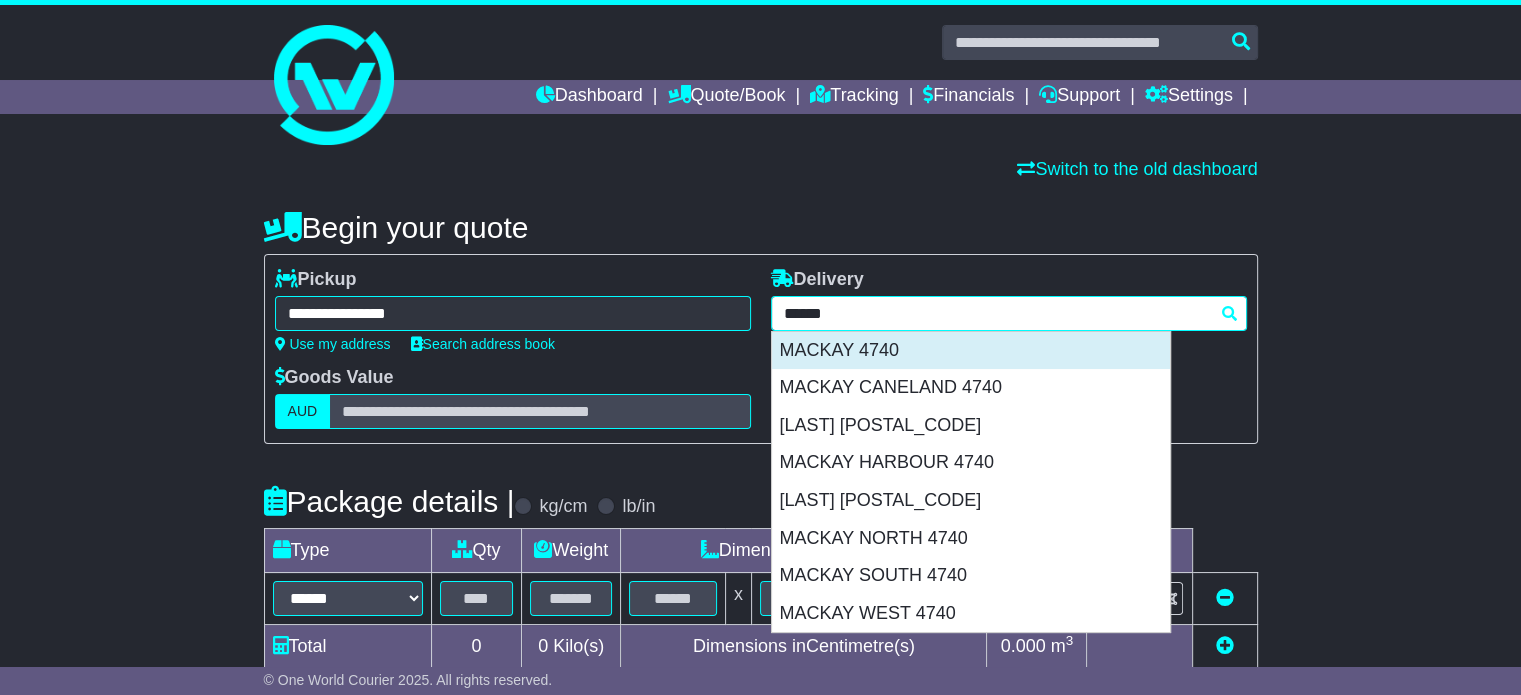 click on "MACKAY 4740" at bounding box center (971, 351) 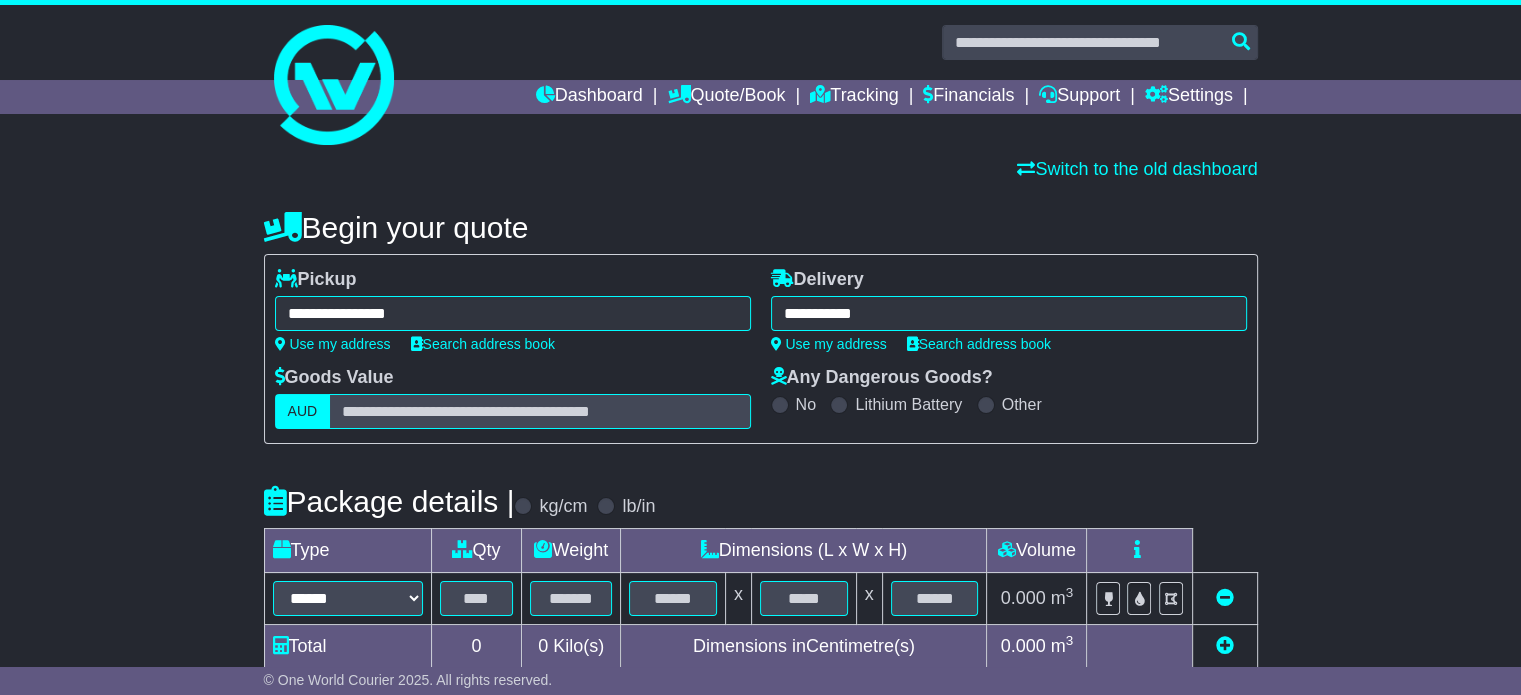 type on "**********" 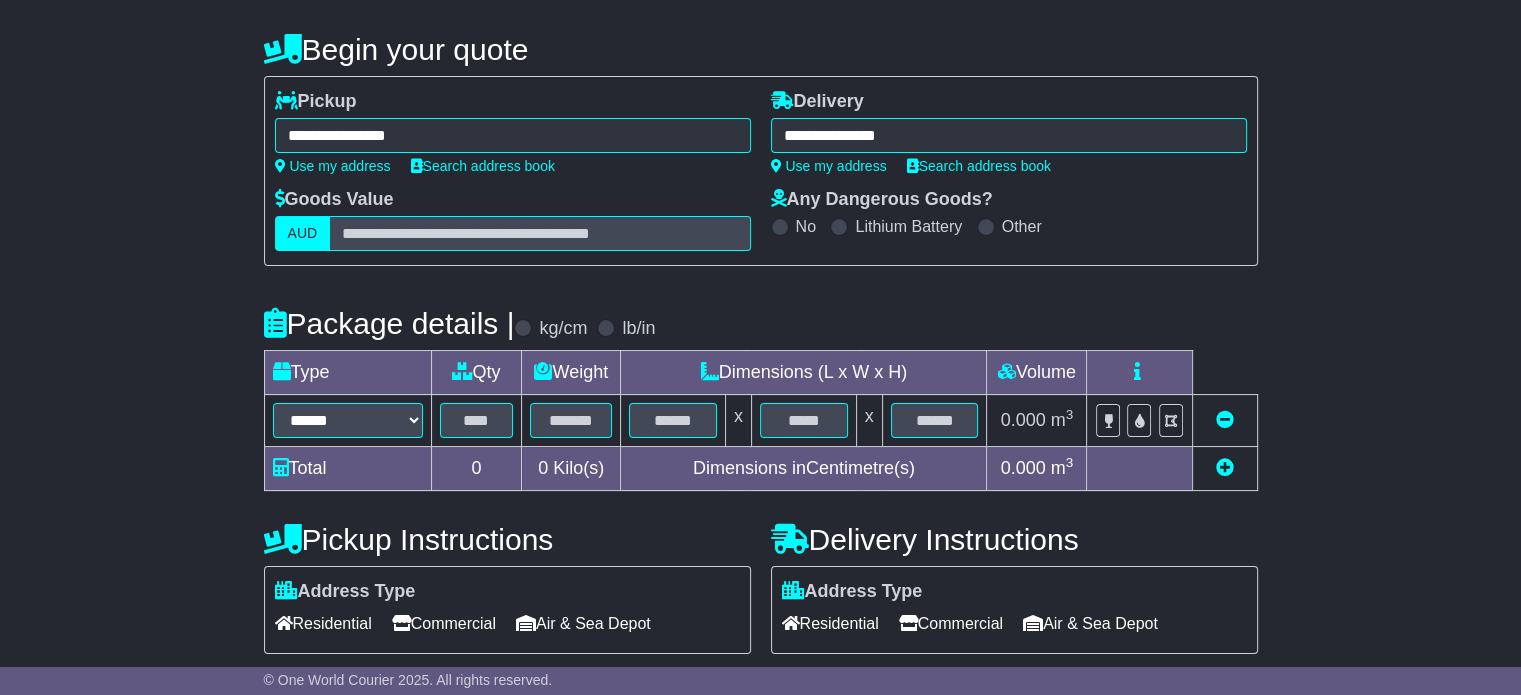 scroll, scrollTop: 300, scrollLeft: 0, axis: vertical 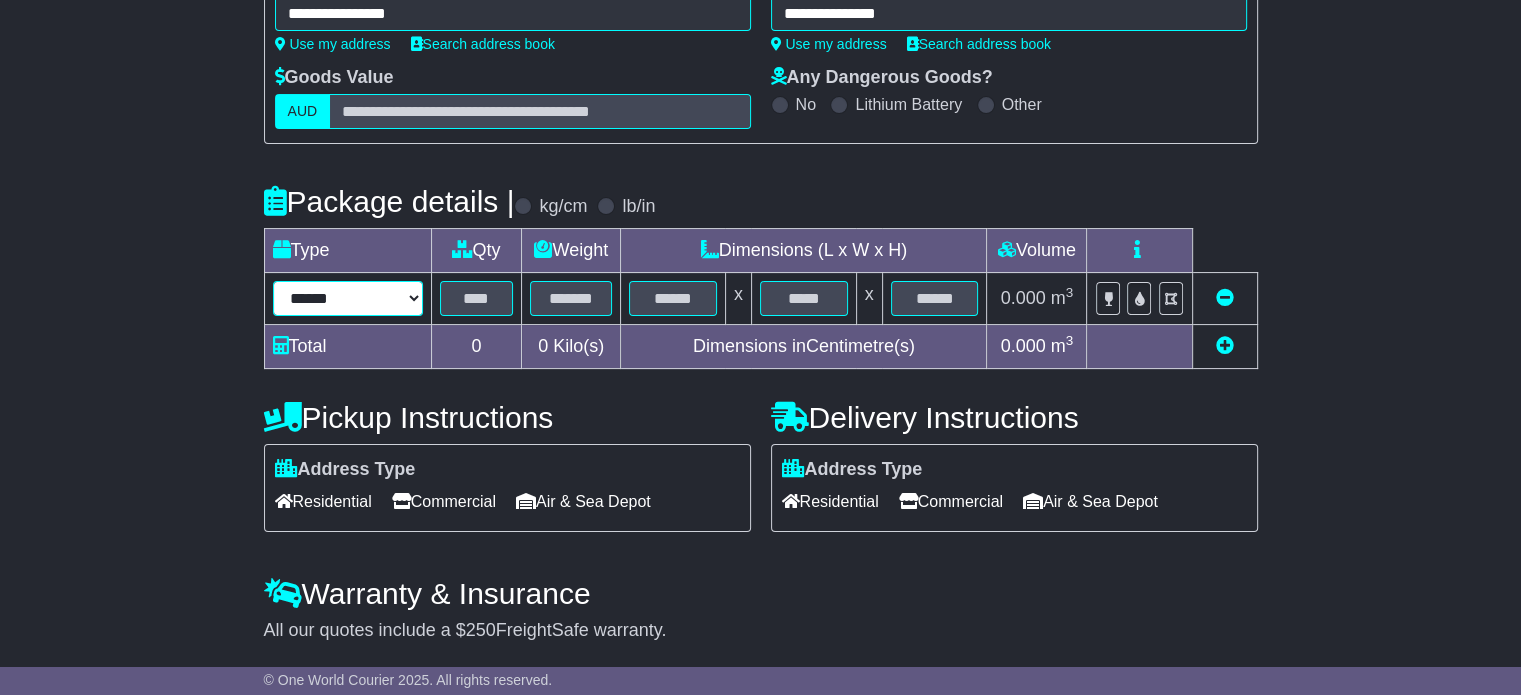 click on "****** ****** *** ******** ***** **** **** ****** *** *******" at bounding box center (348, 298) 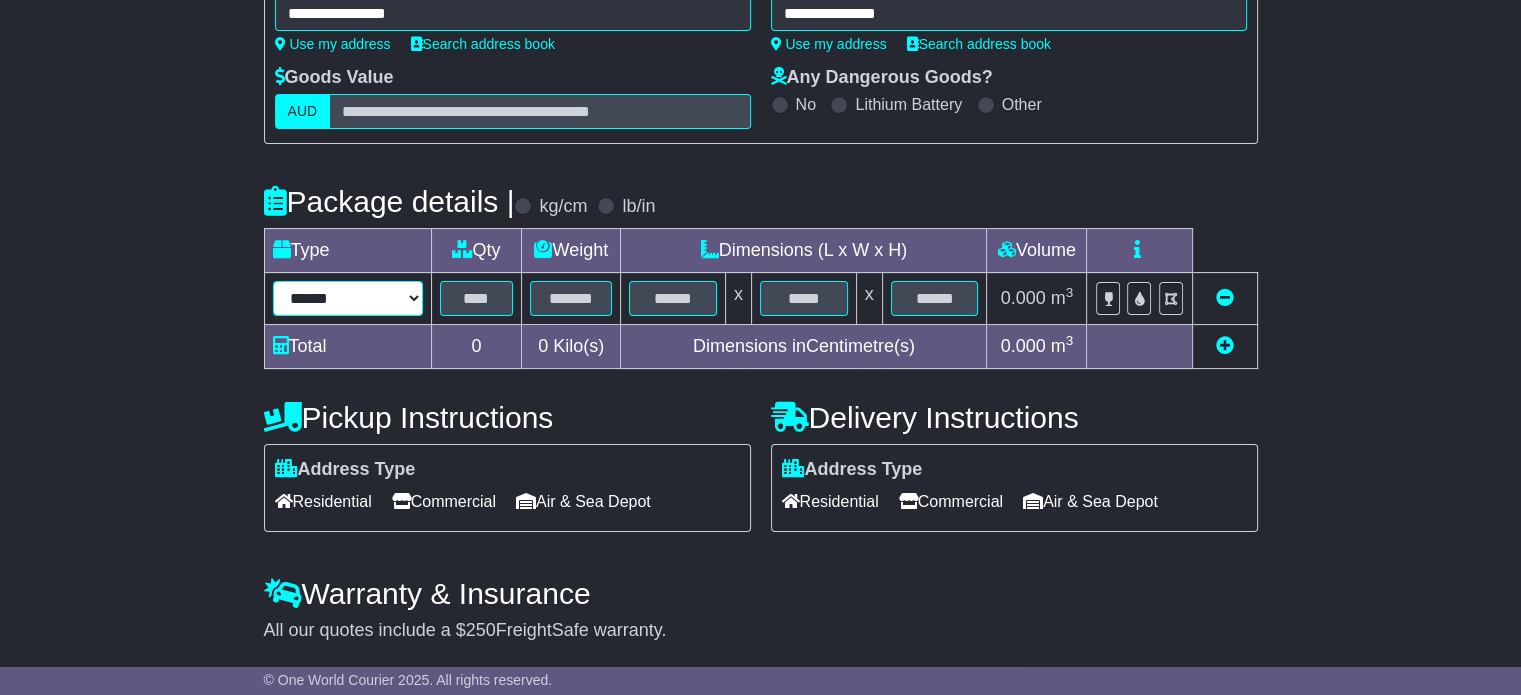 click on "****** ****** *** ******** ***** **** **** ****** *** *******" at bounding box center [348, 298] 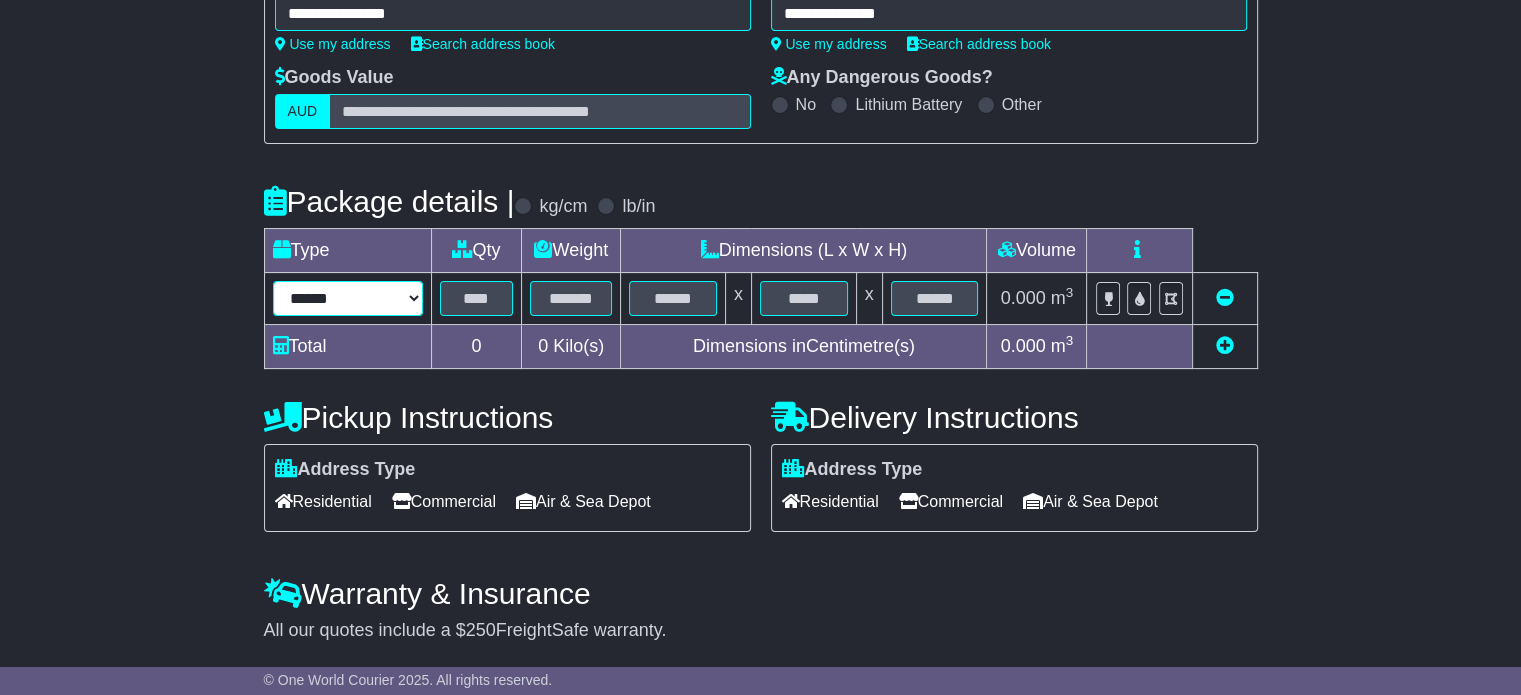 select on "*****" 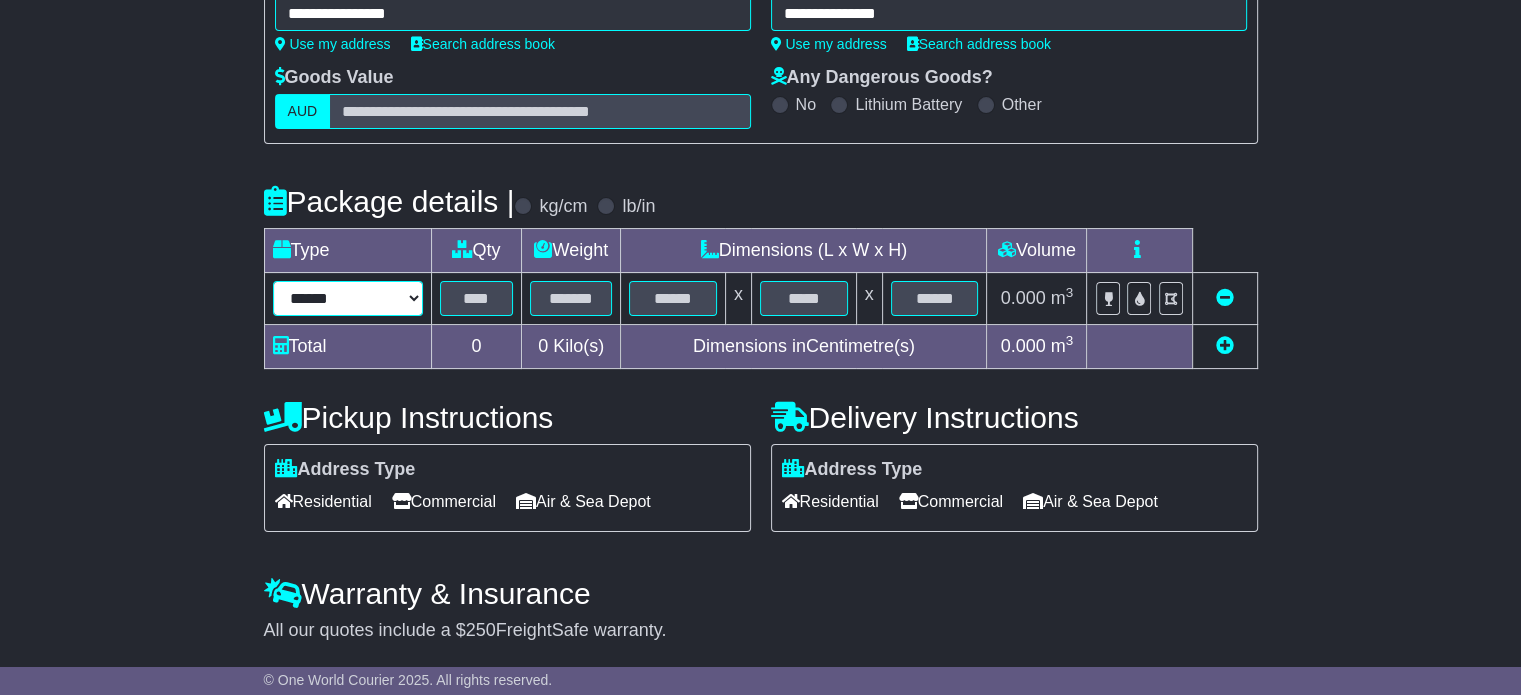 click on "****** ****** *** ******** ***** **** **** ****** *** *******" at bounding box center [348, 298] 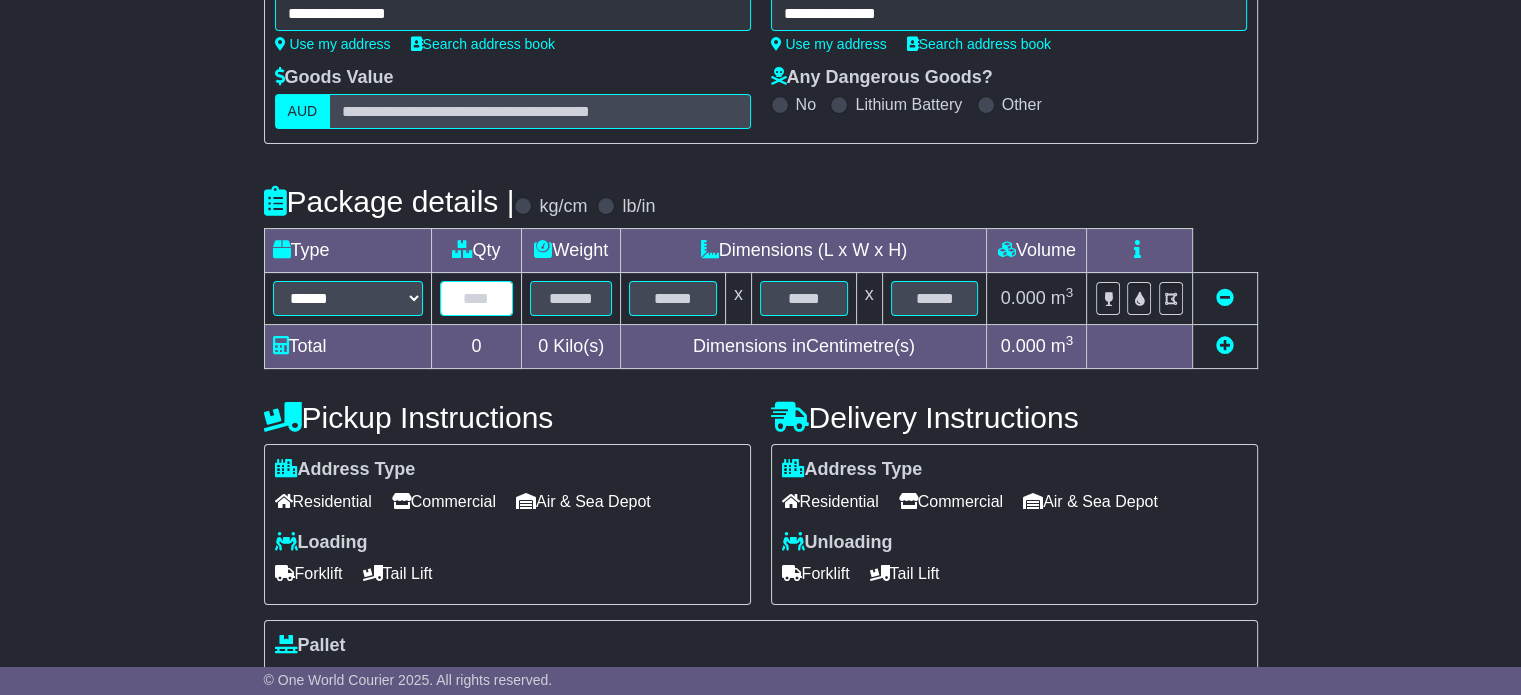click at bounding box center (477, 298) 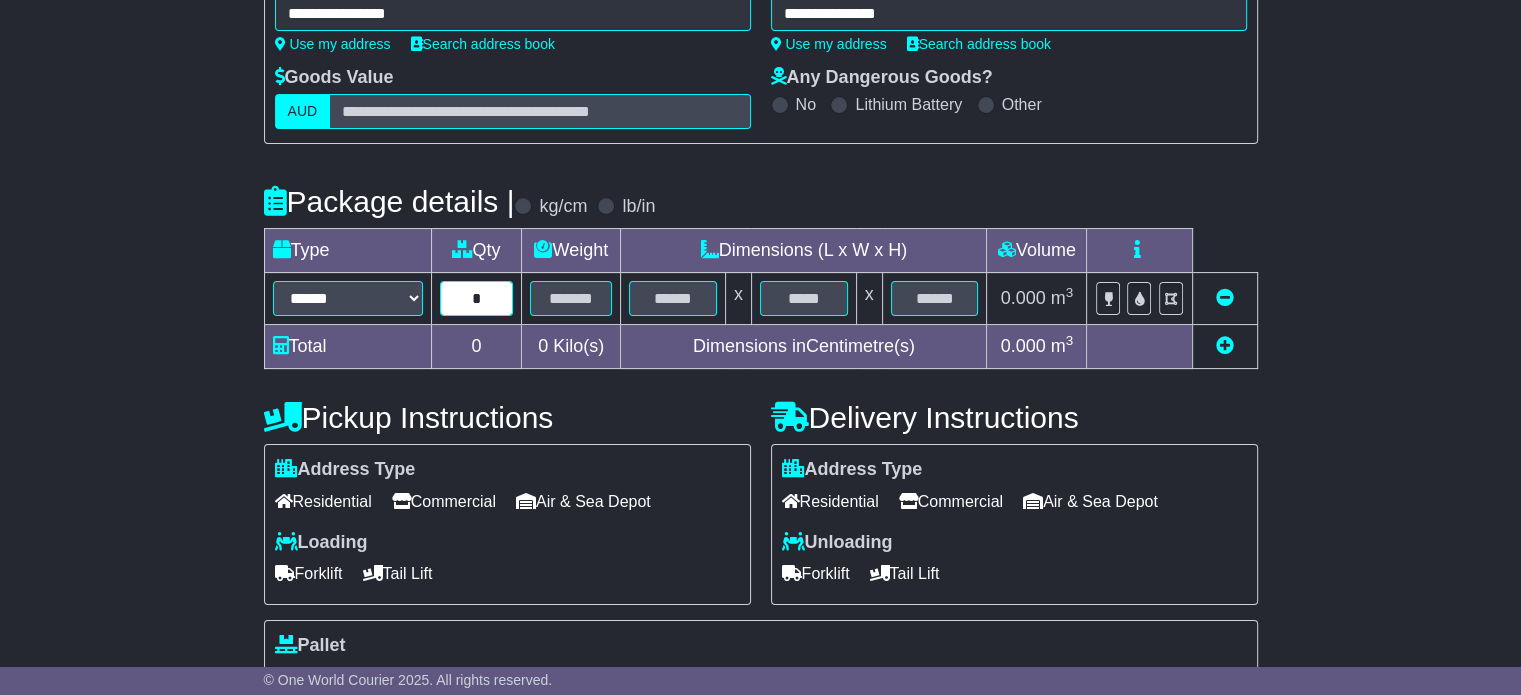 type on "*" 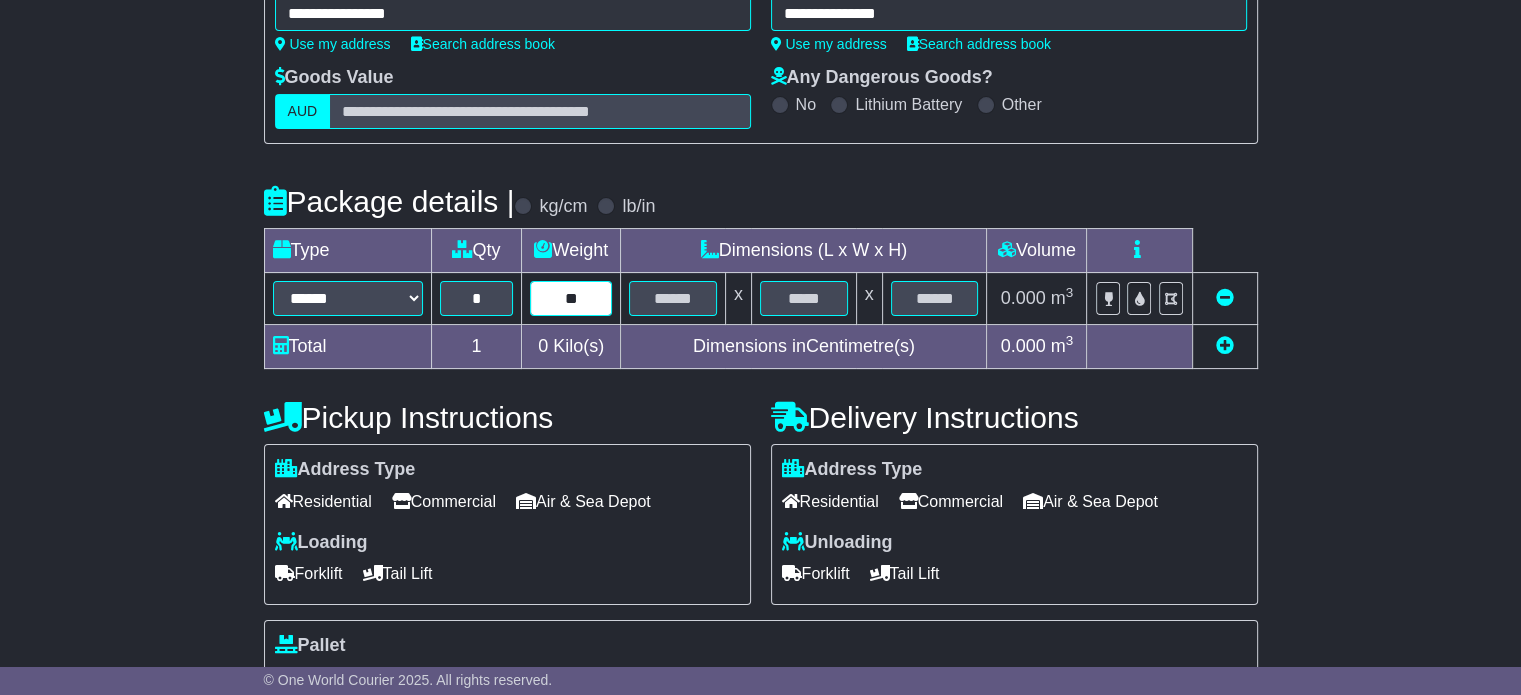 type on "**" 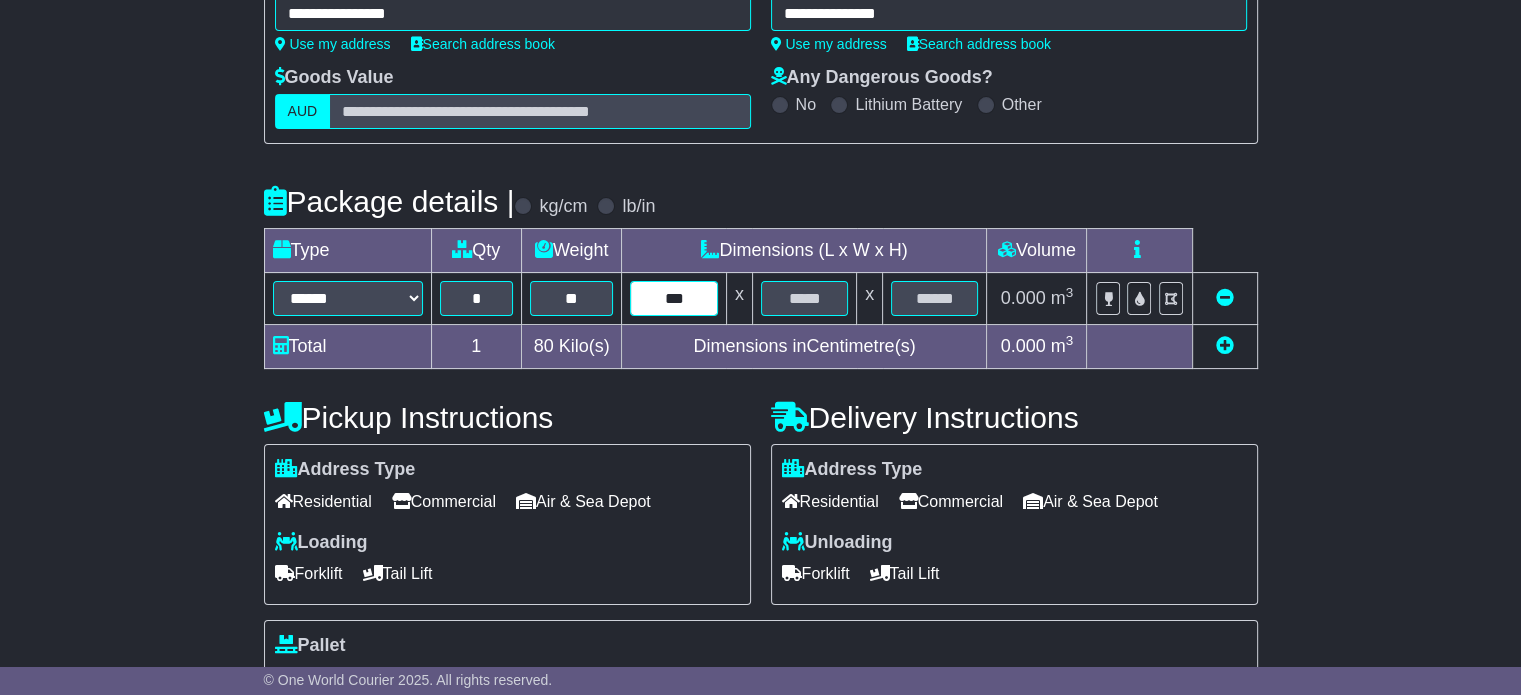 type on "***" 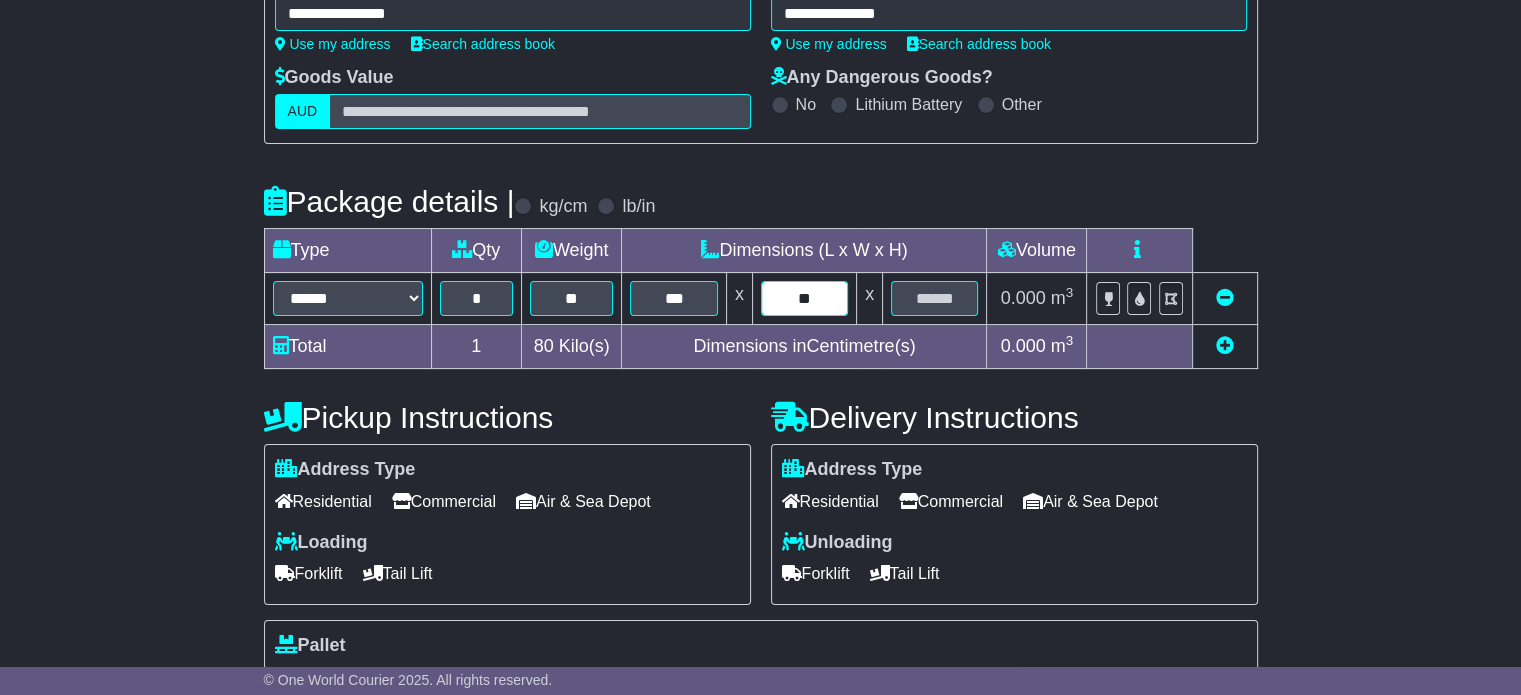 type on "**" 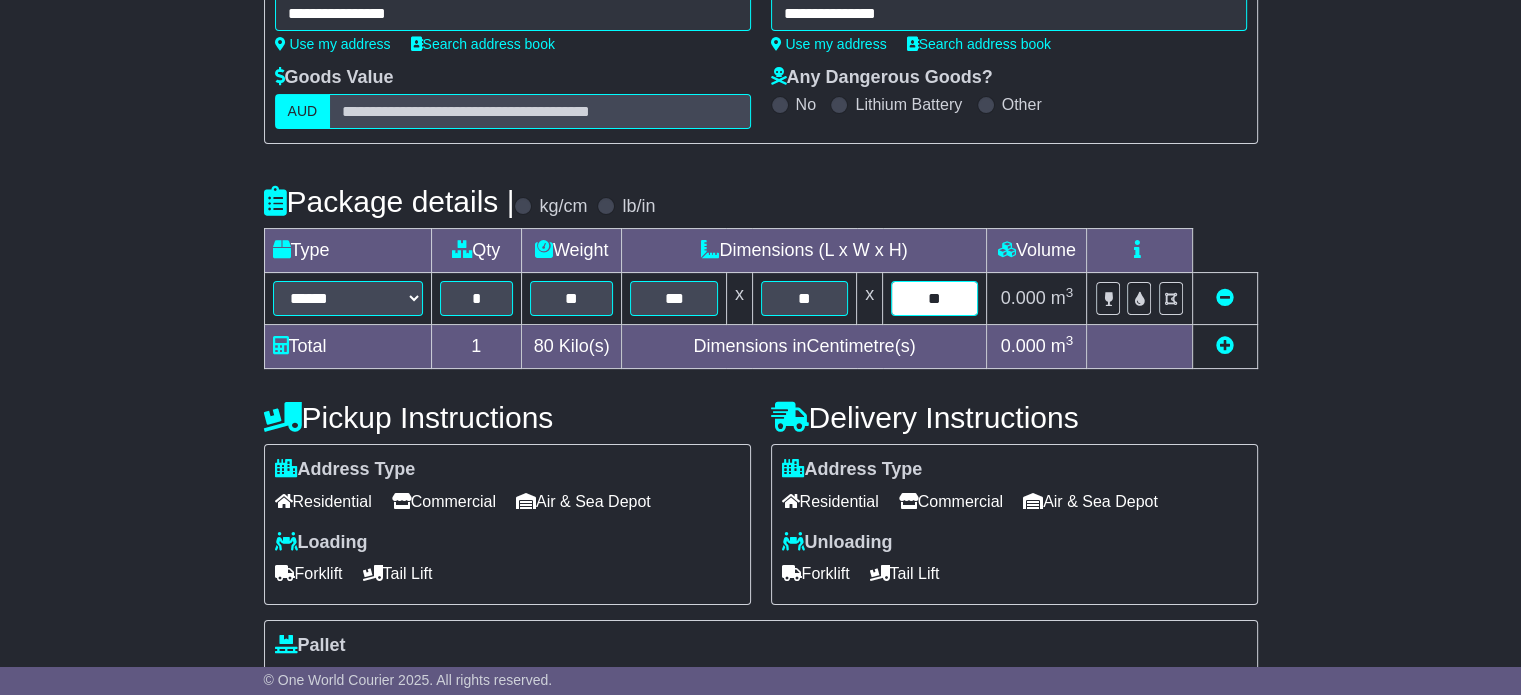 type on "**" 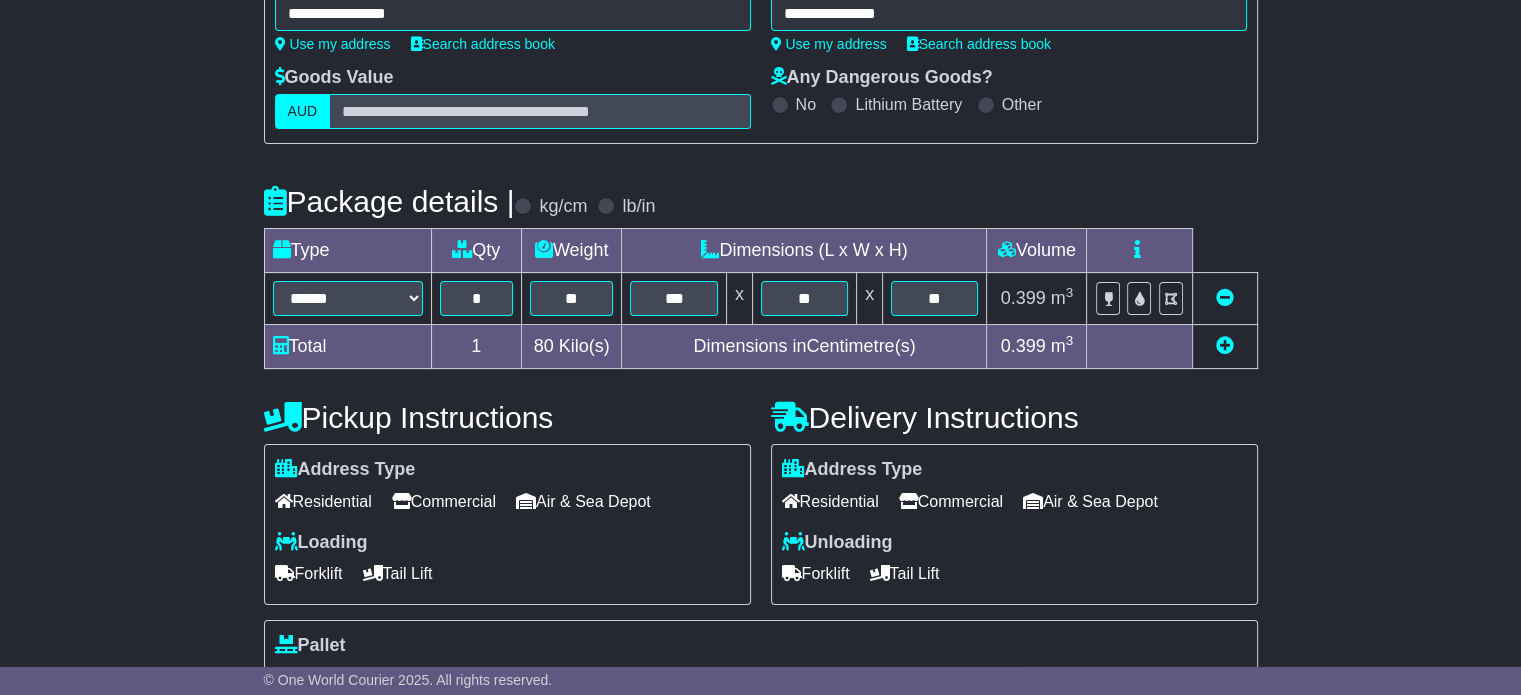 scroll, scrollTop: 535, scrollLeft: 0, axis: vertical 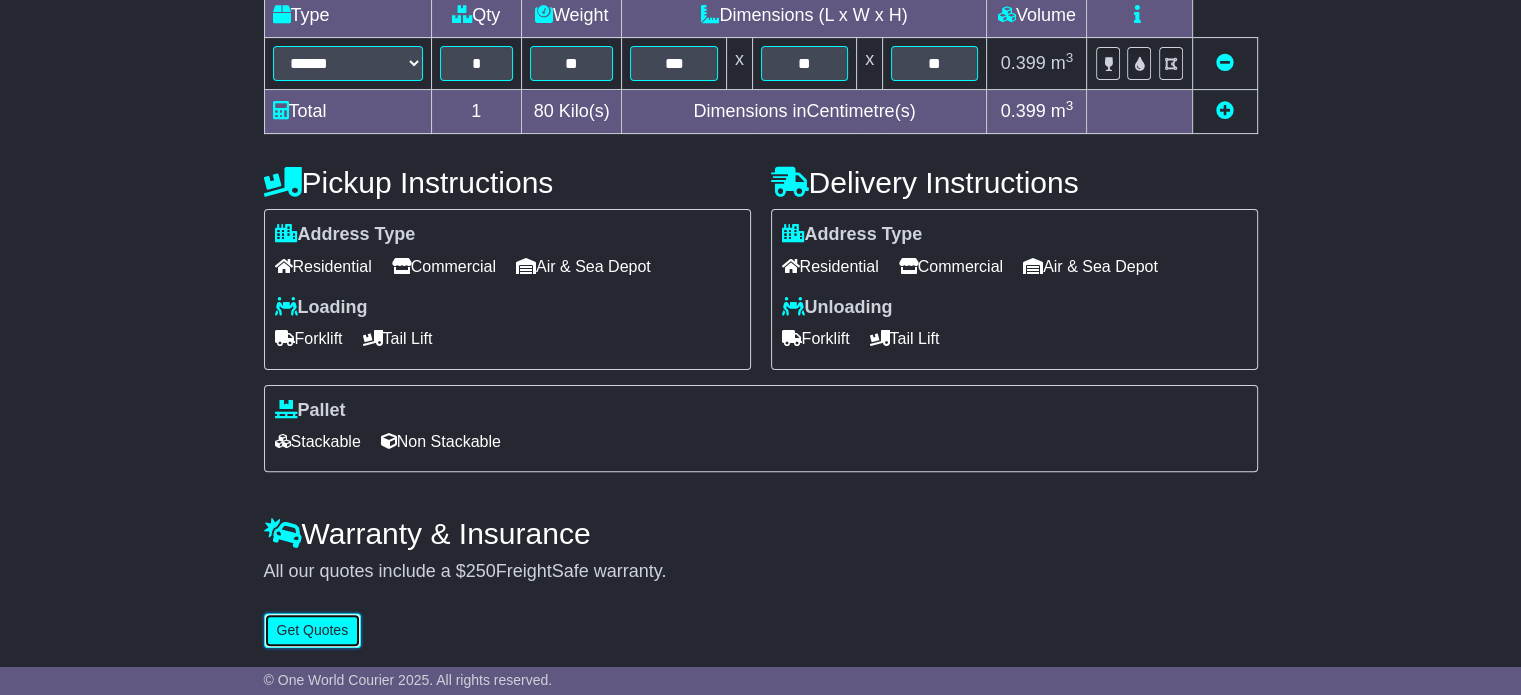 type 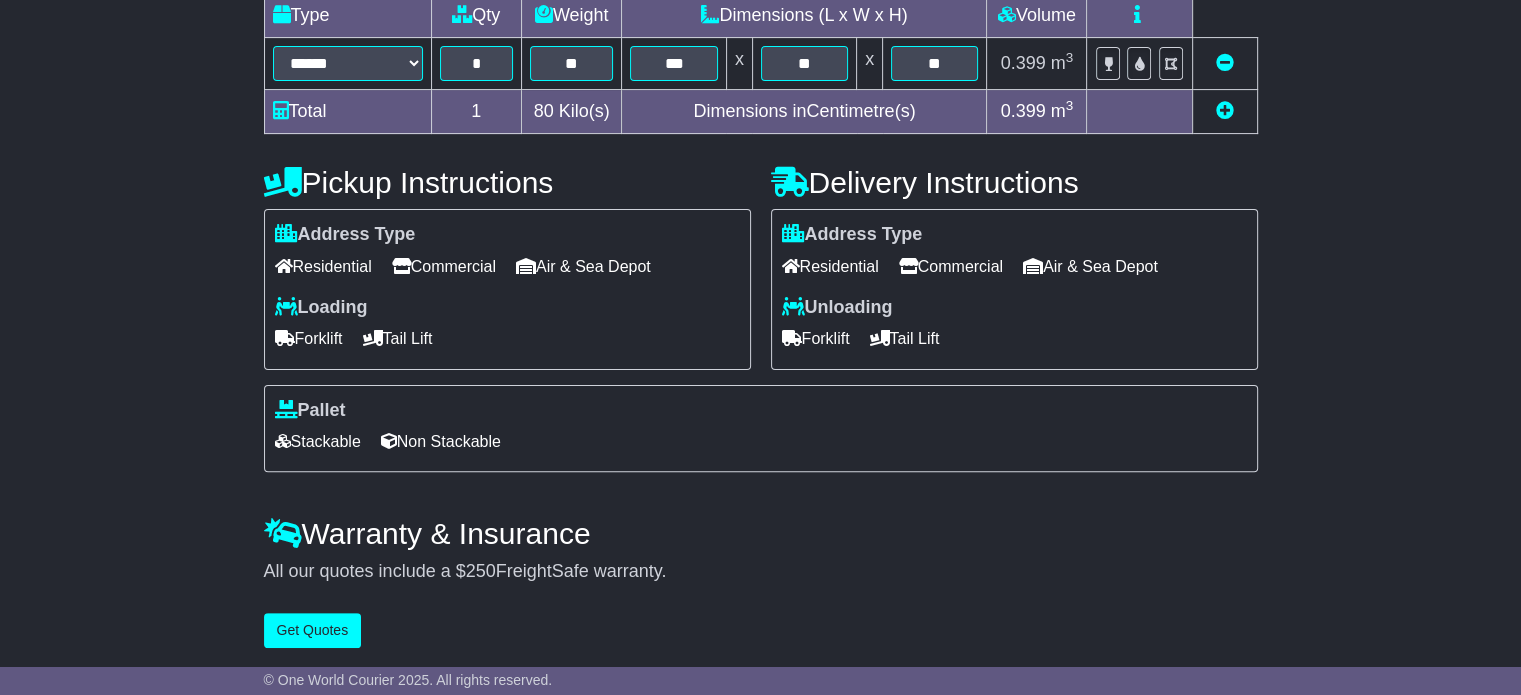 click at bounding box center [1224, 112] 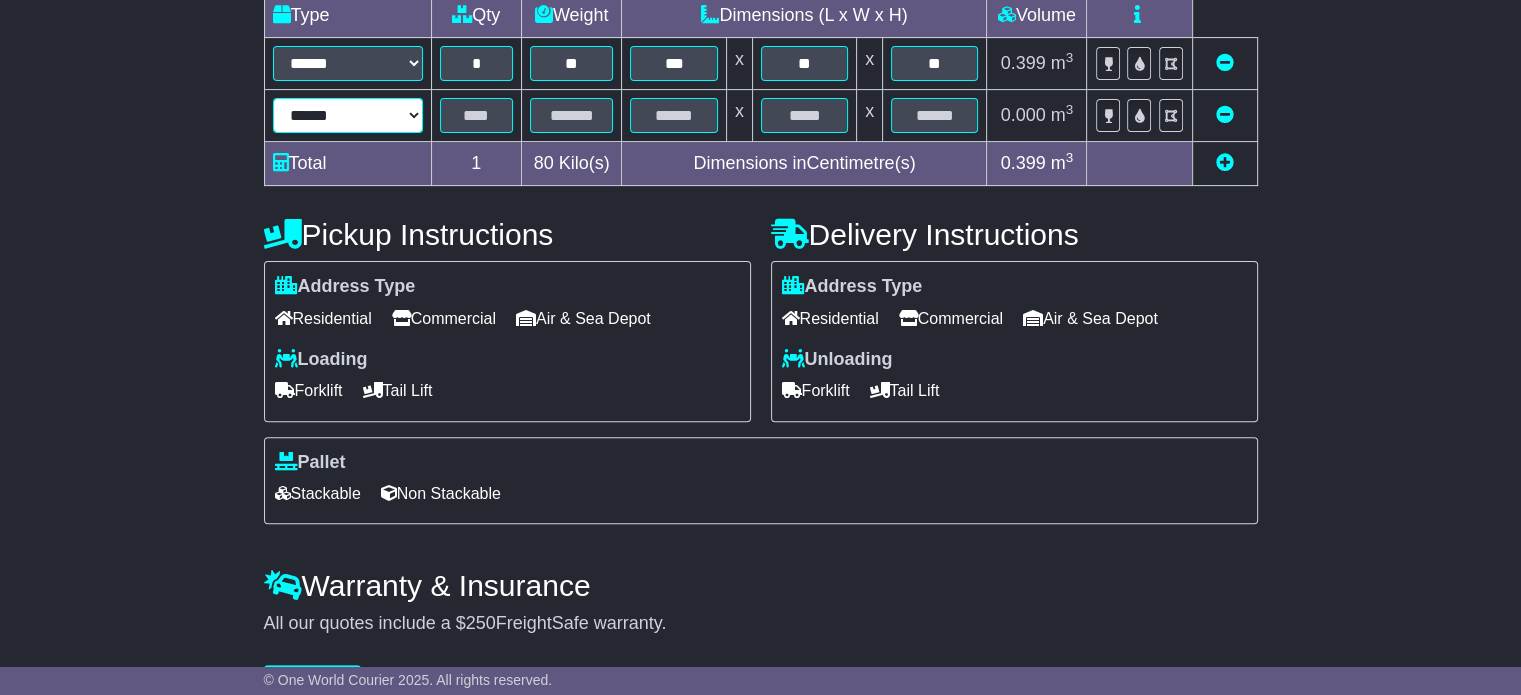 click on "****** ****** *** ******** ***** **** **** ****** *** *******" at bounding box center (348, 115) 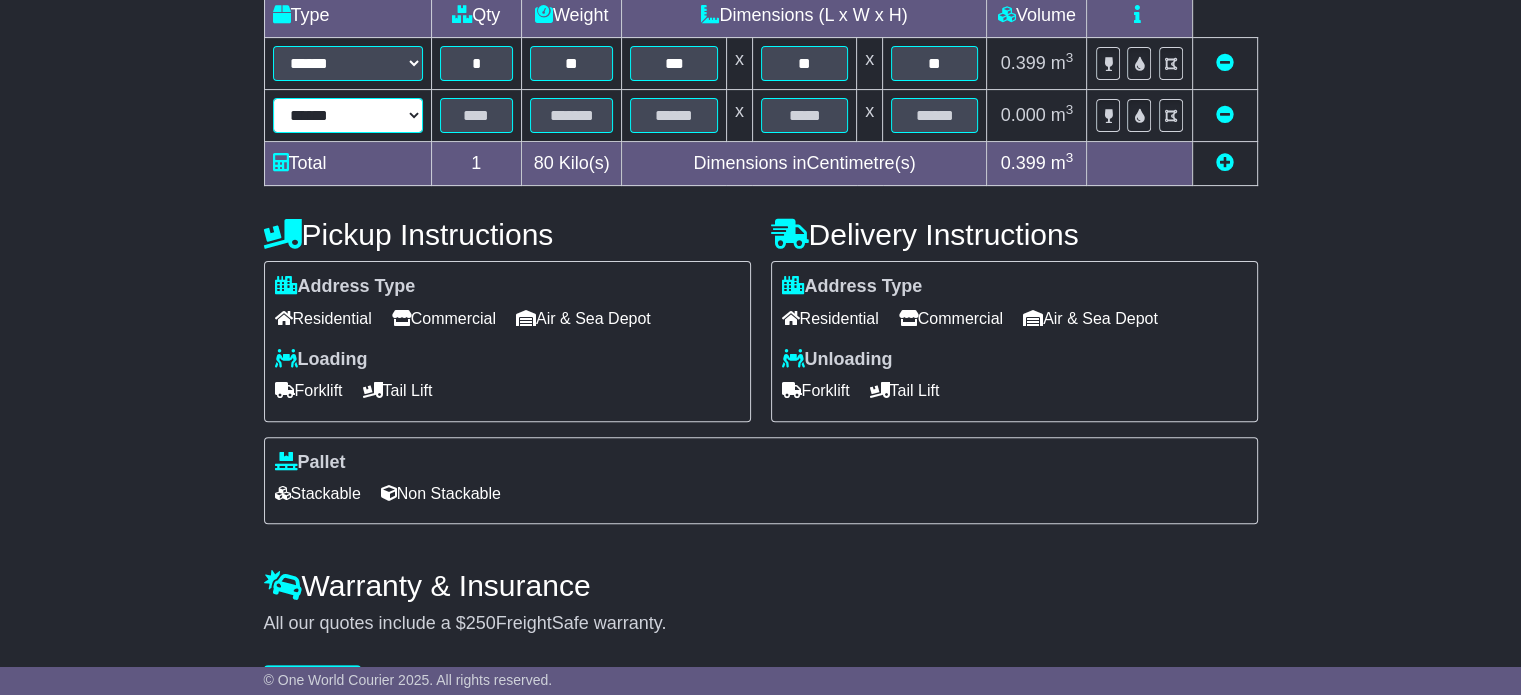 select on "*****" 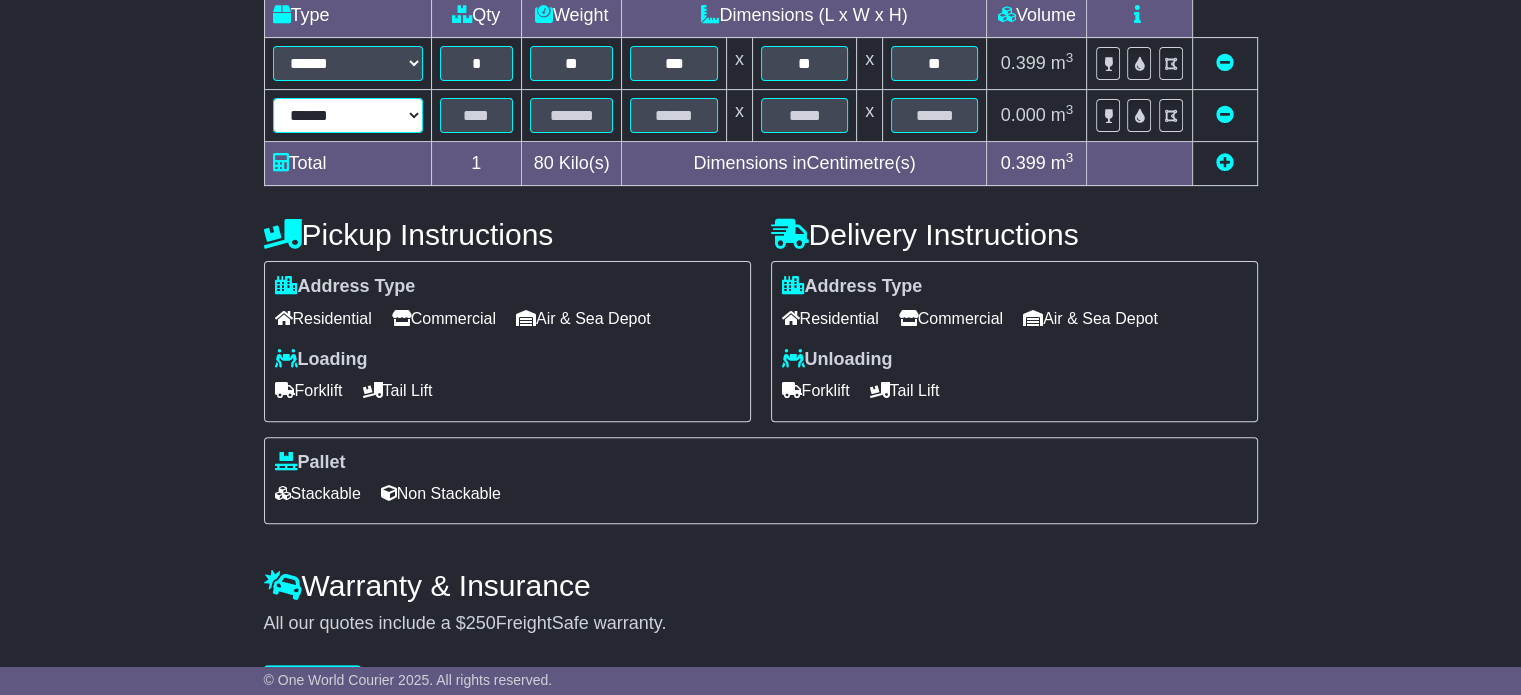 click on "****** ****** *** ******** ***** **** **** ****** *** *******" at bounding box center [348, 115] 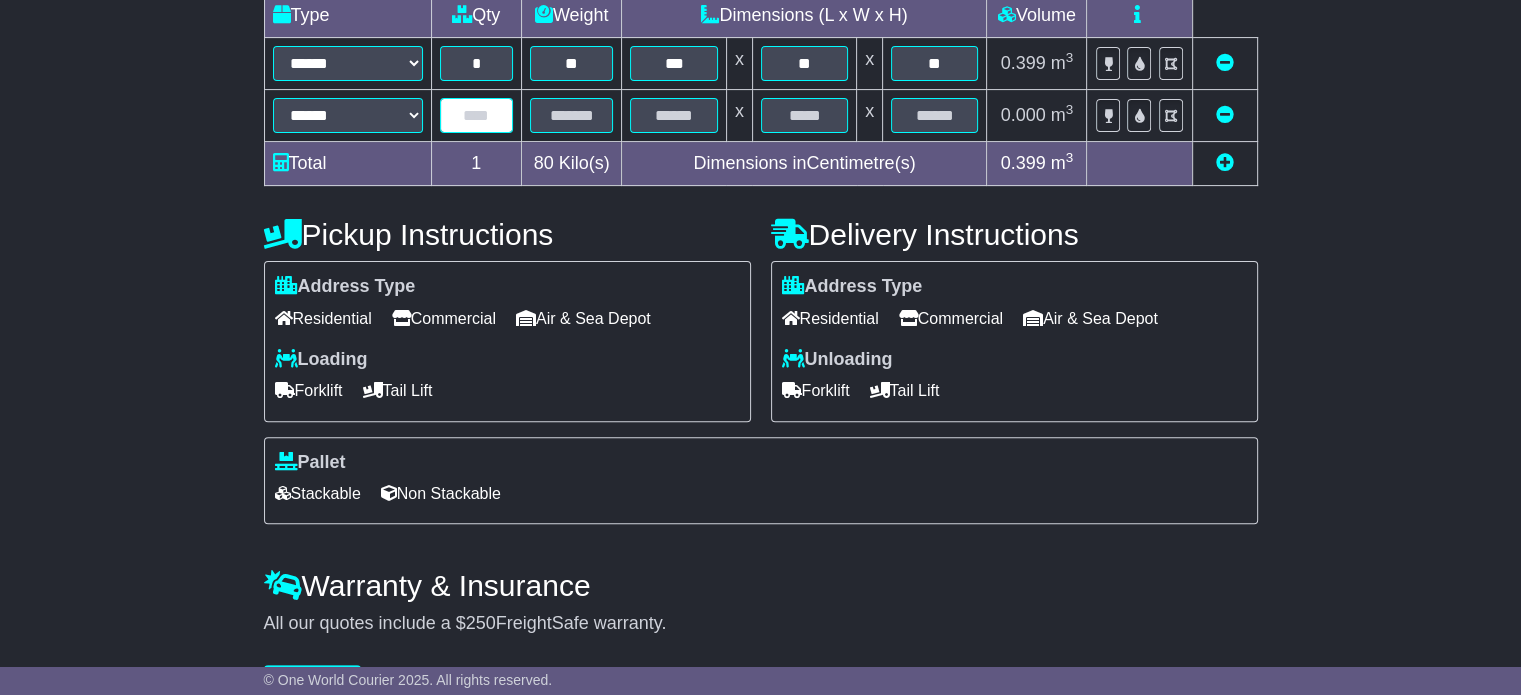 click at bounding box center (476, 115) 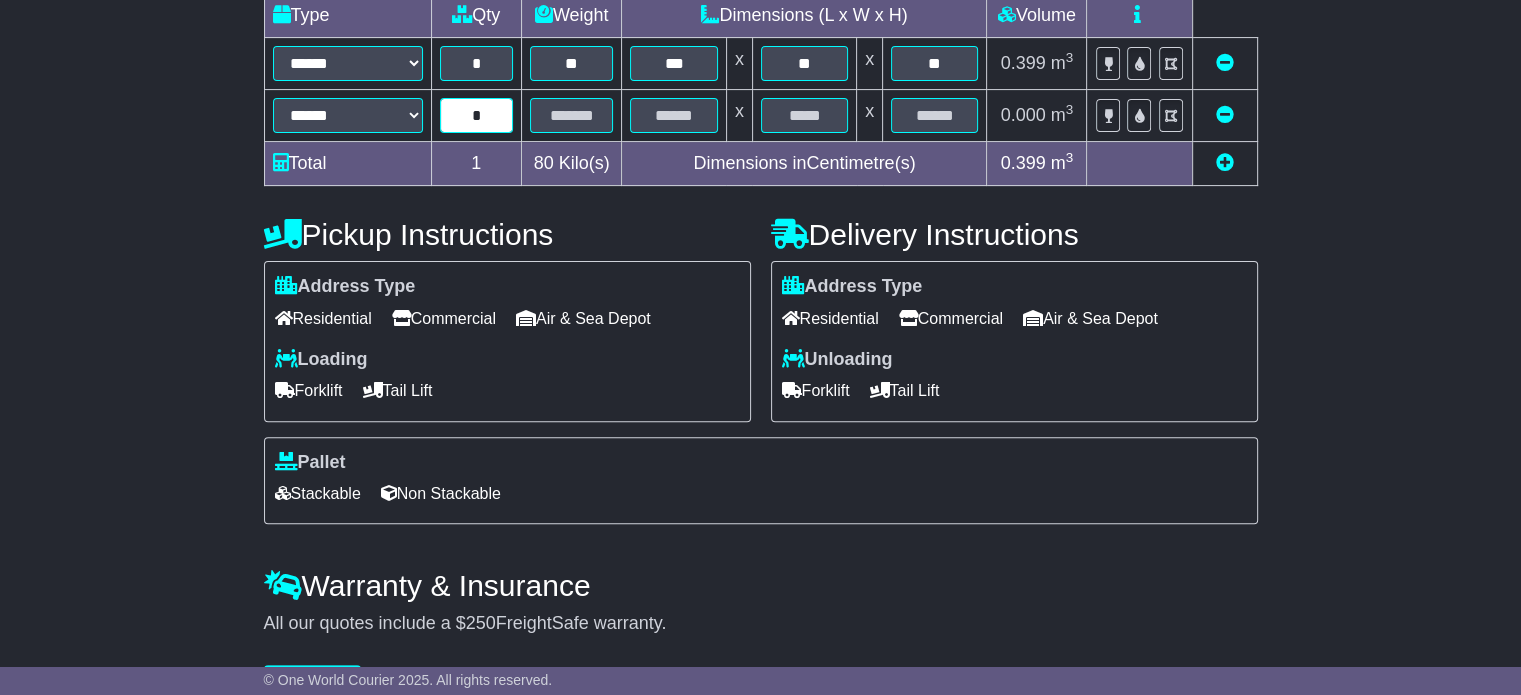 type on "*" 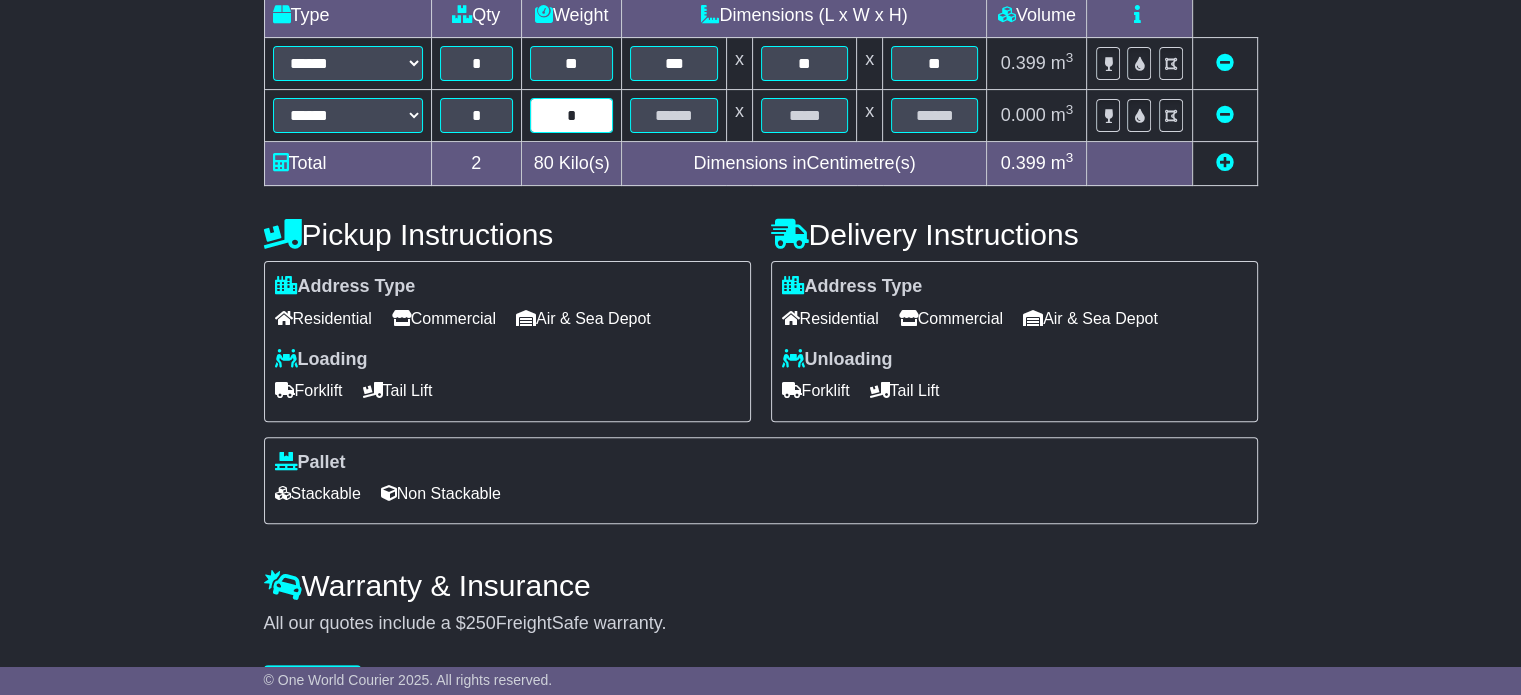 type on "*" 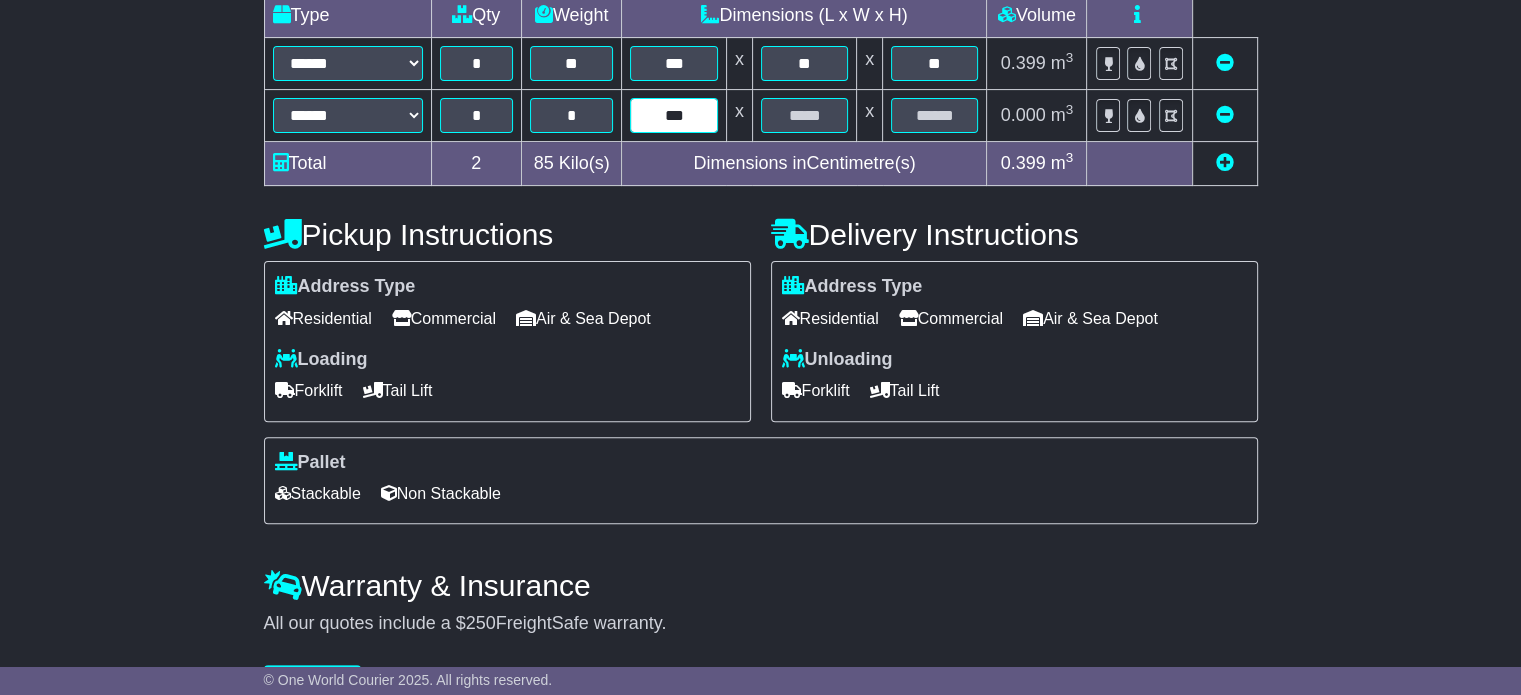 type on "***" 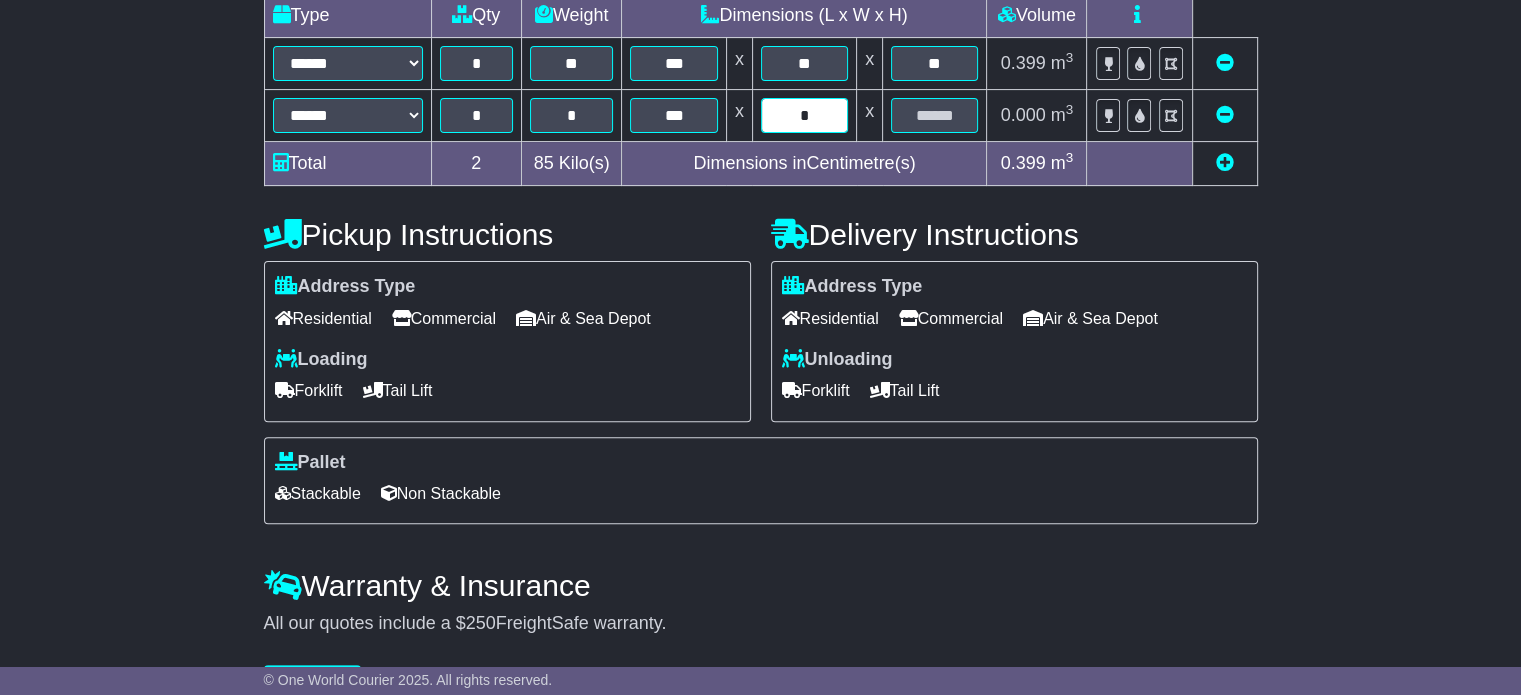 type on "*" 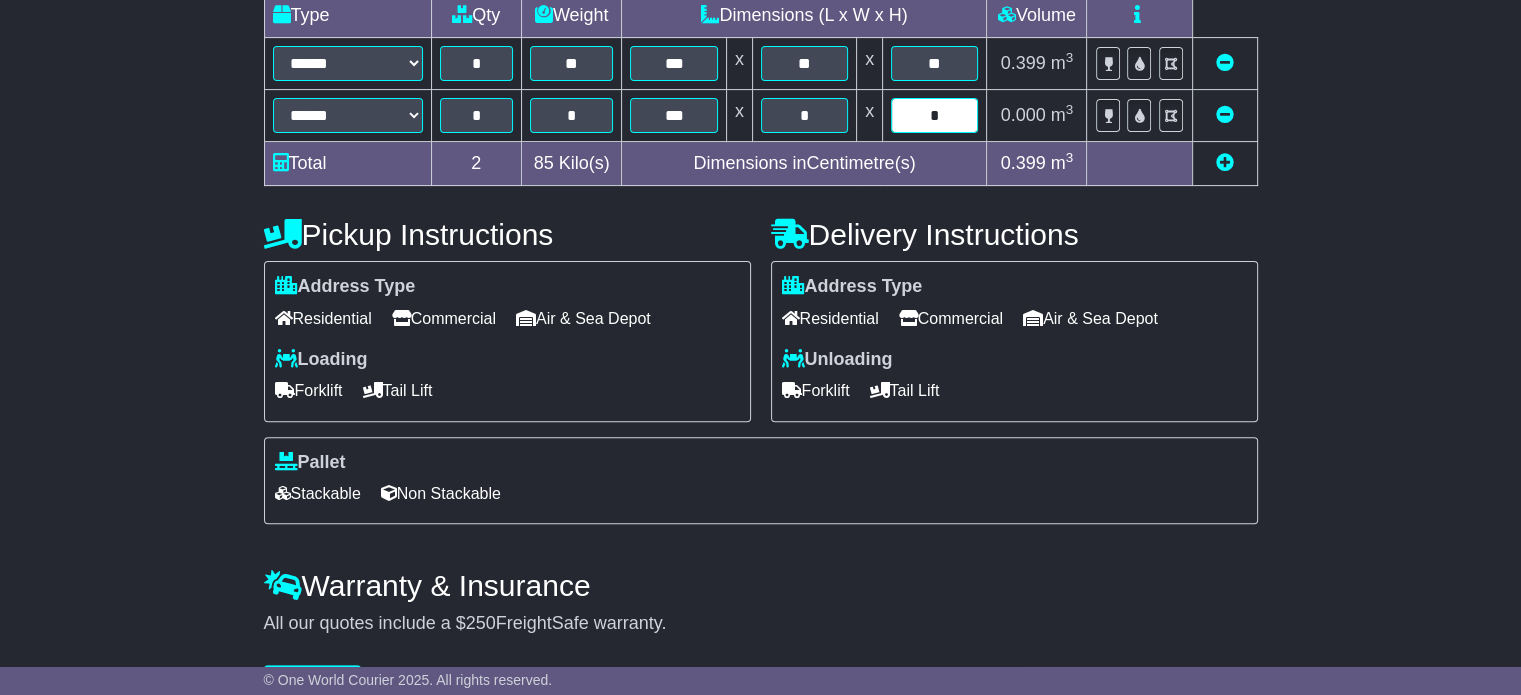 type on "*" 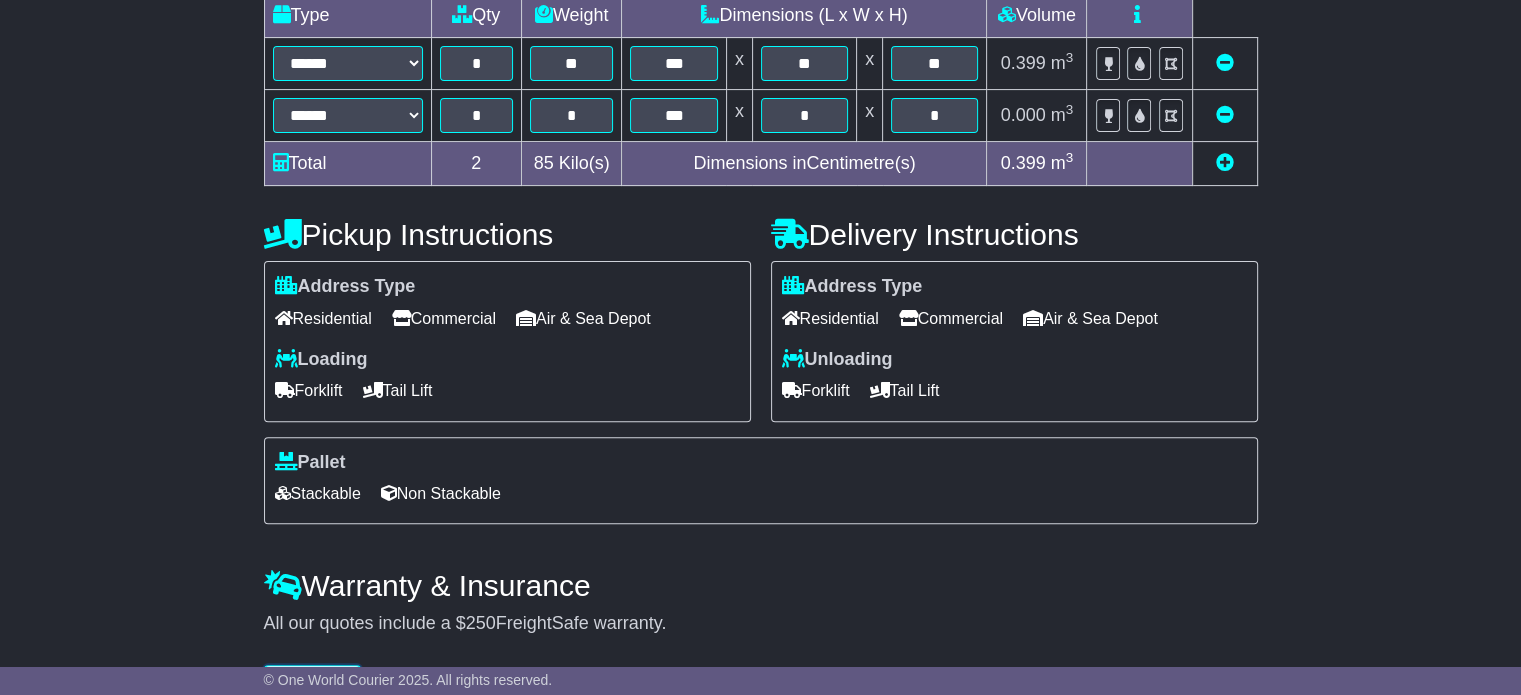 scroll, scrollTop: 536, scrollLeft: 0, axis: vertical 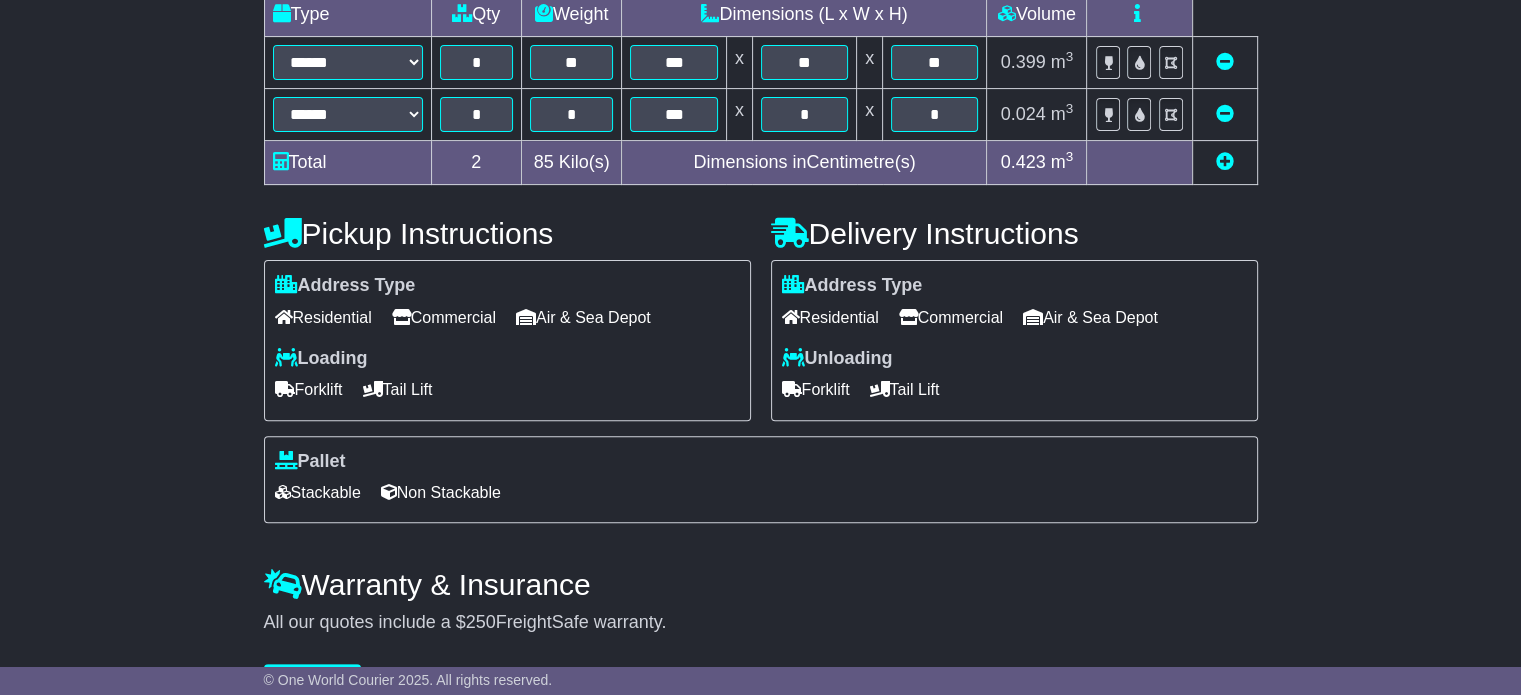 click on "Commercial" at bounding box center [444, 317] 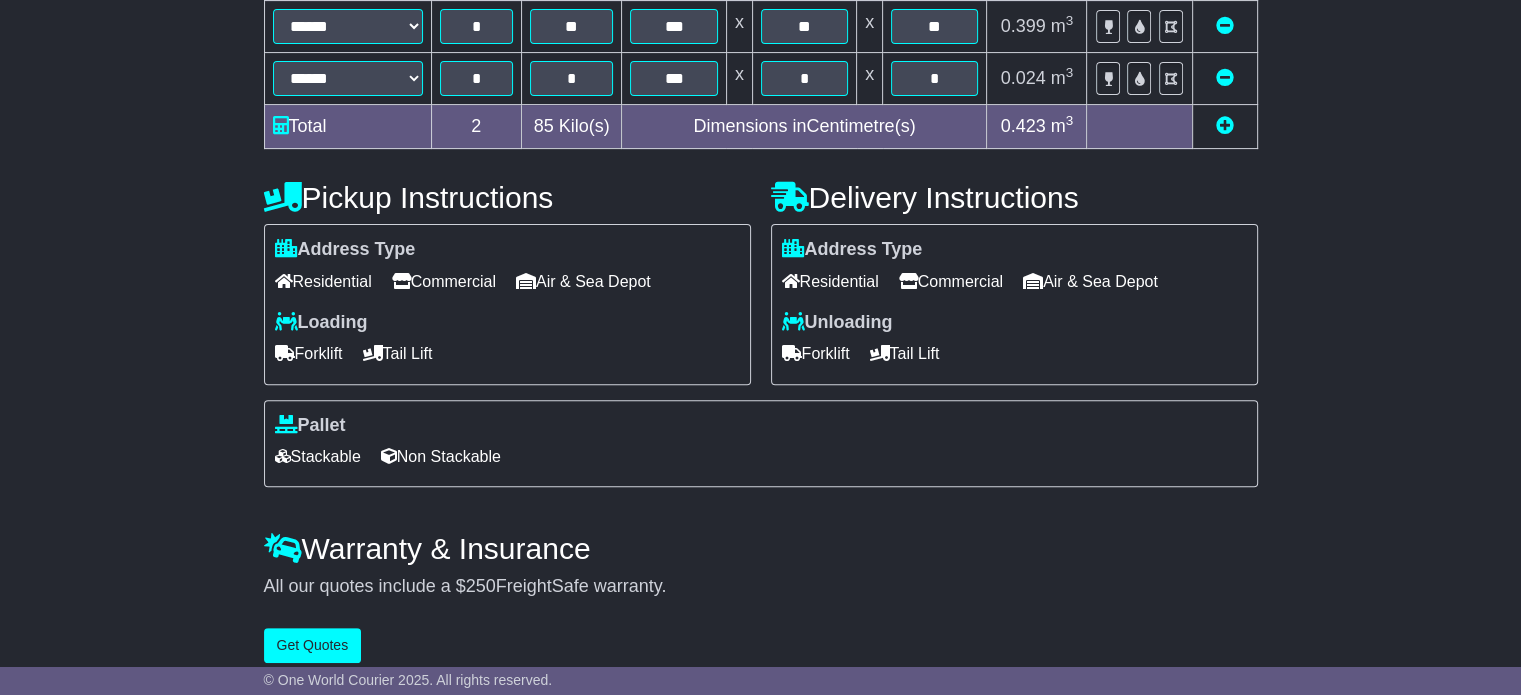 scroll, scrollTop: 591, scrollLeft: 0, axis: vertical 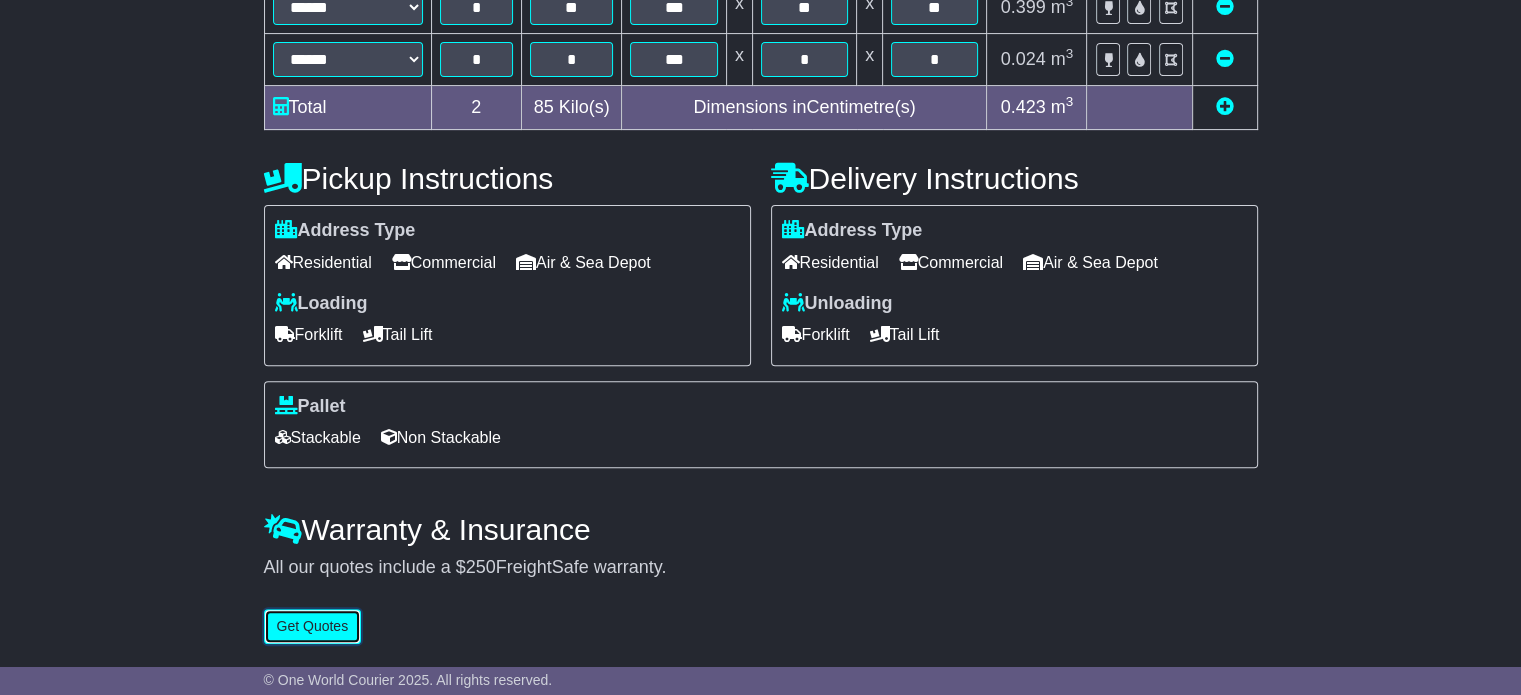click on "Get Quotes" at bounding box center [313, 626] 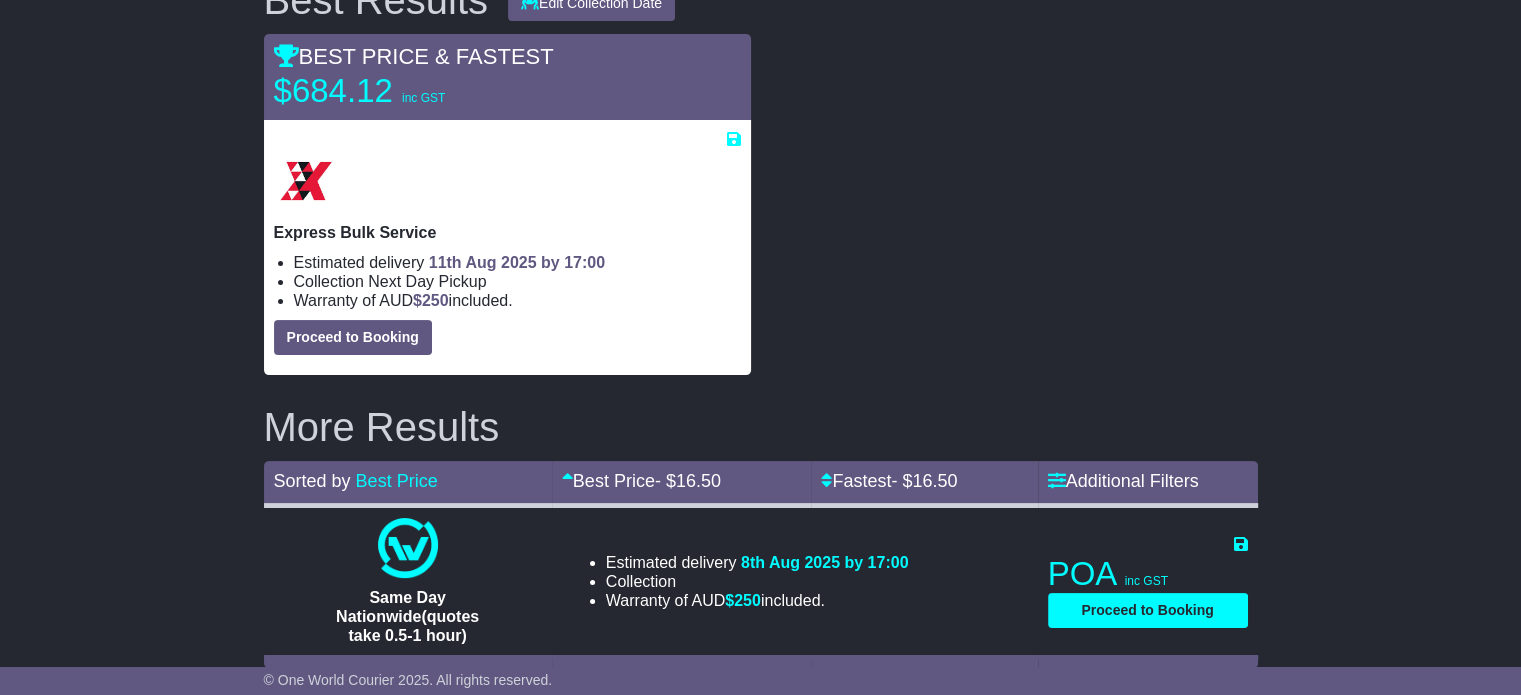 scroll, scrollTop: 0, scrollLeft: 0, axis: both 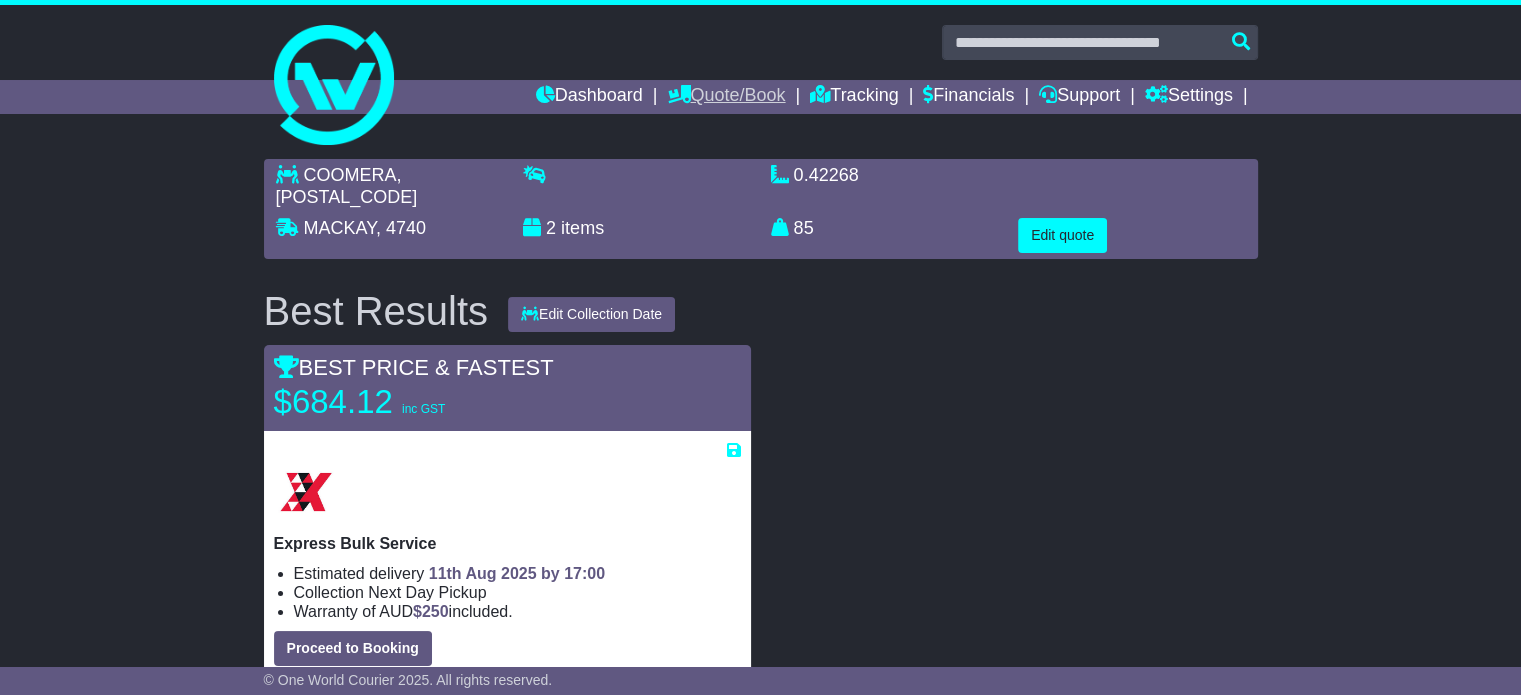 click on "Quote/Book" at bounding box center [726, 97] 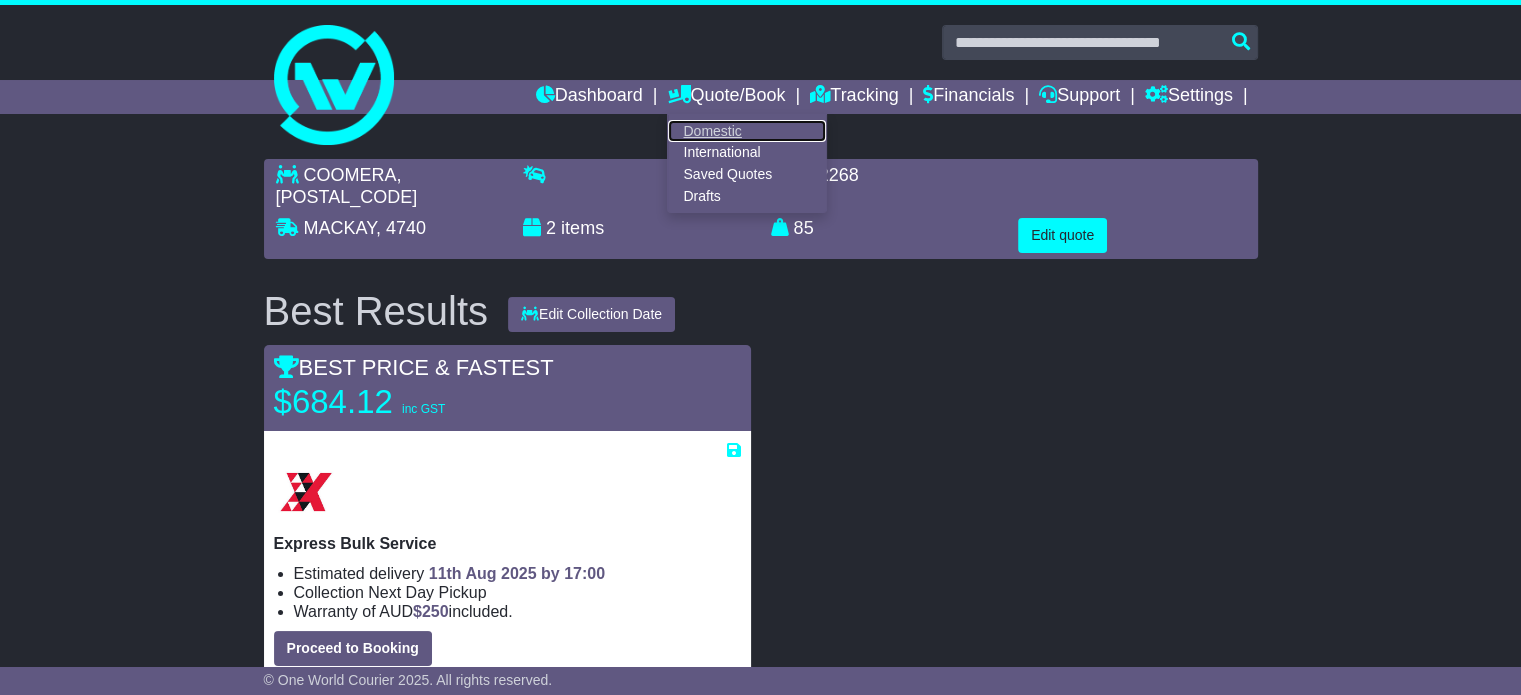 click on "Domestic" at bounding box center [747, 131] 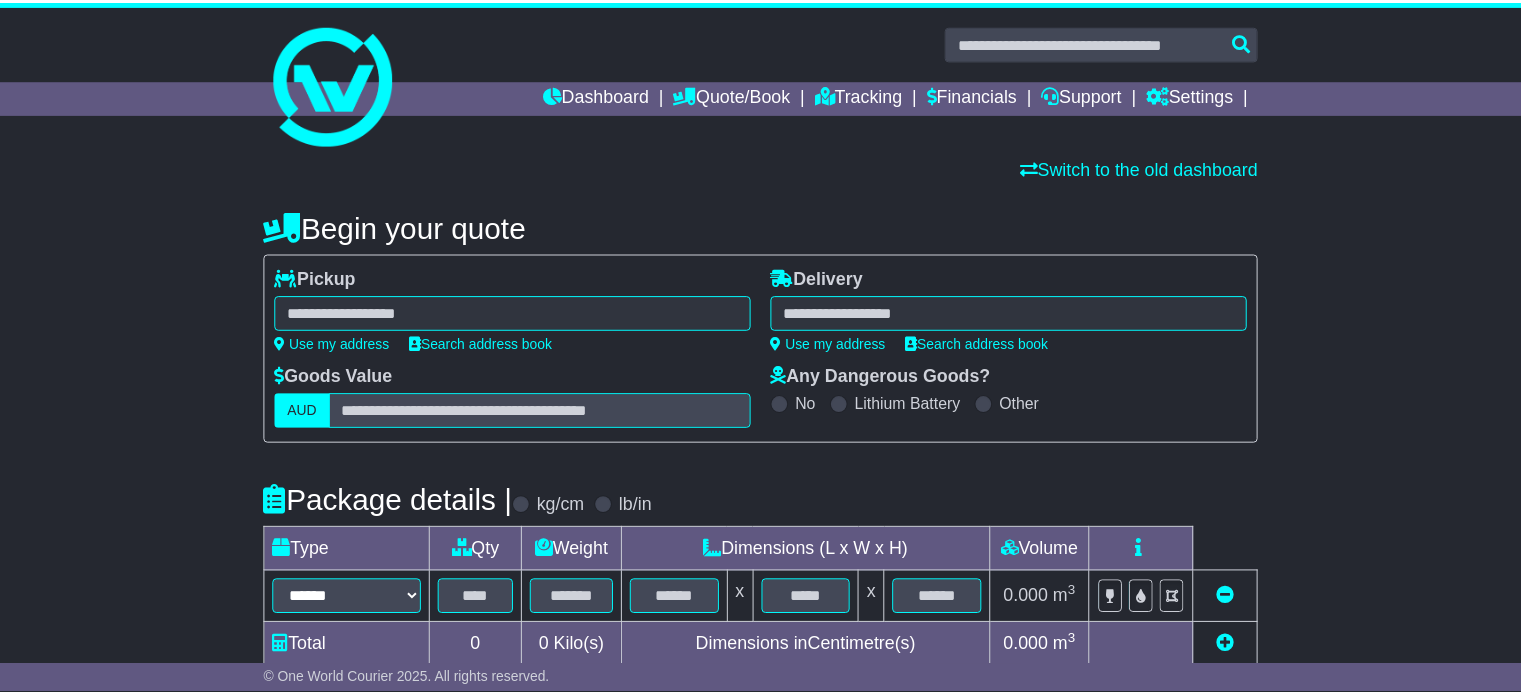 scroll, scrollTop: 0, scrollLeft: 0, axis: both 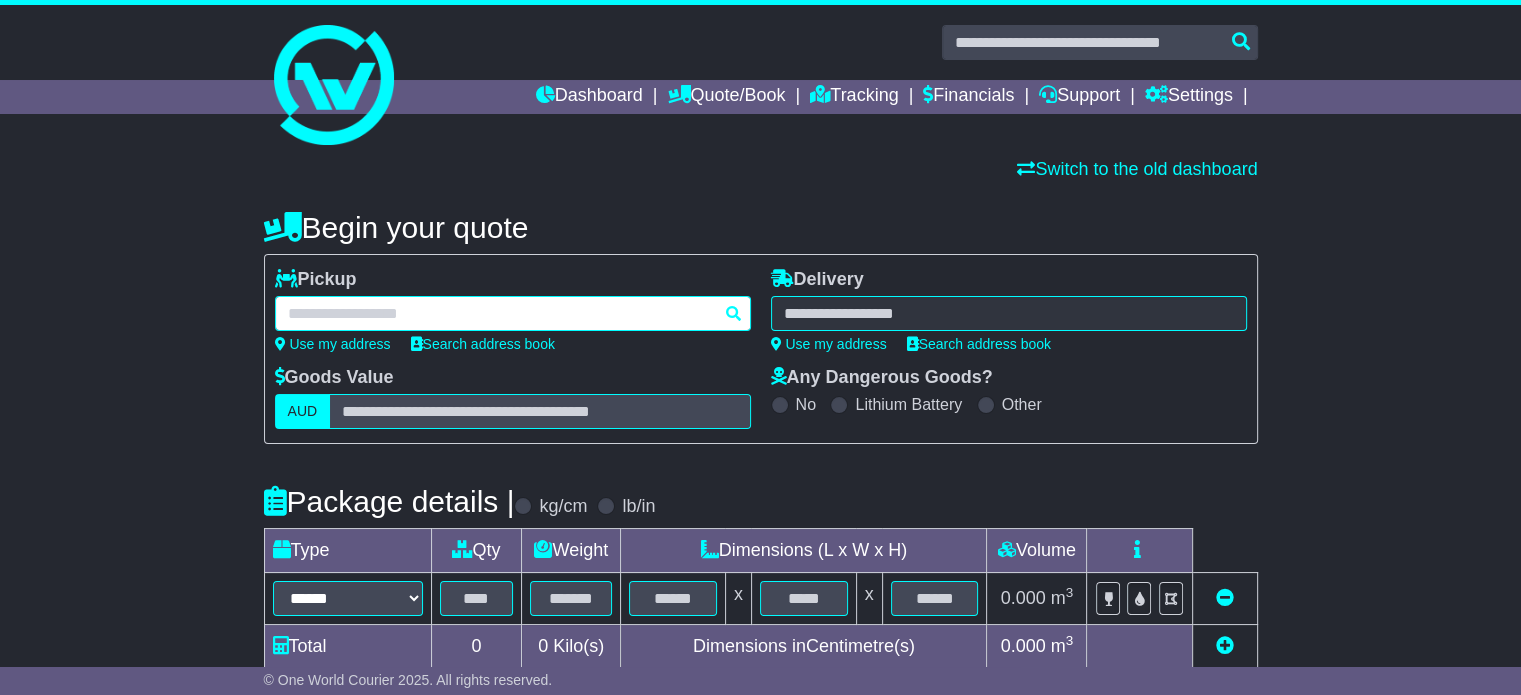 click at bounding box center (513, 313) 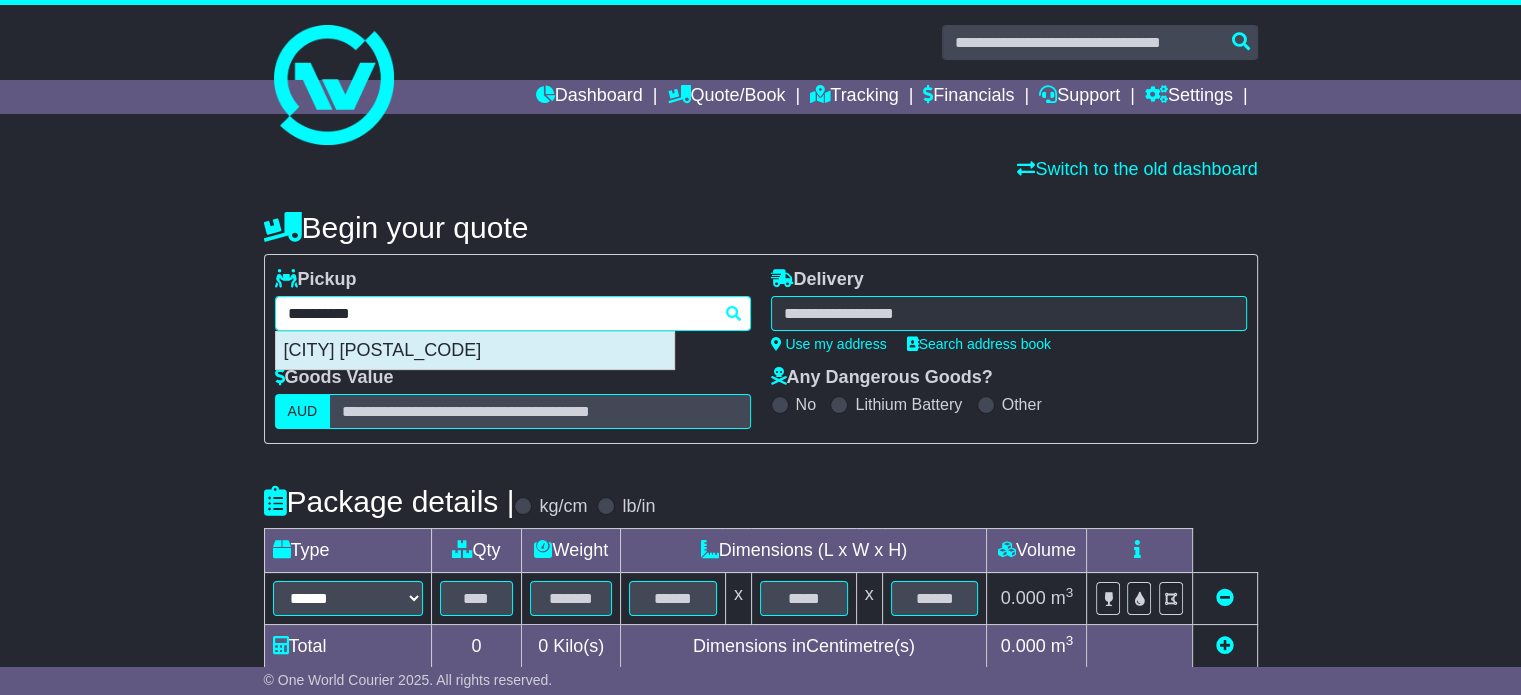 click on "[CITY] [POSTAL_CODE]" at bounding box center [475, 351] 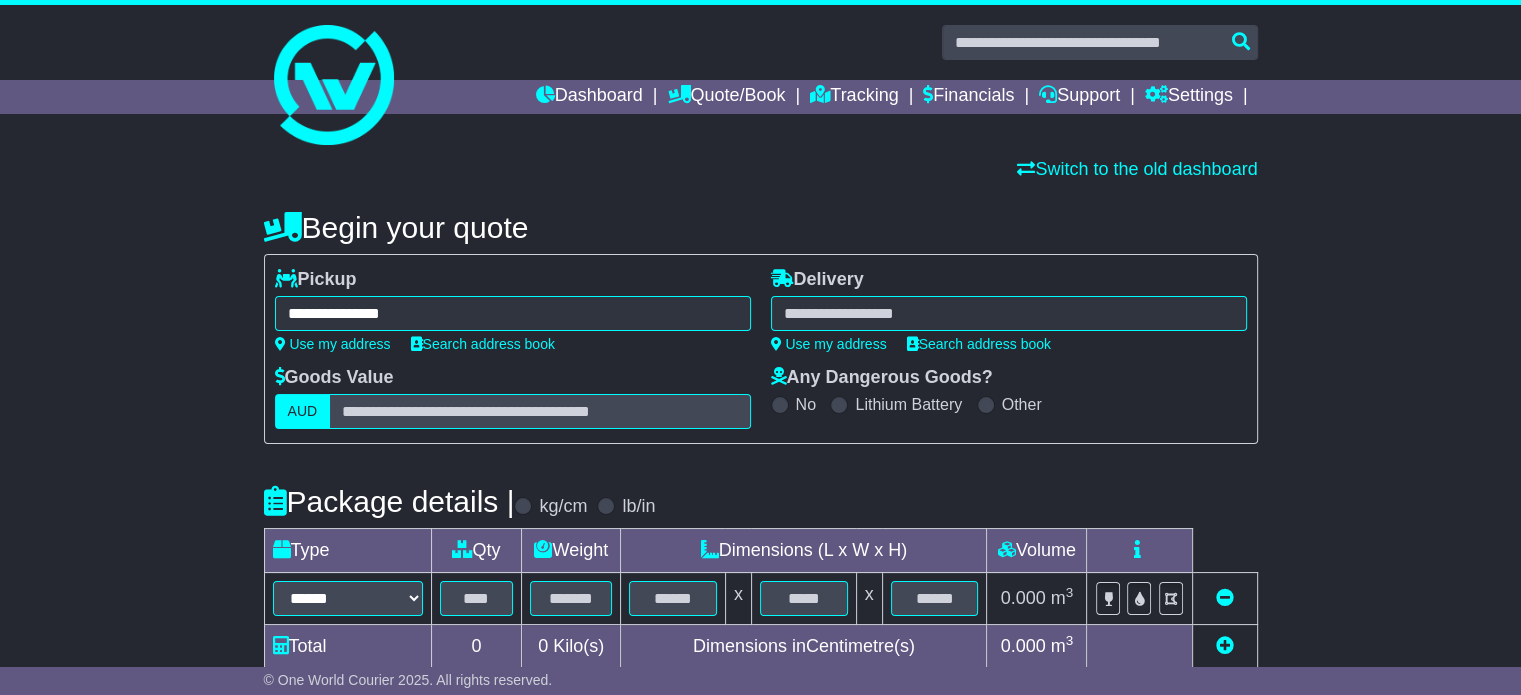 type on "**********" 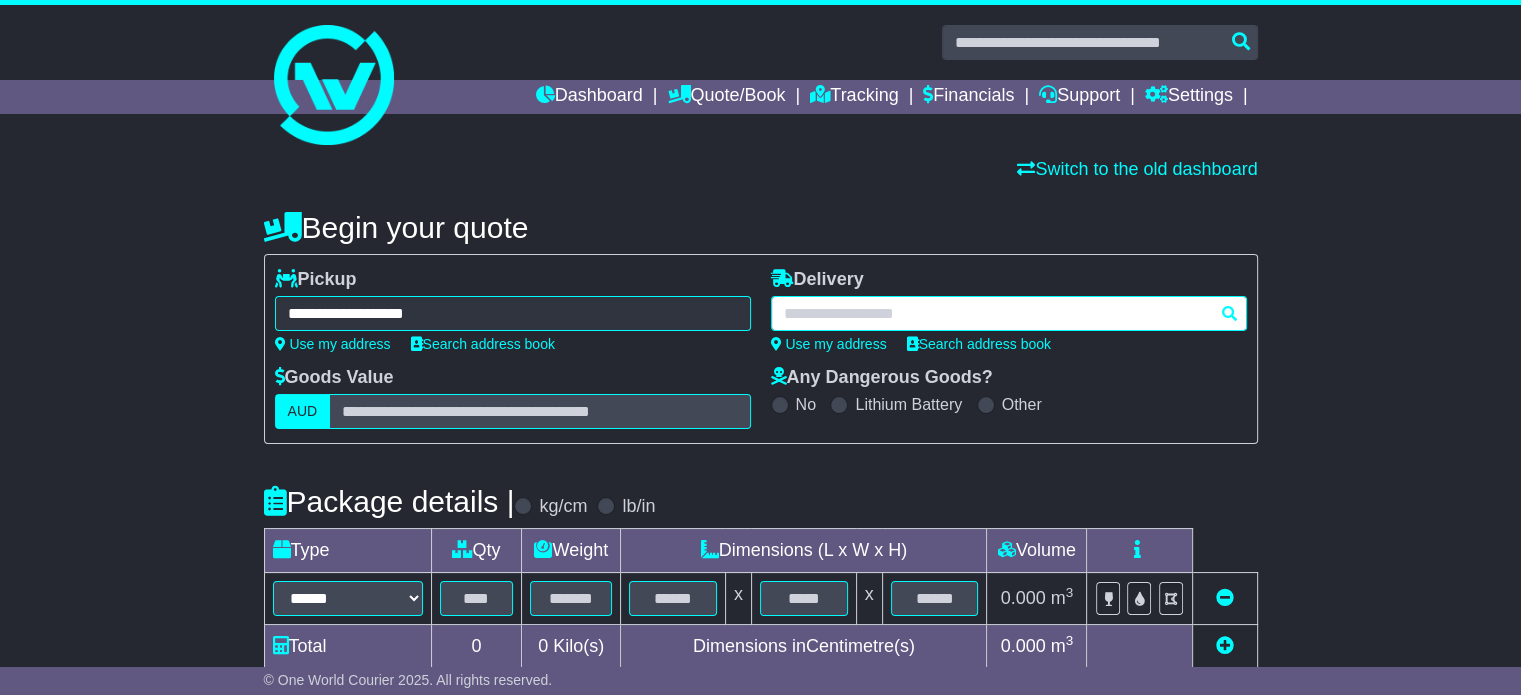 click at bounding box center [1009, 313] 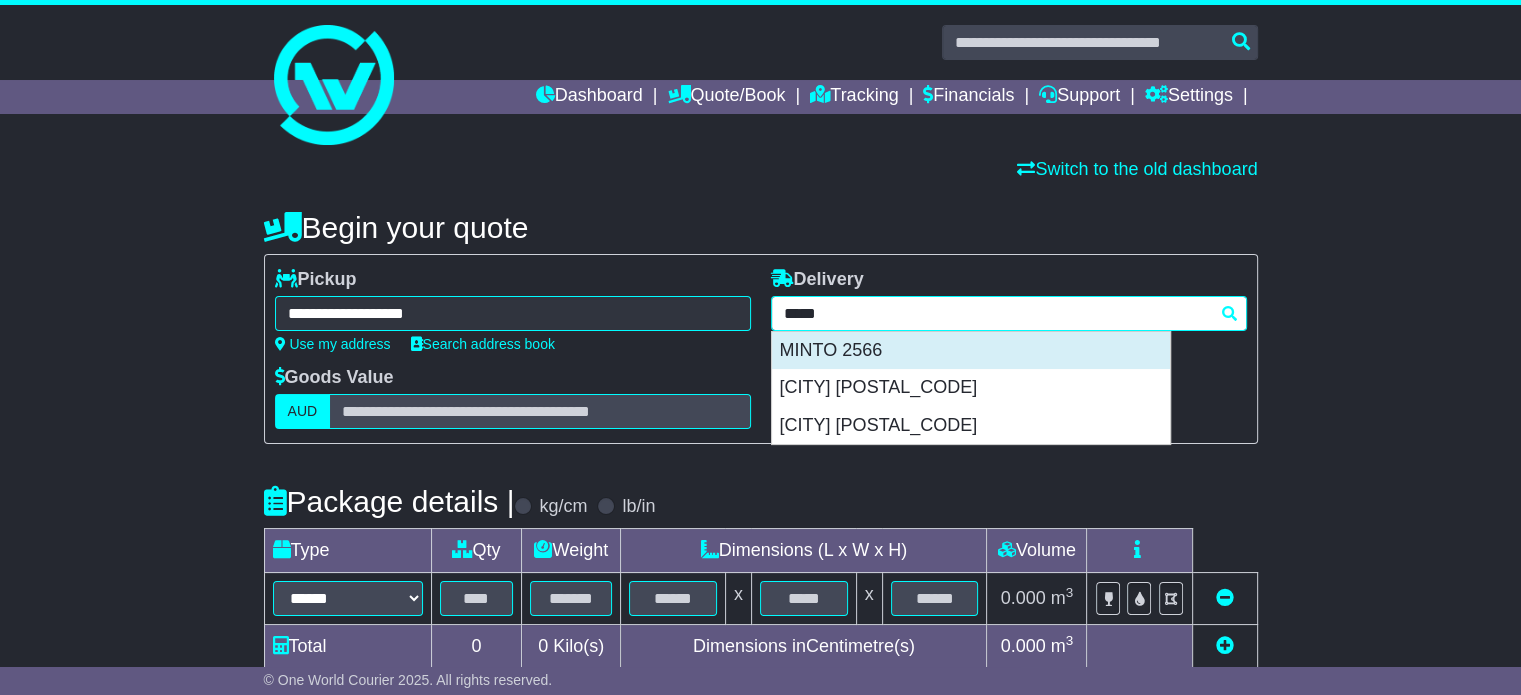 click on "MINTO 2566" at bounding box center (971, 351) 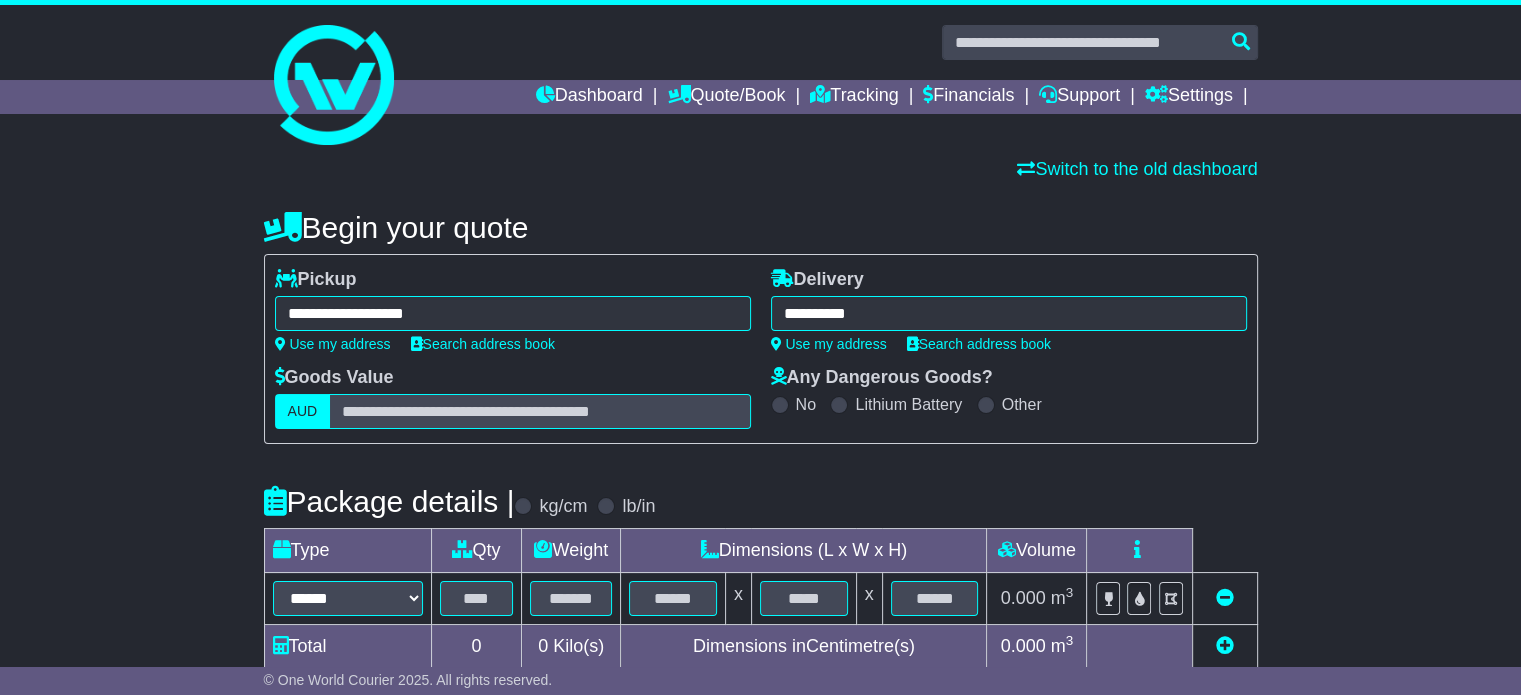 type on "**********" 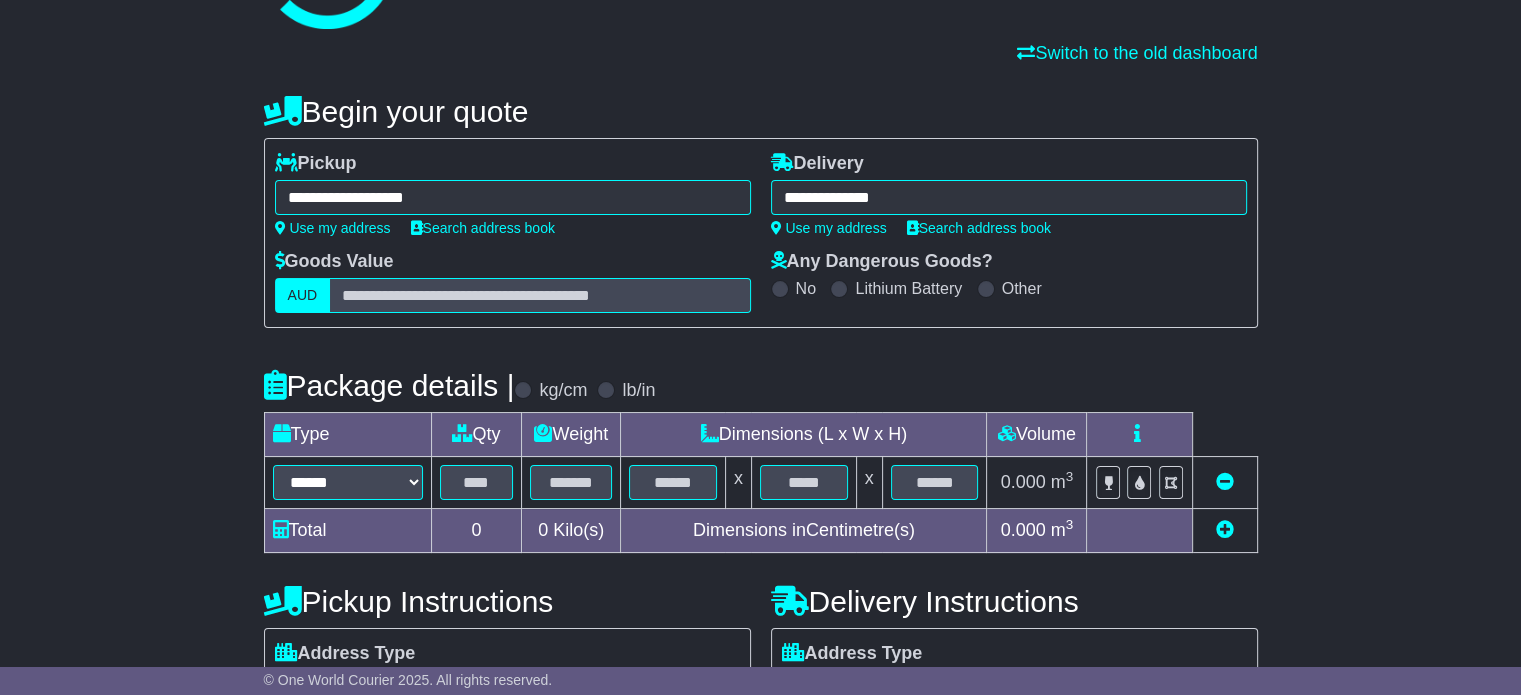scroll, scrollTop: 300, scrollLeft: 0, axis: vertical 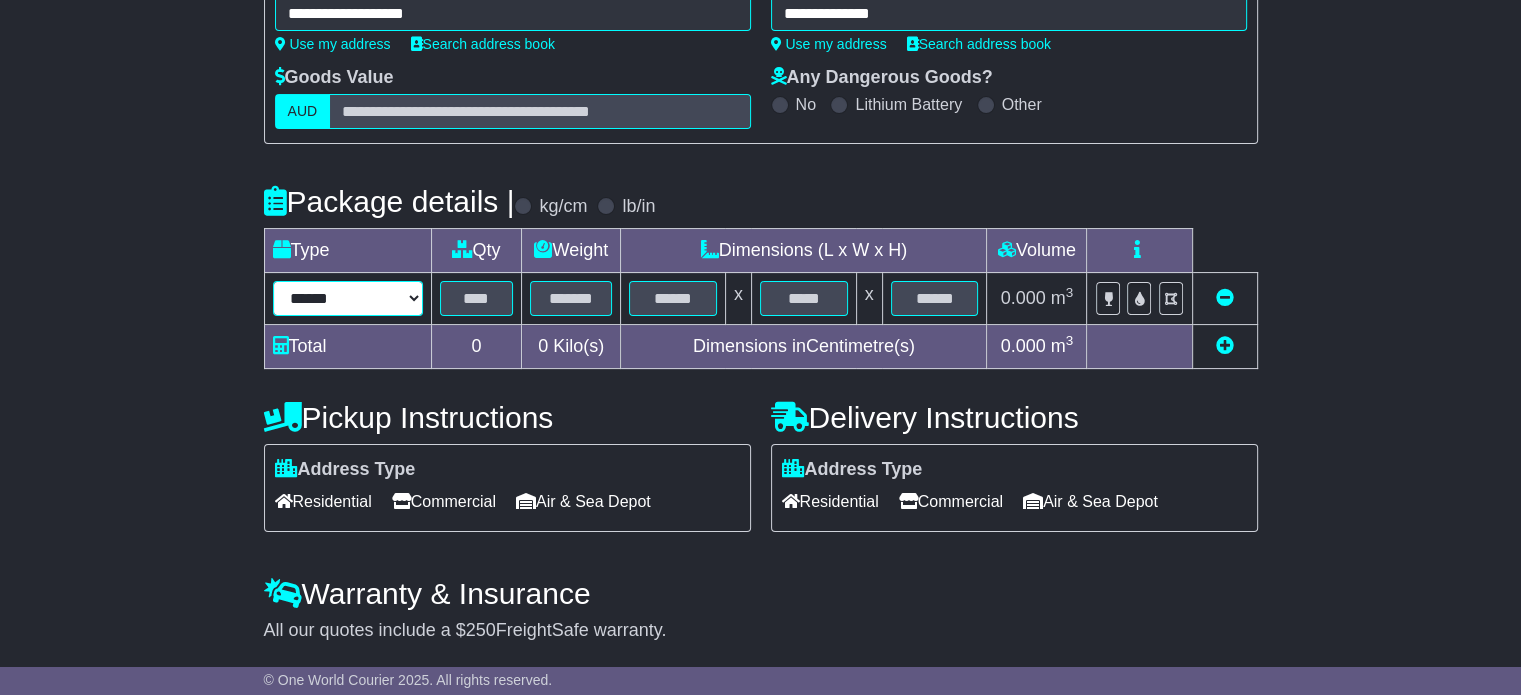 click on "****** ****** *** ******** ***** **** **** ****** *** *******" at bounding box center (348, 298) 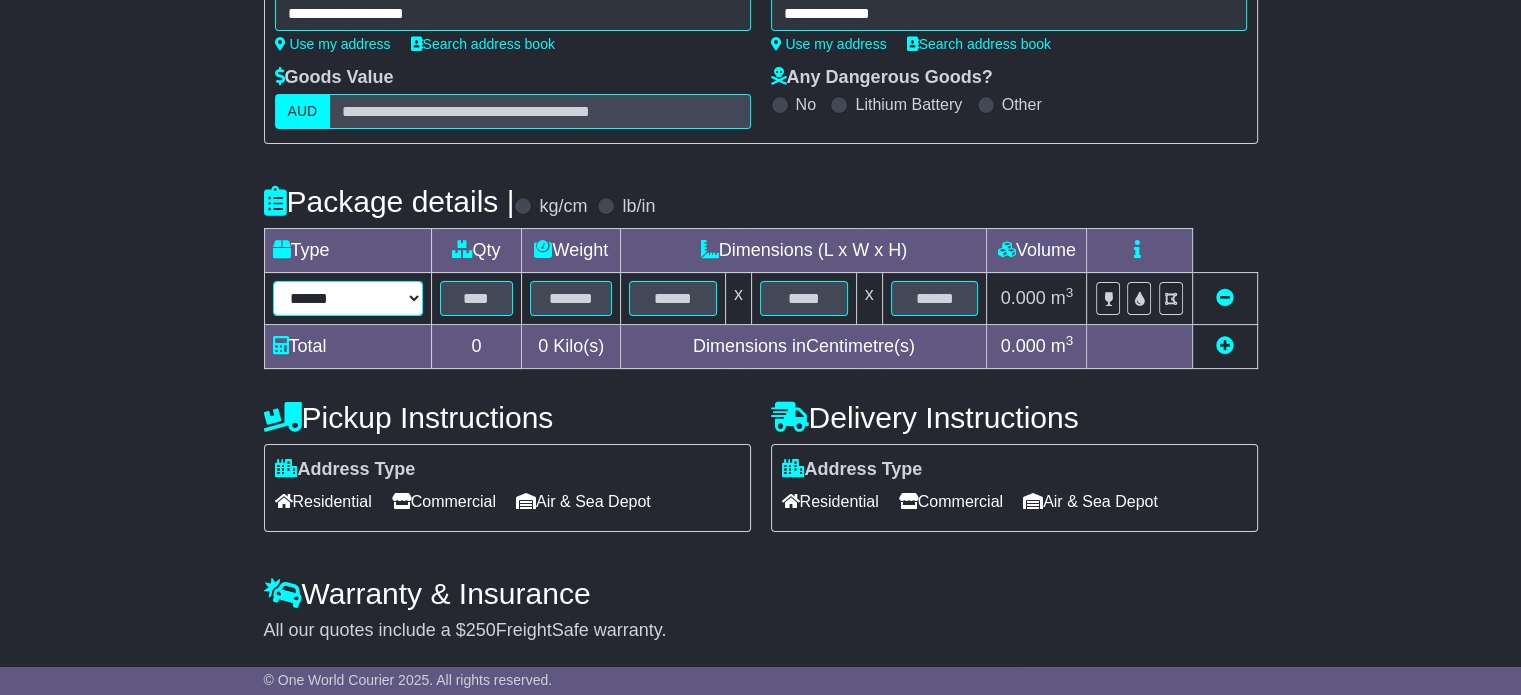 select on "*****" 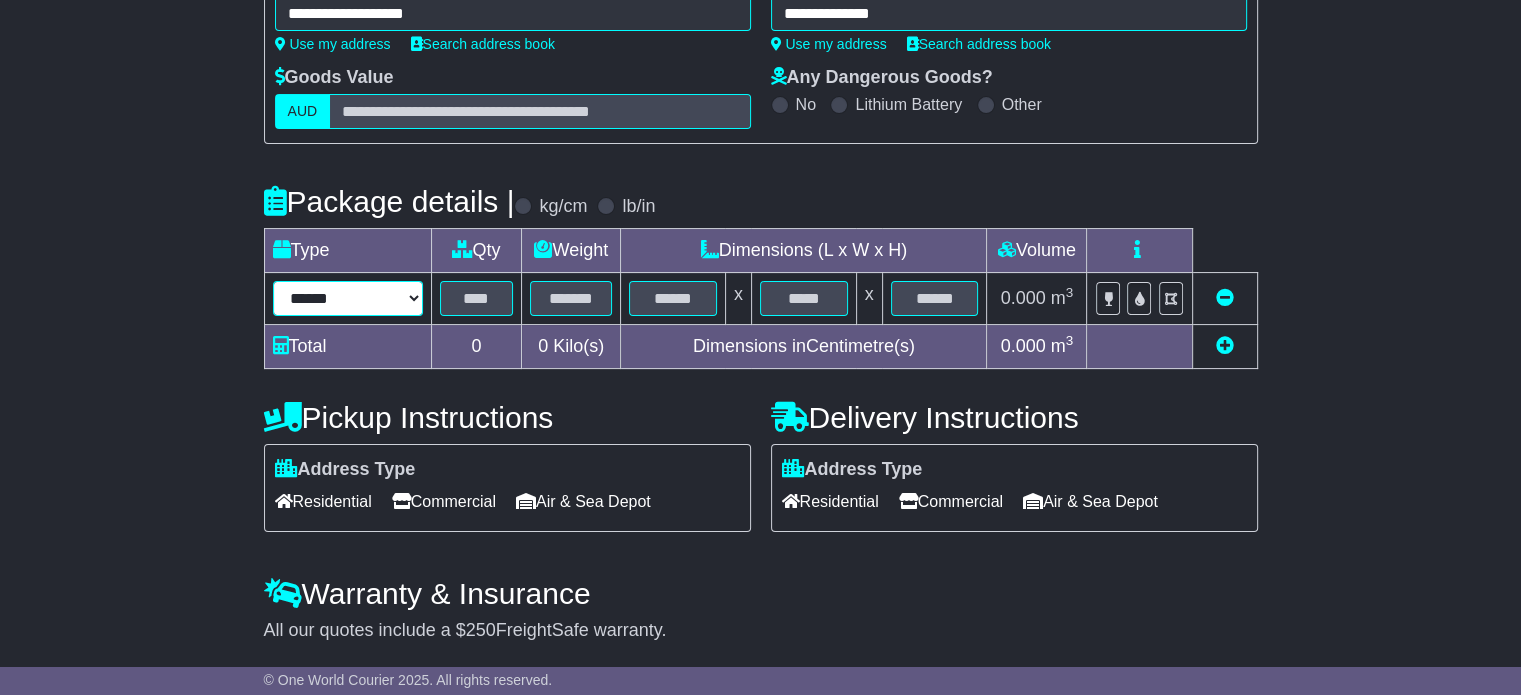 click on "****** ****** *** ******** ***** **** **** ****** *** *******" at bounding box center (348, 298) 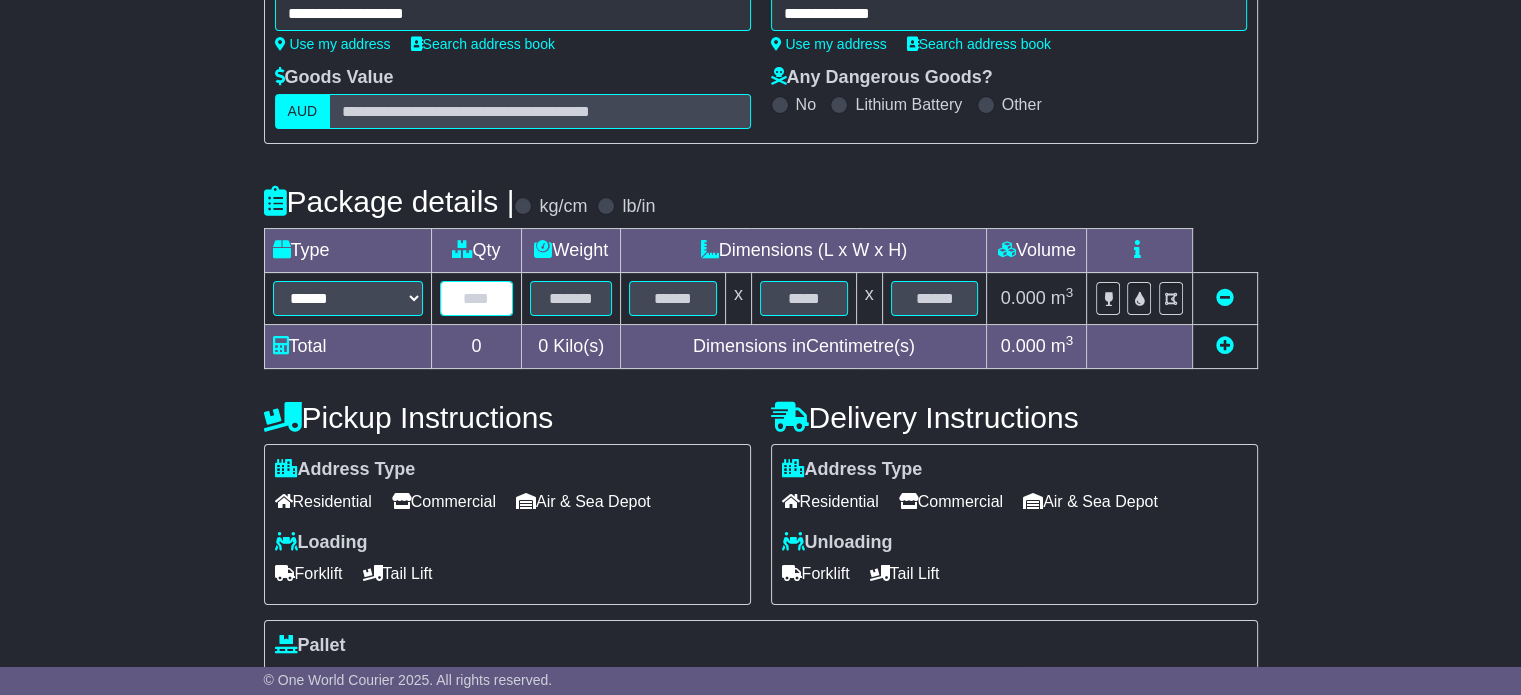 click at bounding box center (477, 298) 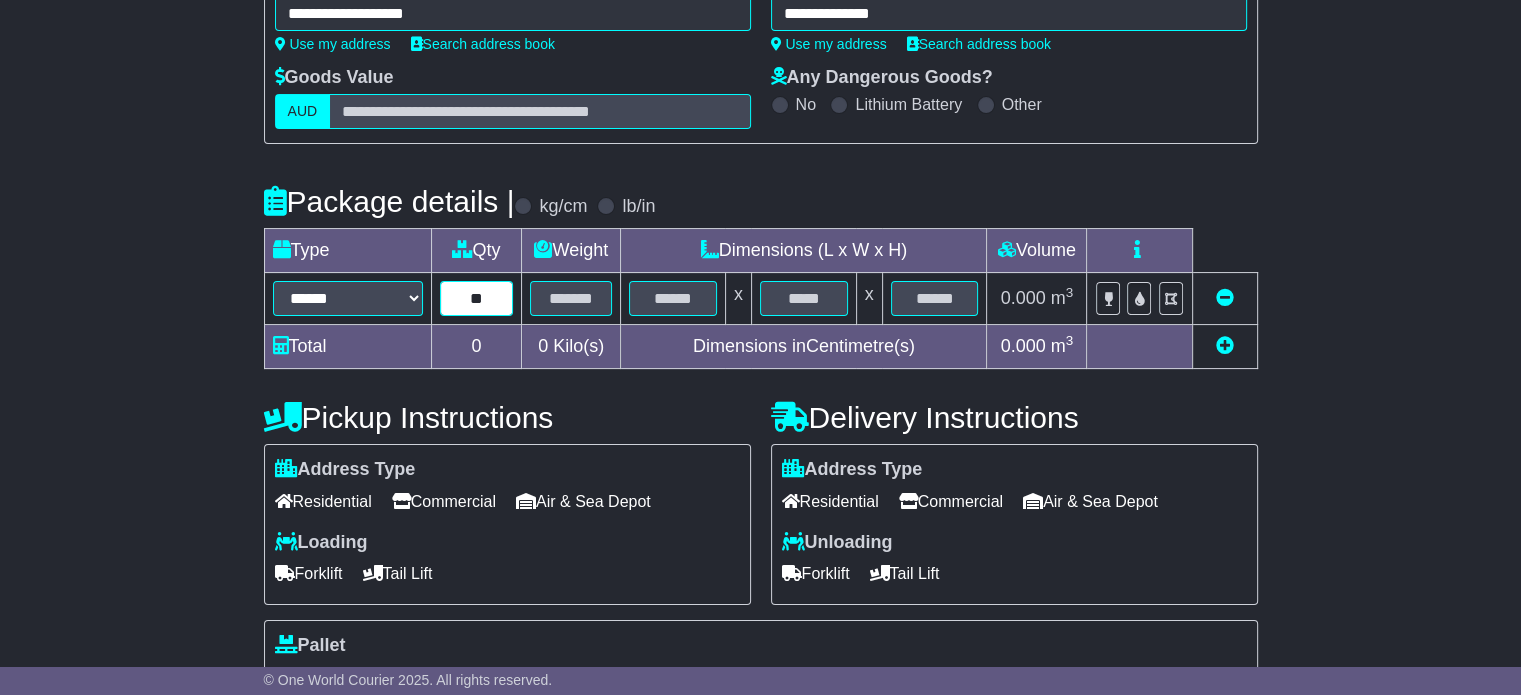 type on "**" 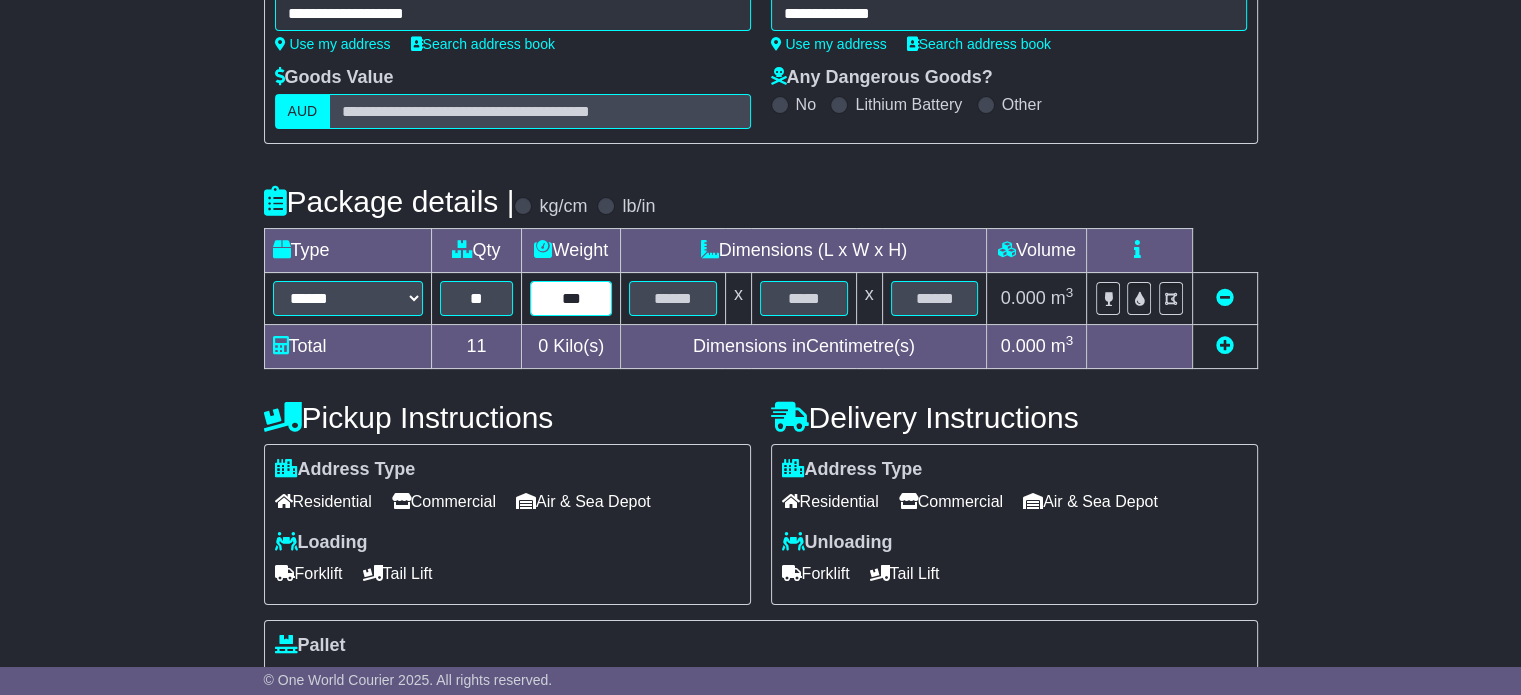 type on "***" 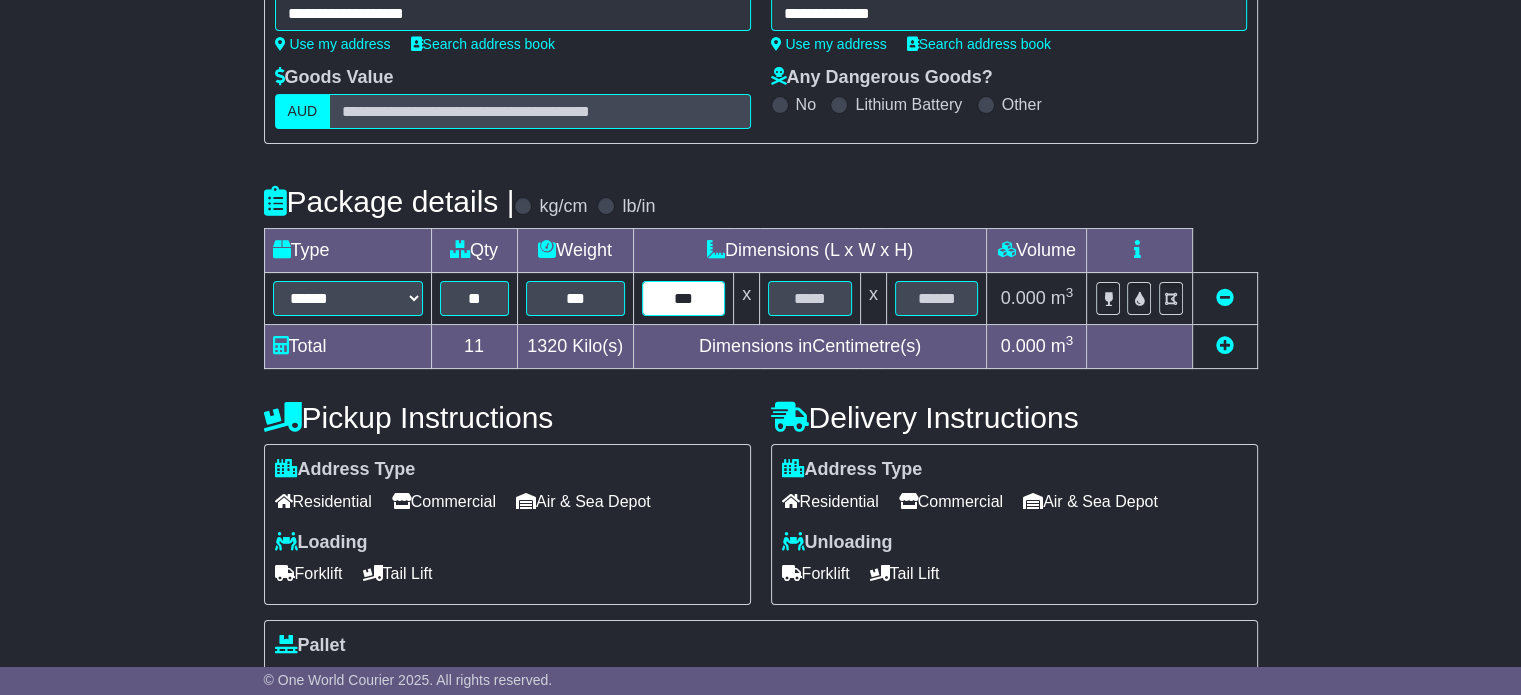 type on "***" 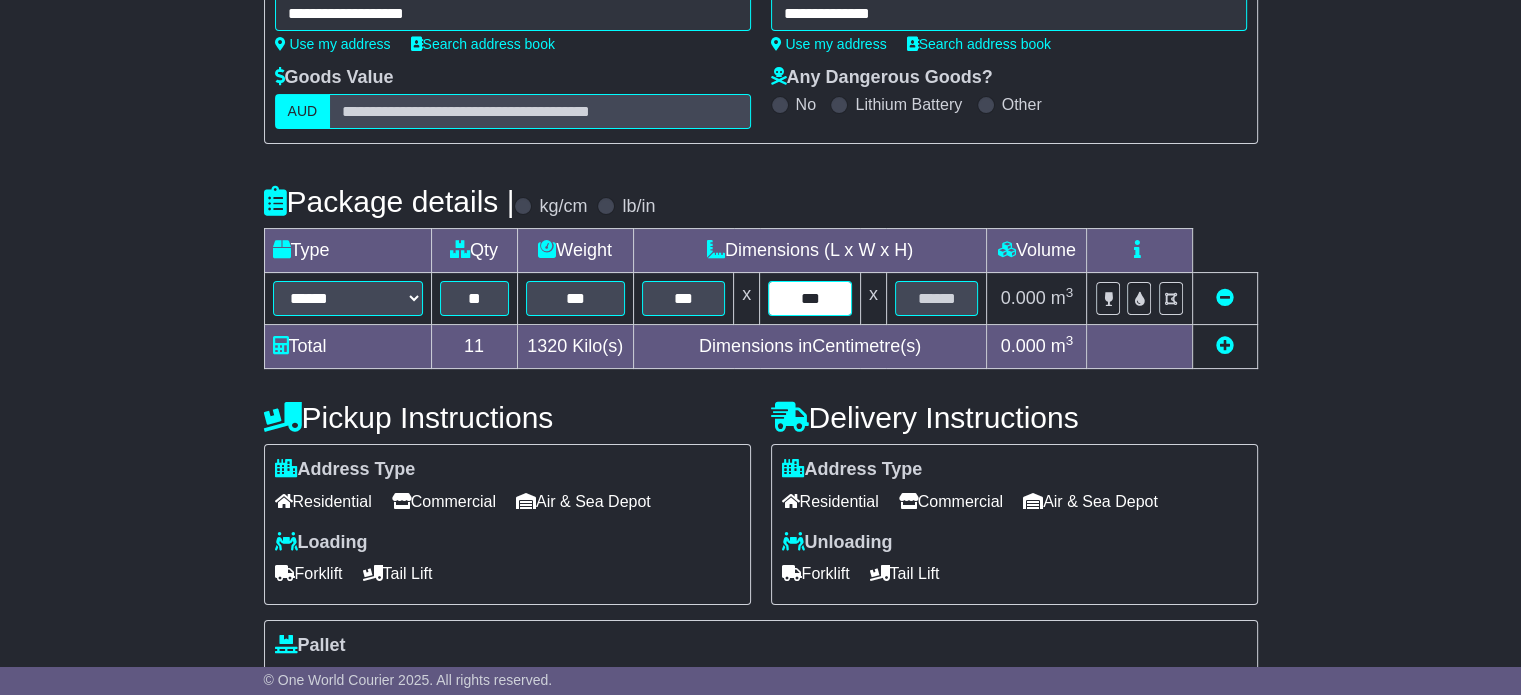 type on "***" 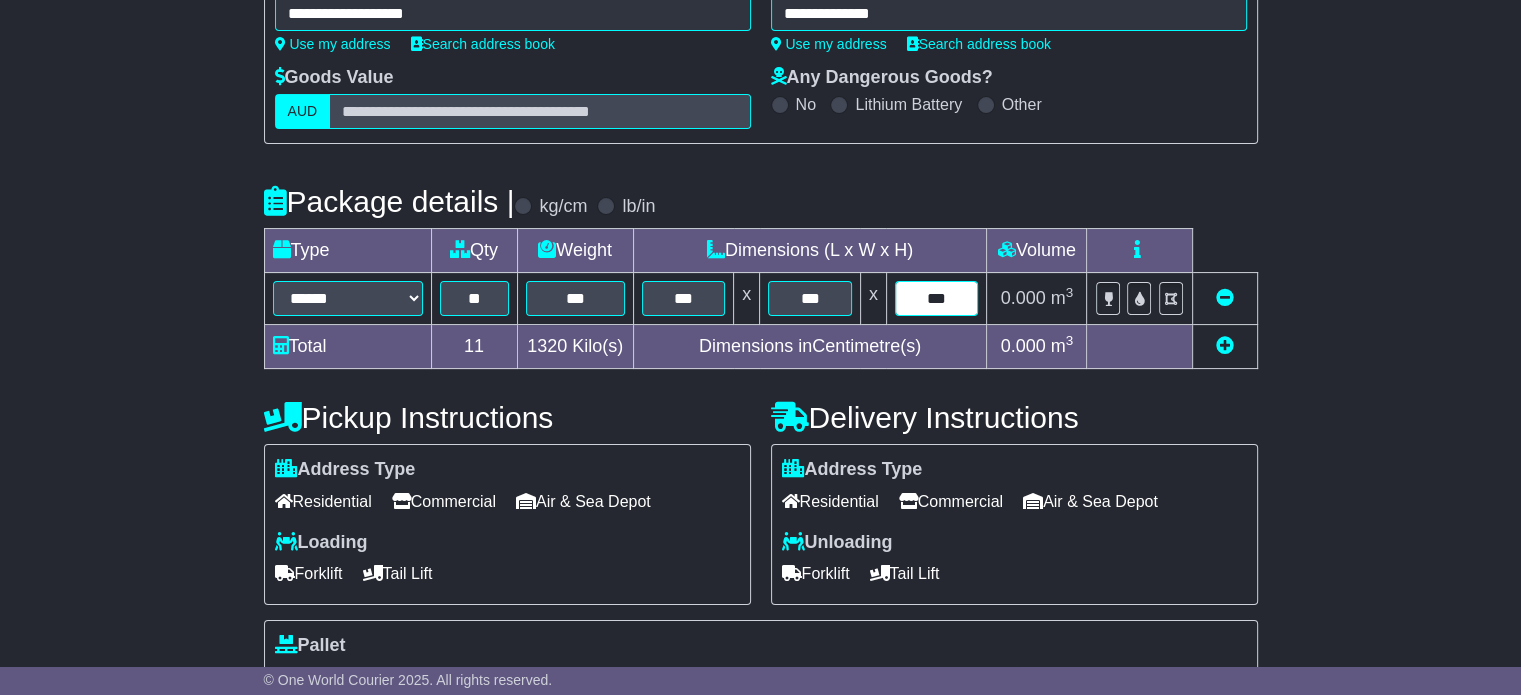 type on "***" 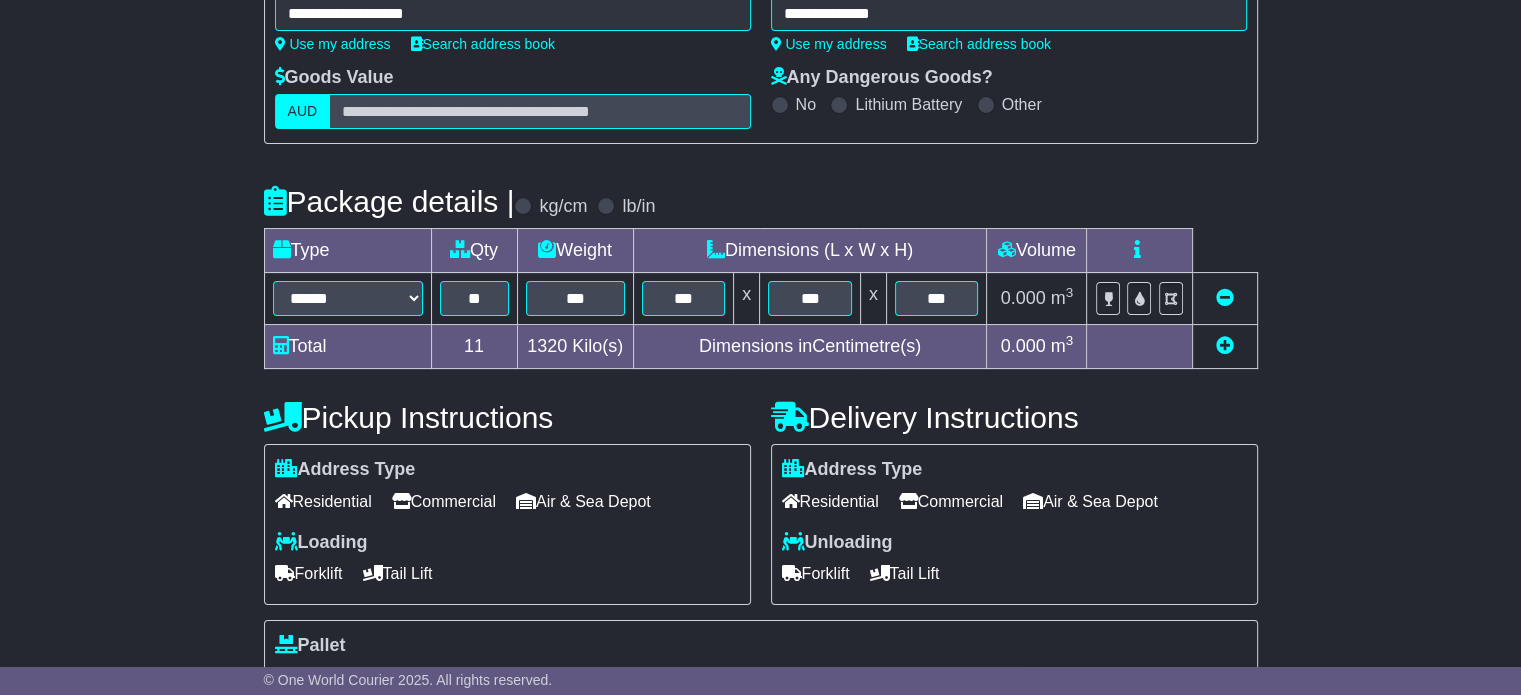 type 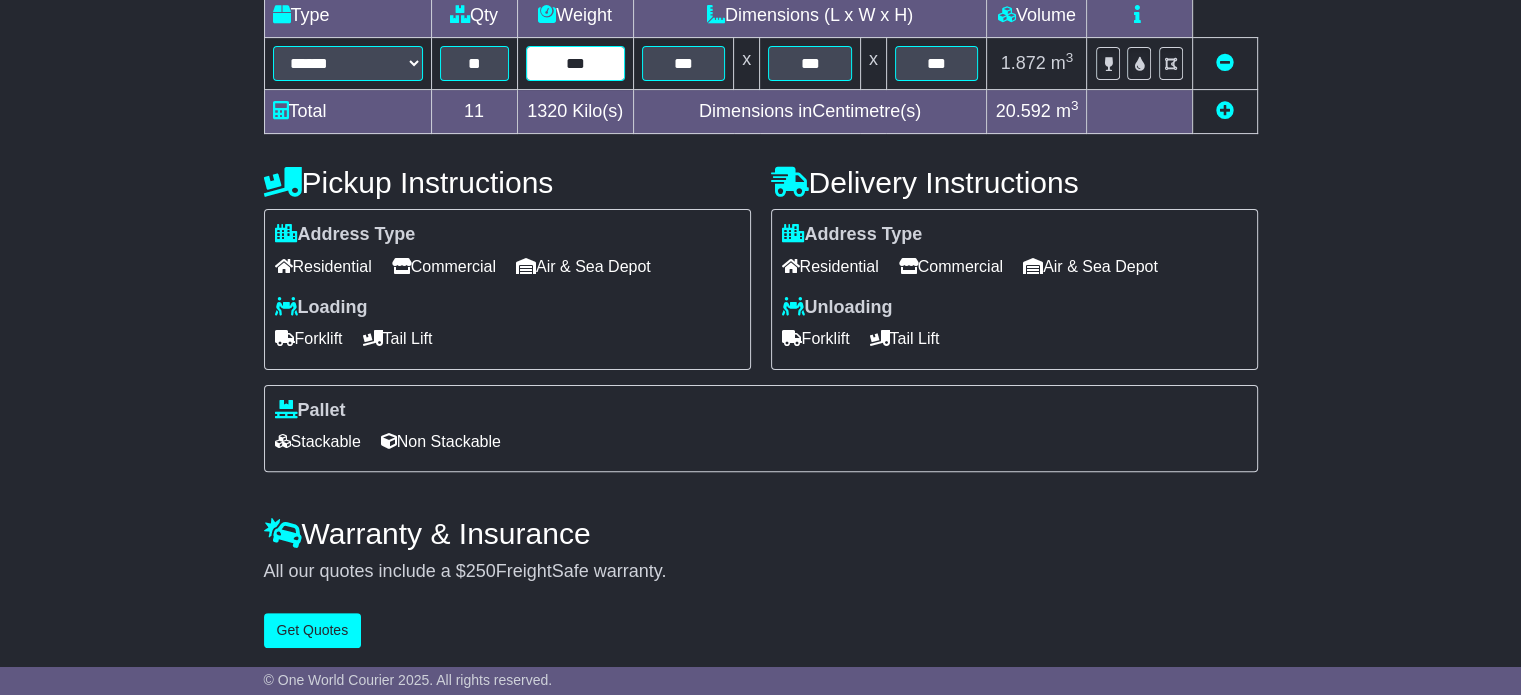 click on "***" at bounding box center (575, 63) 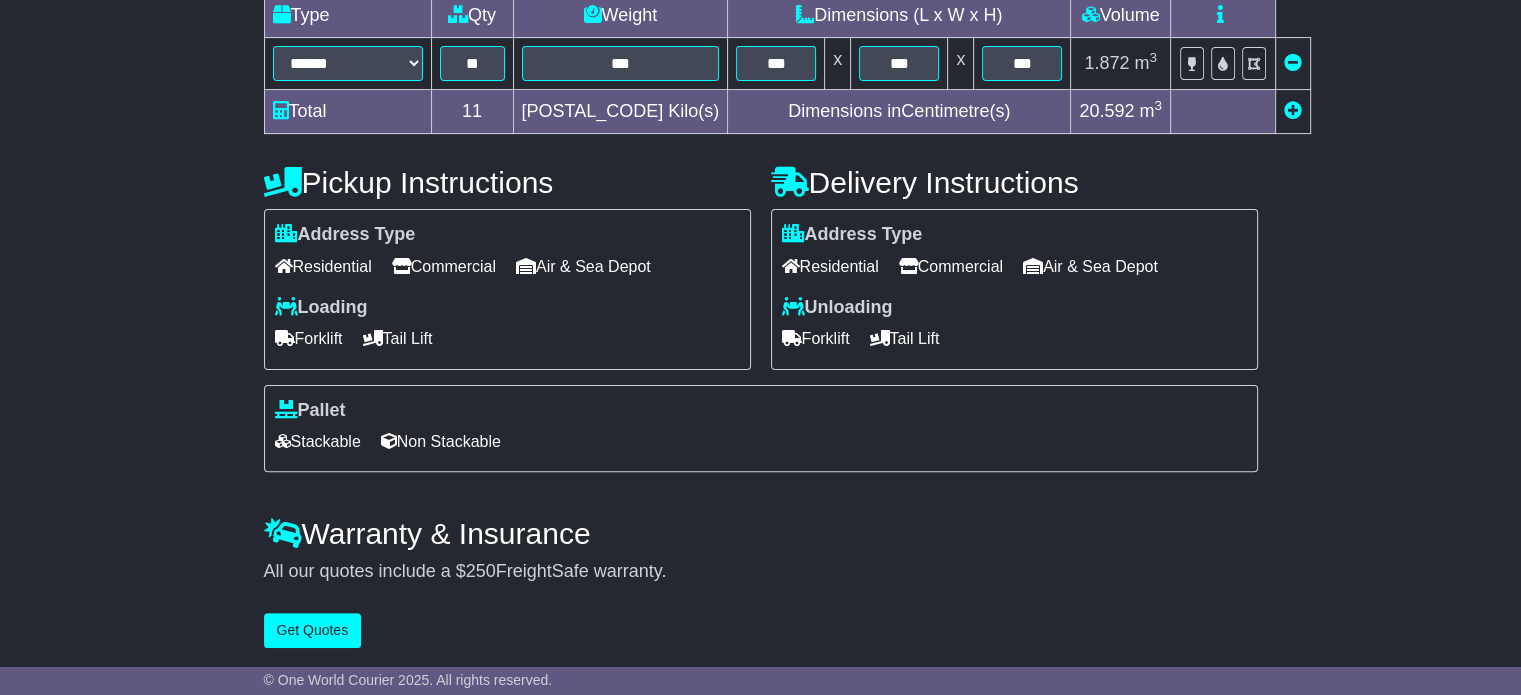 click on "Commercial" at bounding box center [444, 266] 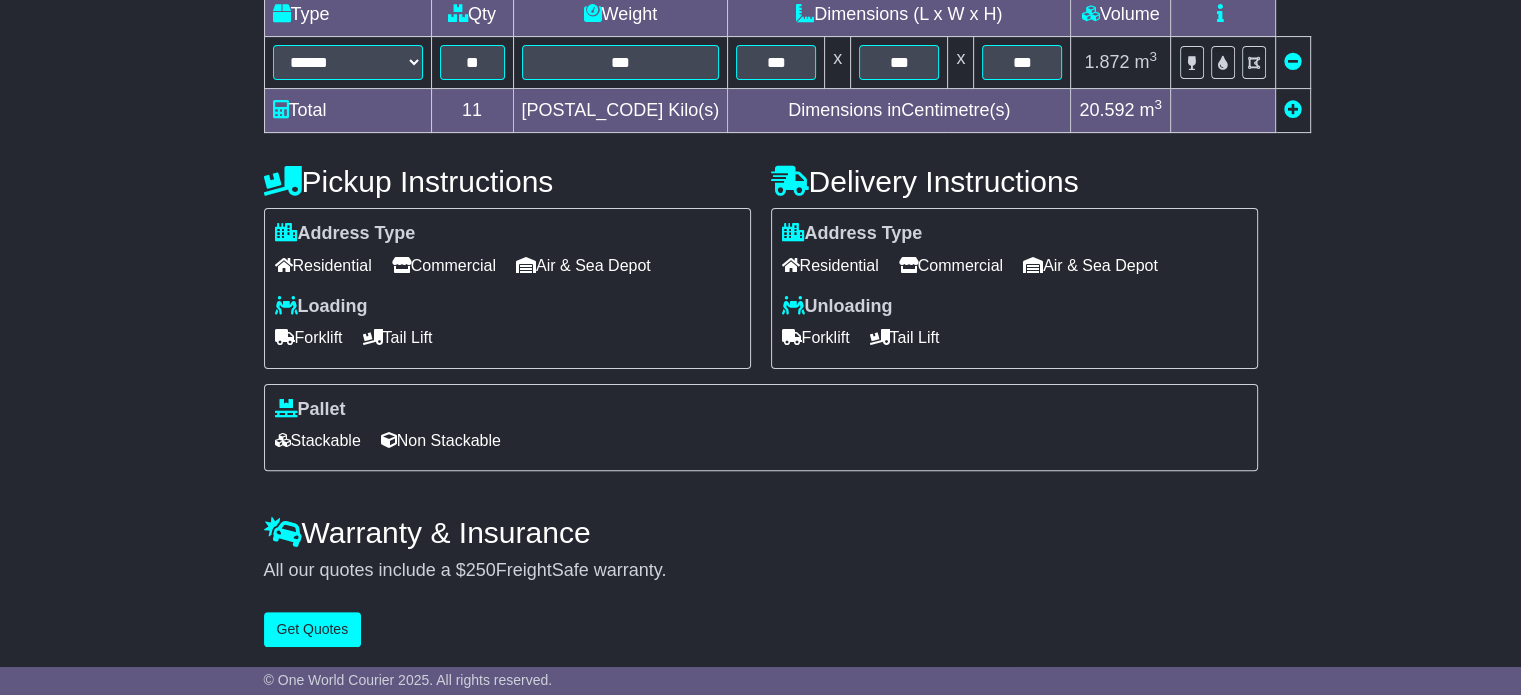 scroll, scrollTop: 540, scrollLeft: 0, axis: vertical 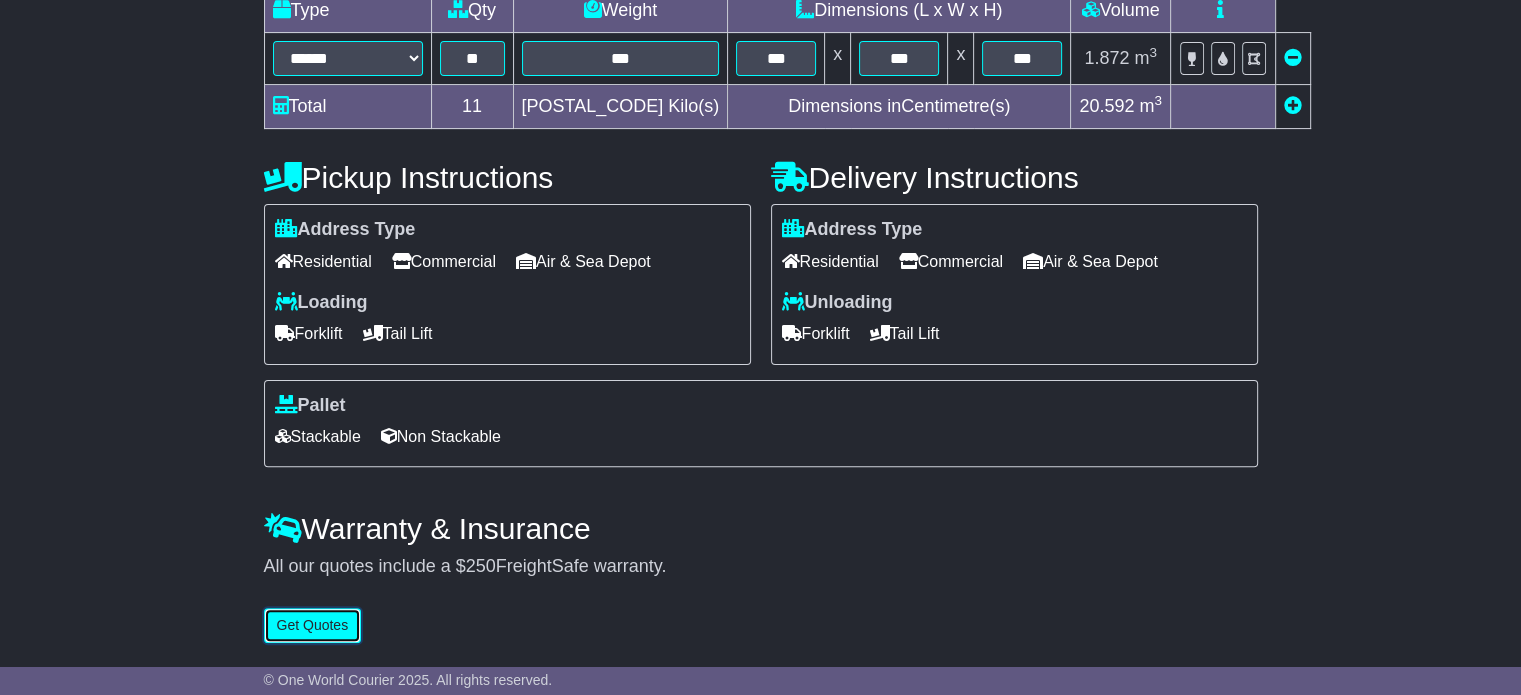 click on "Get Quotes" at bounding box center [313, 625] 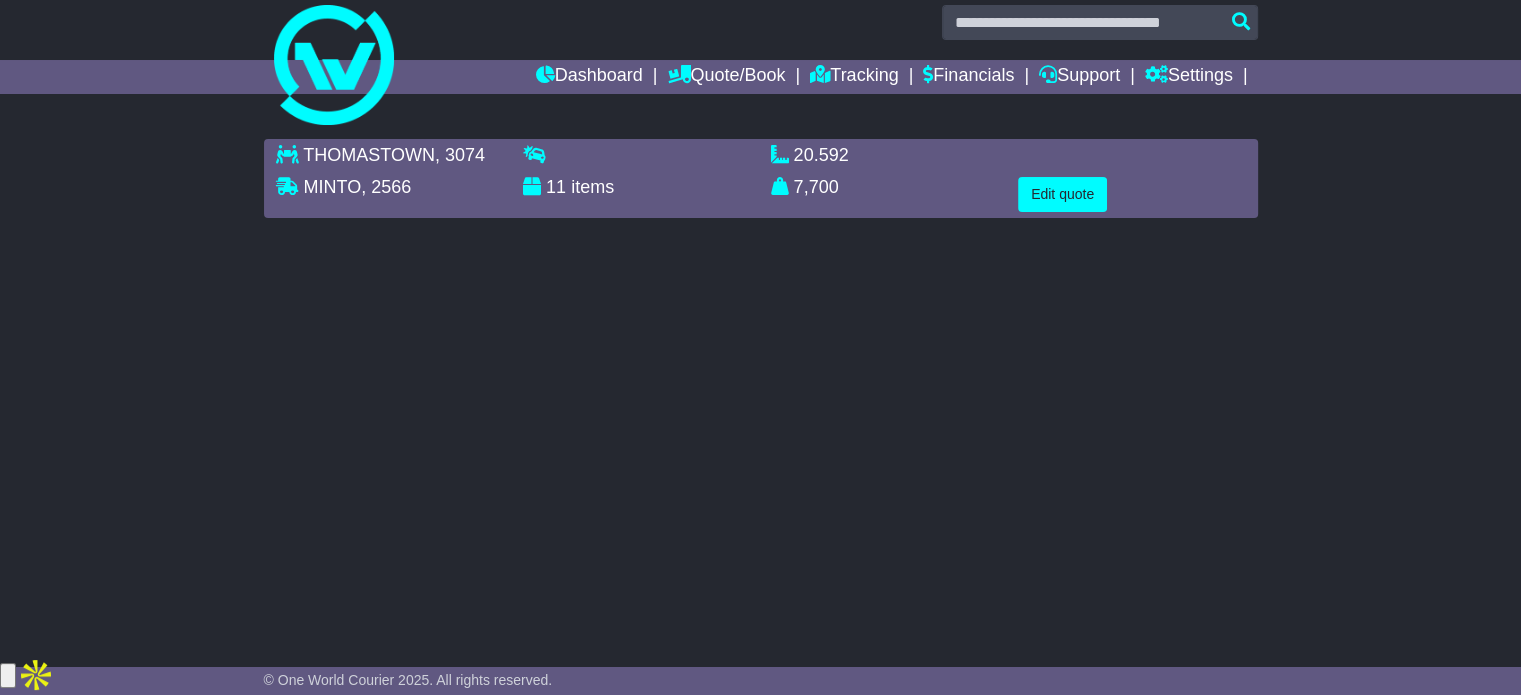 scroll, scrollTop: 0, scrollLeft: 0, axis: both 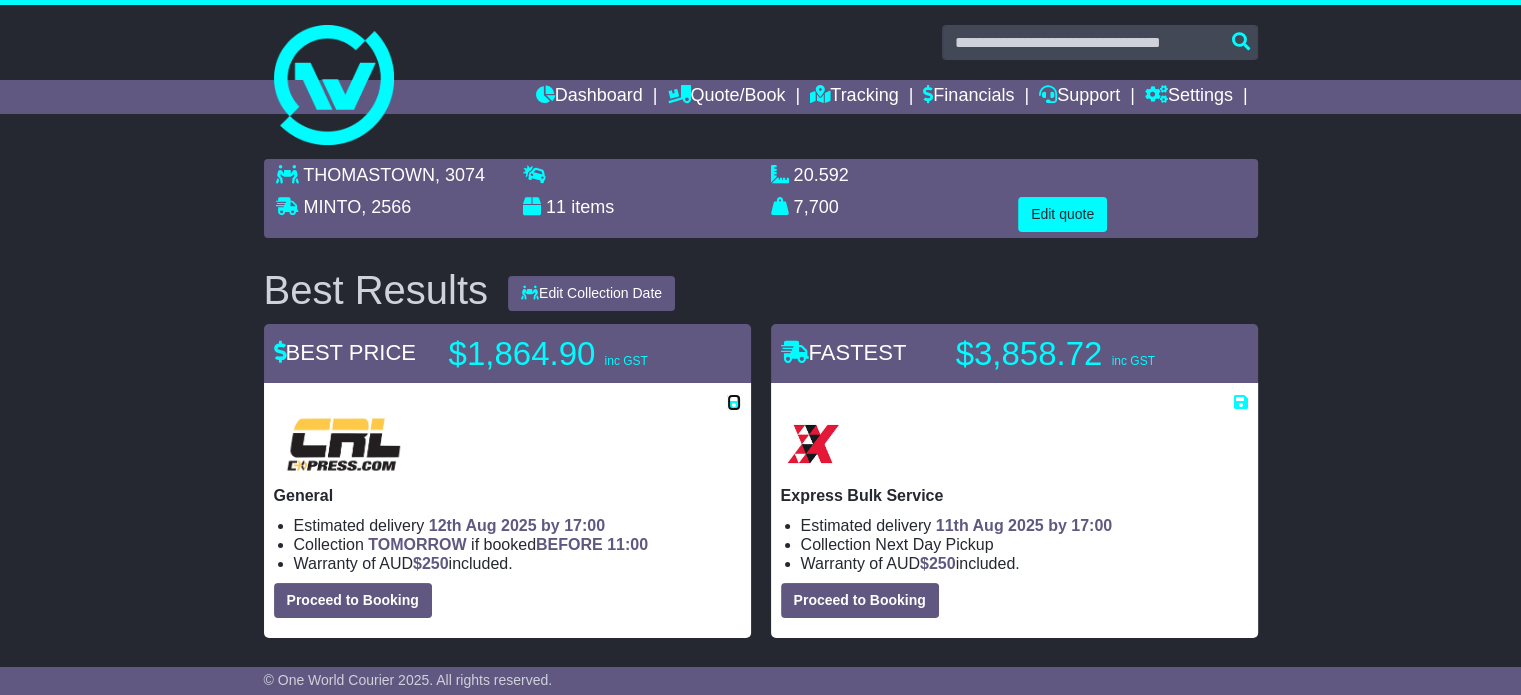 click at bounding box center (734, 402) 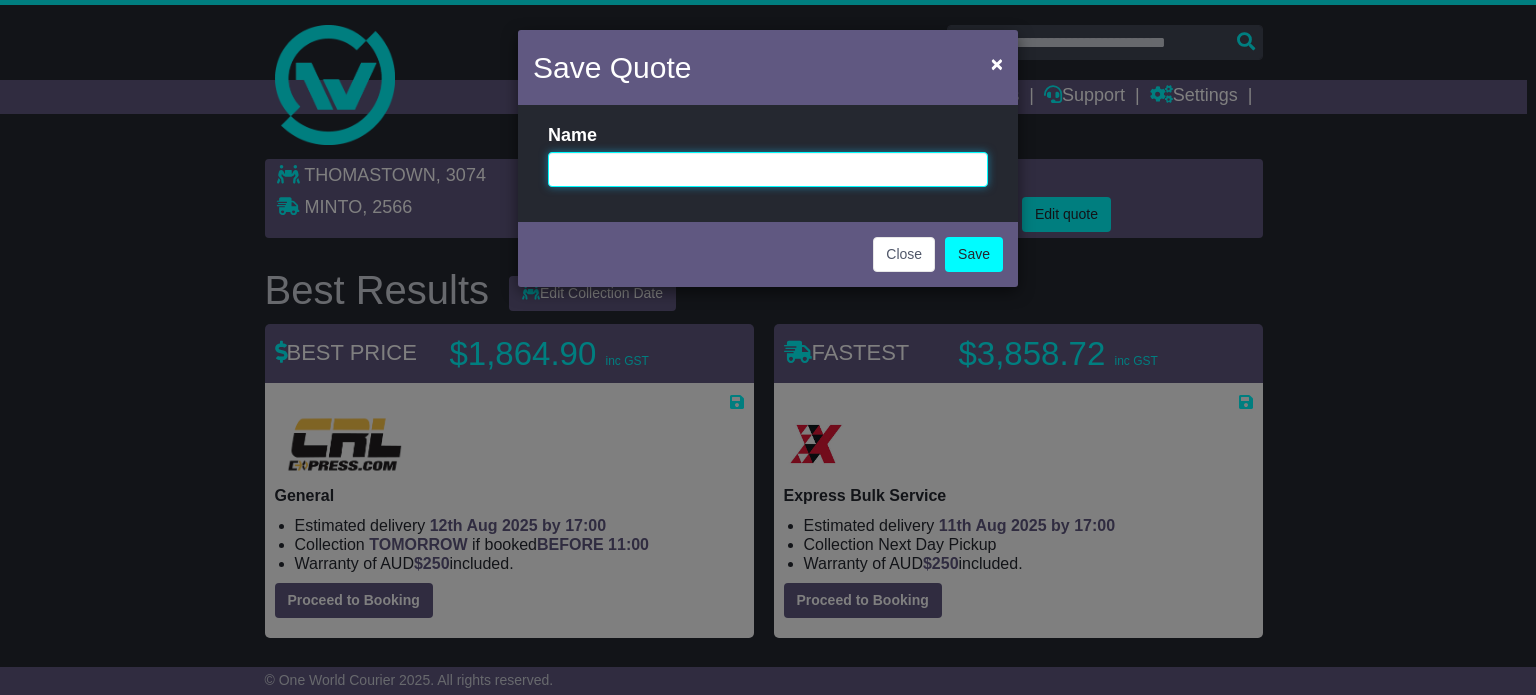 click at bounding box center (768, 169) 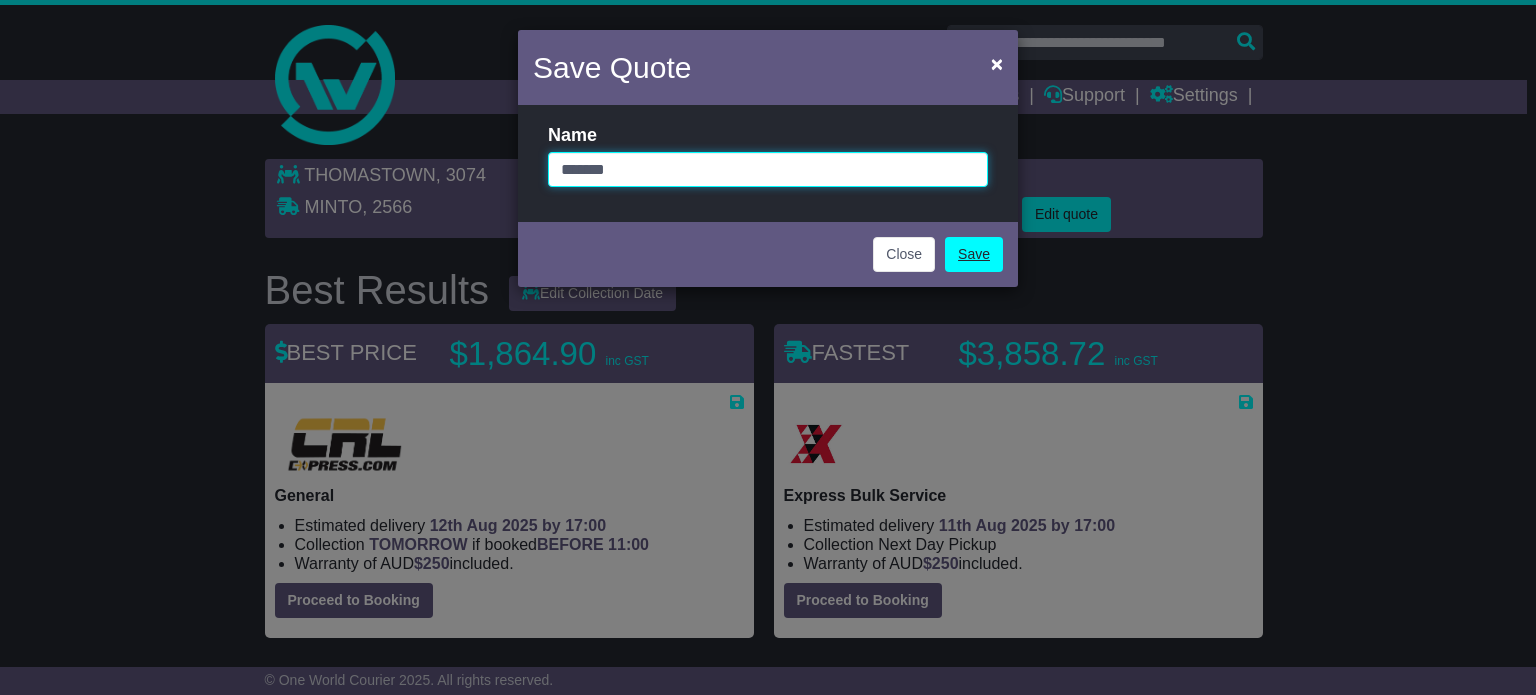 type on "*******" 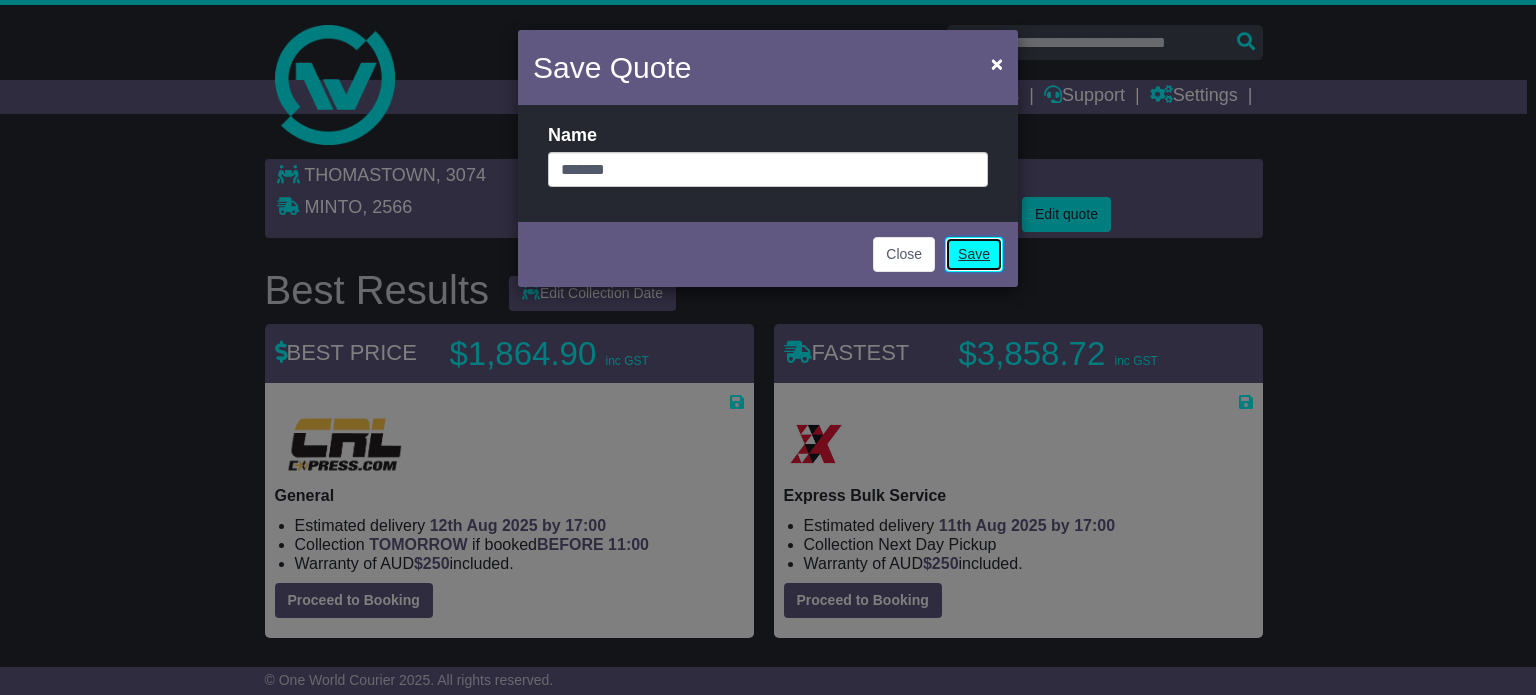 click on "Save" at bounding box center [974, 254] 